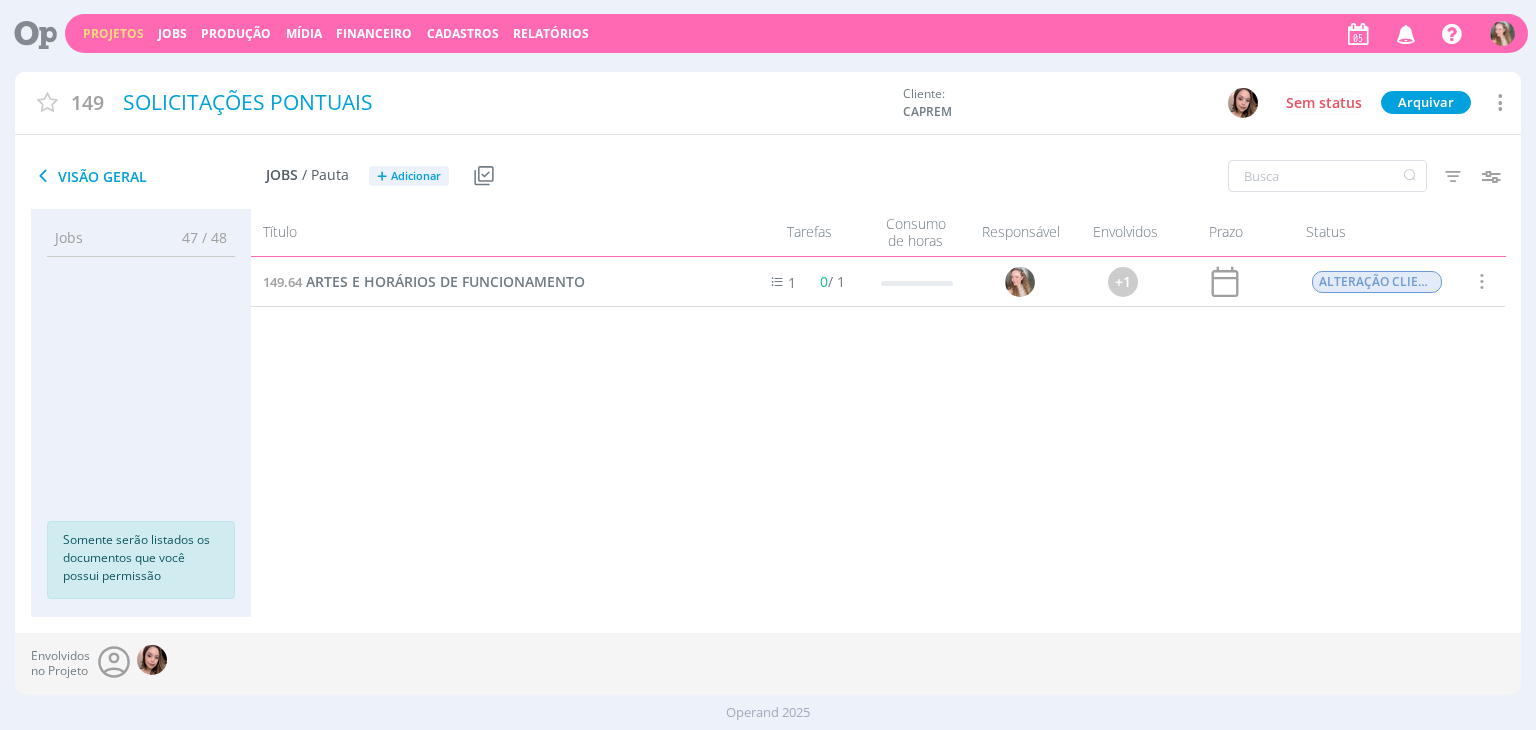 scroll, scrollTop: 0, scrollLeft: 0, axis: both 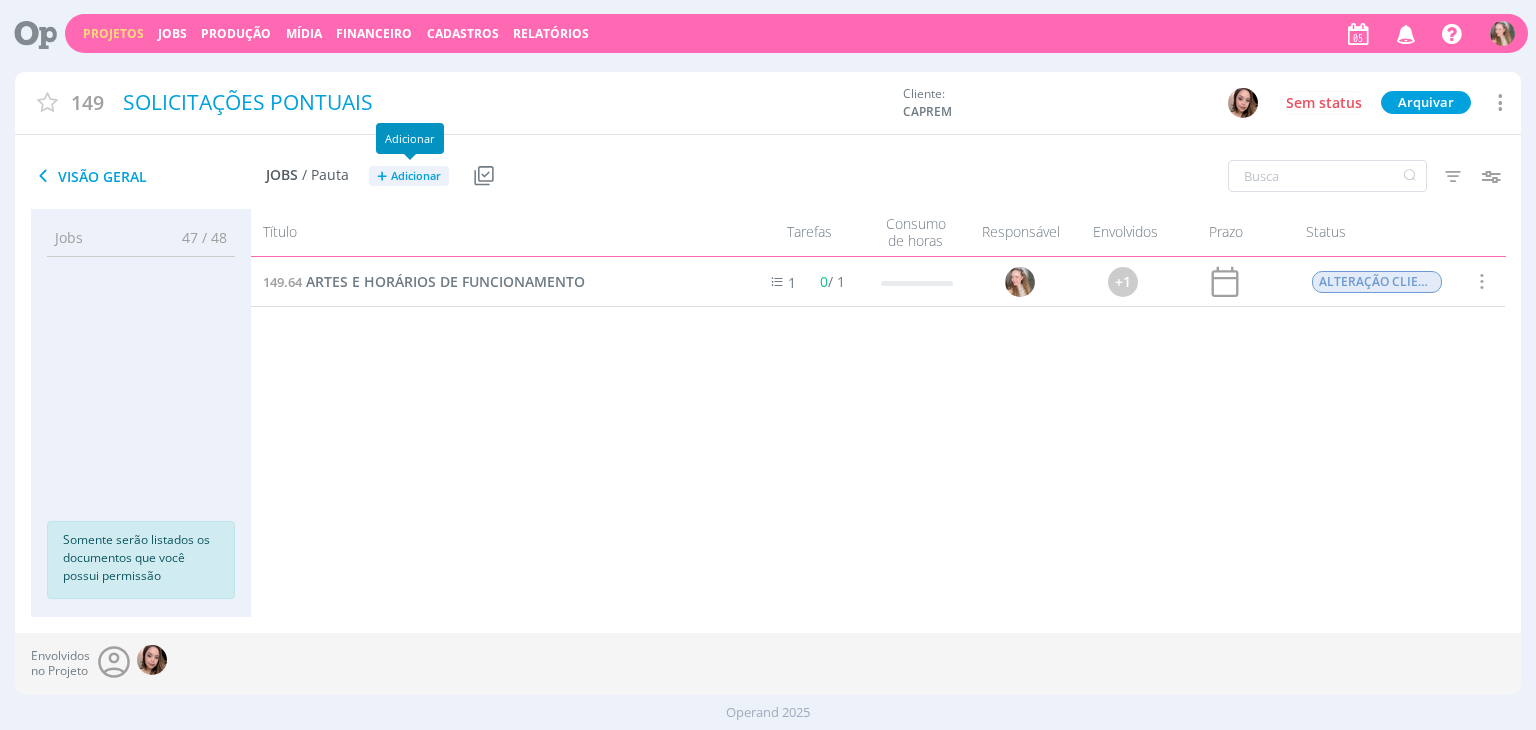 click on "Adicionar" at bounding box center [416, 176] 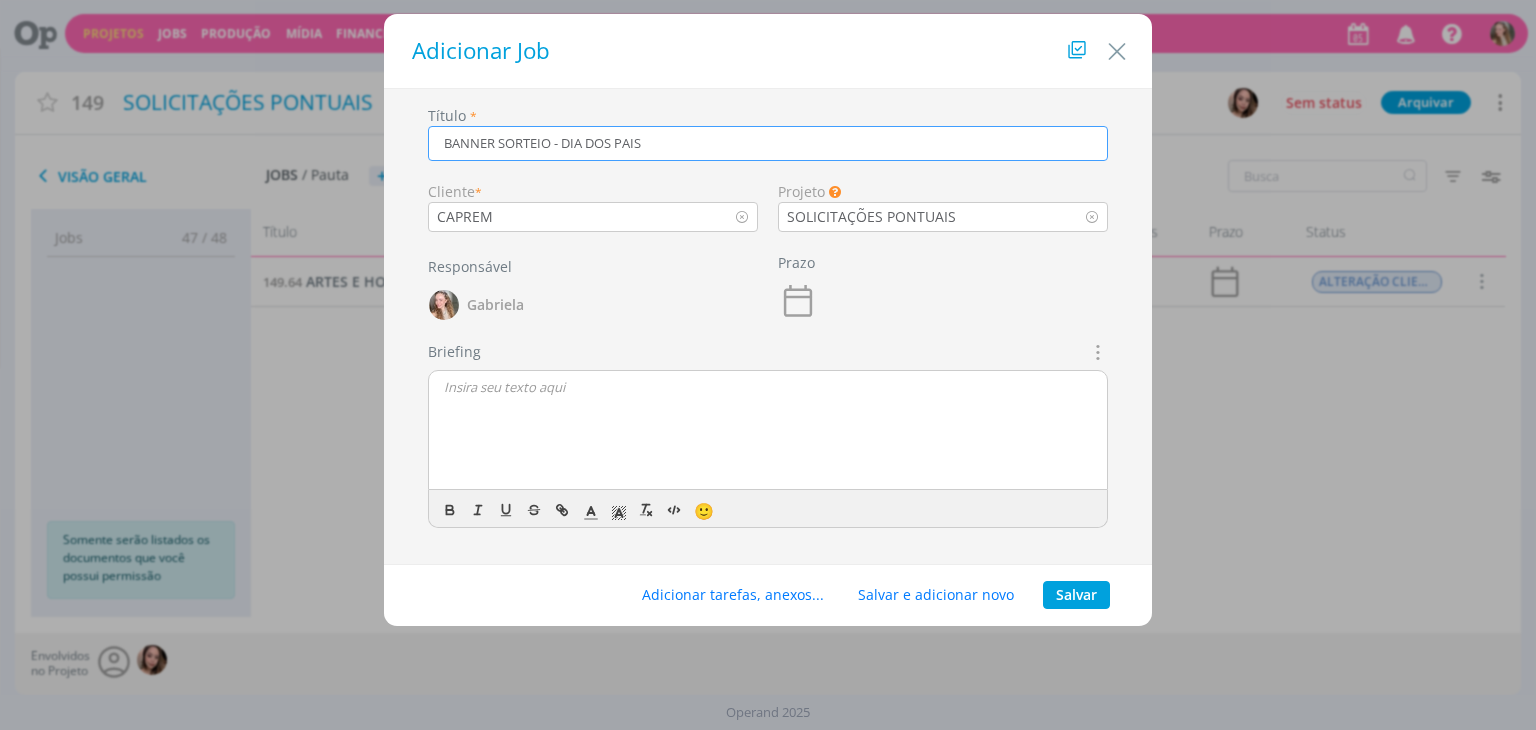 type on "BANNER SORTEIO - DIA DOS PAIS" 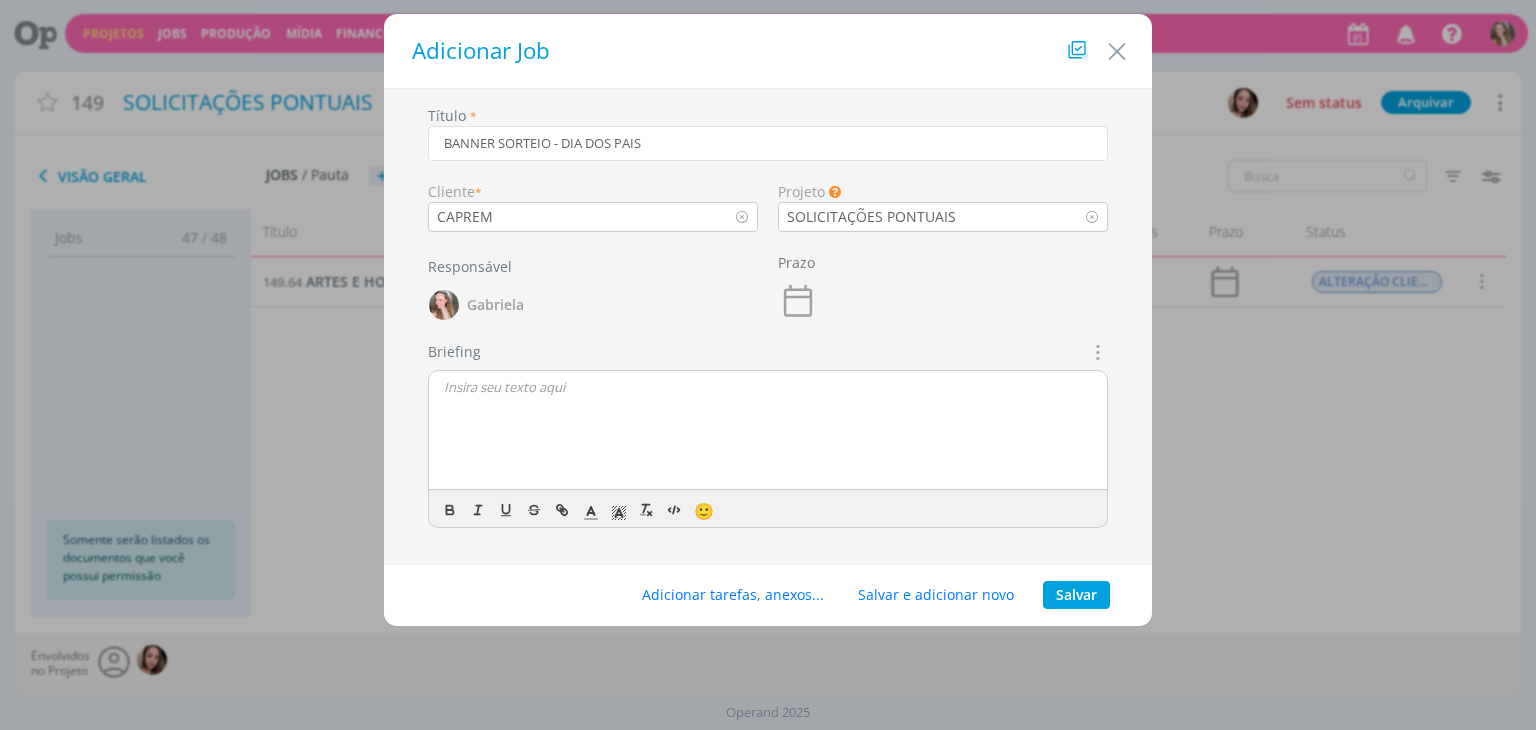 click at bounding box center (768, 431) 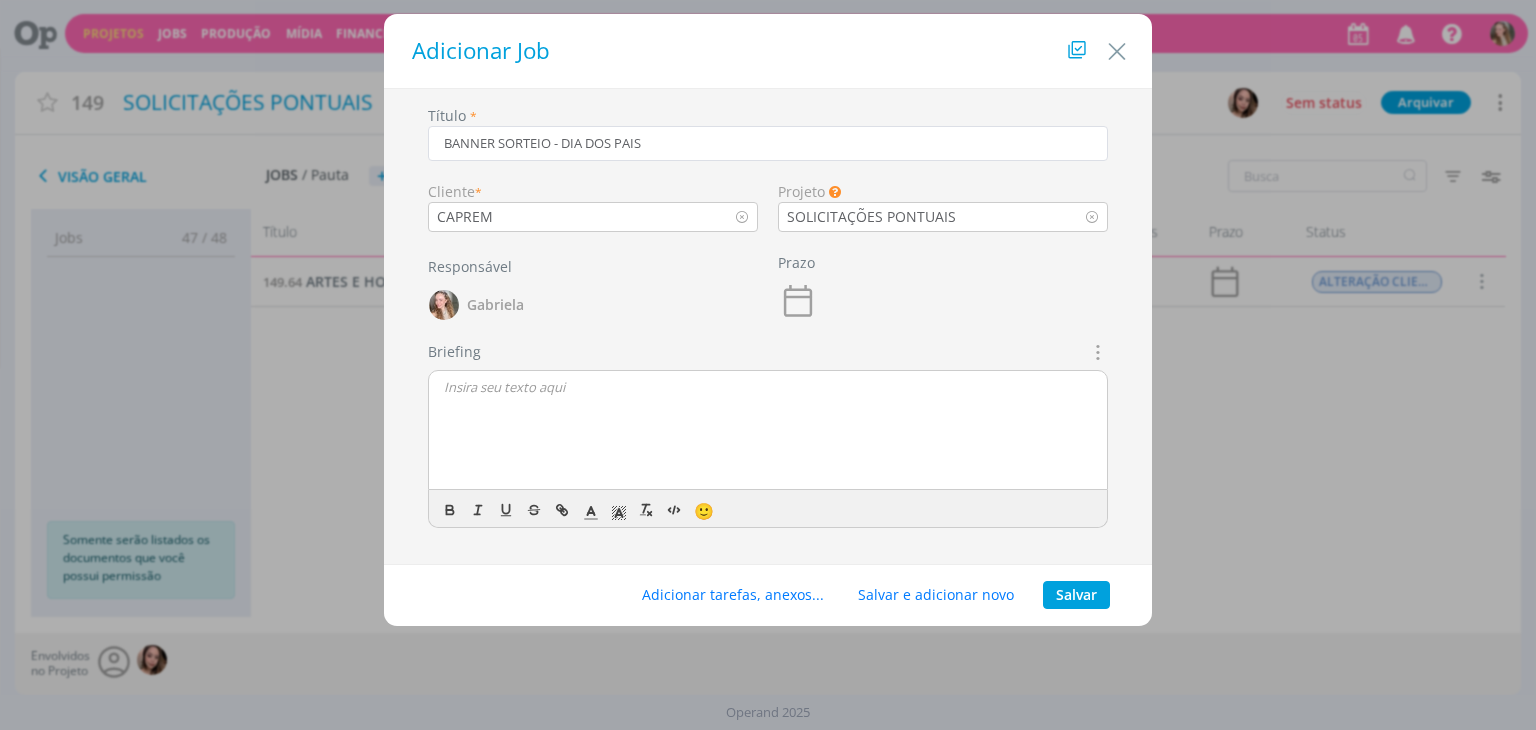 type 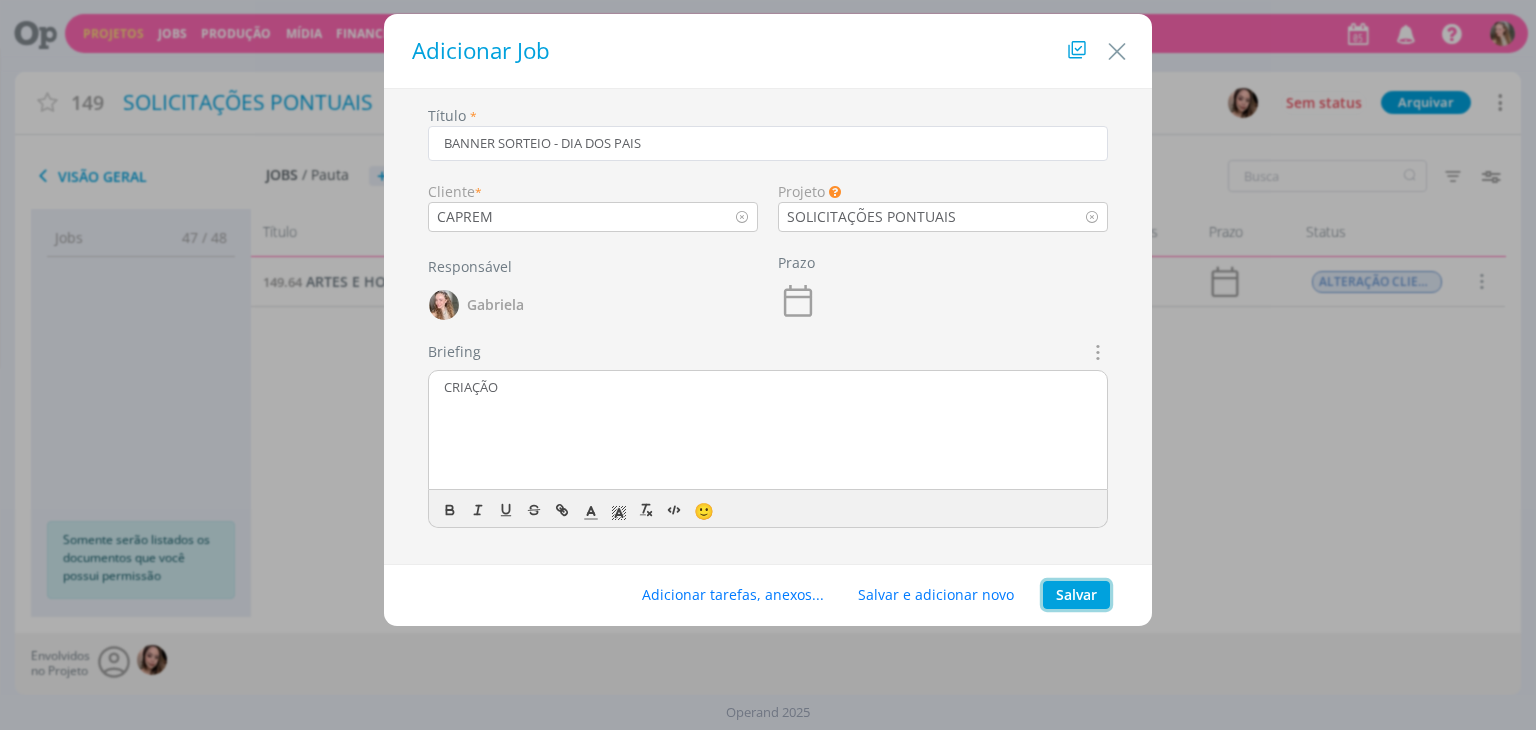 click on "Salvar" at bounding box center [1076, 595] 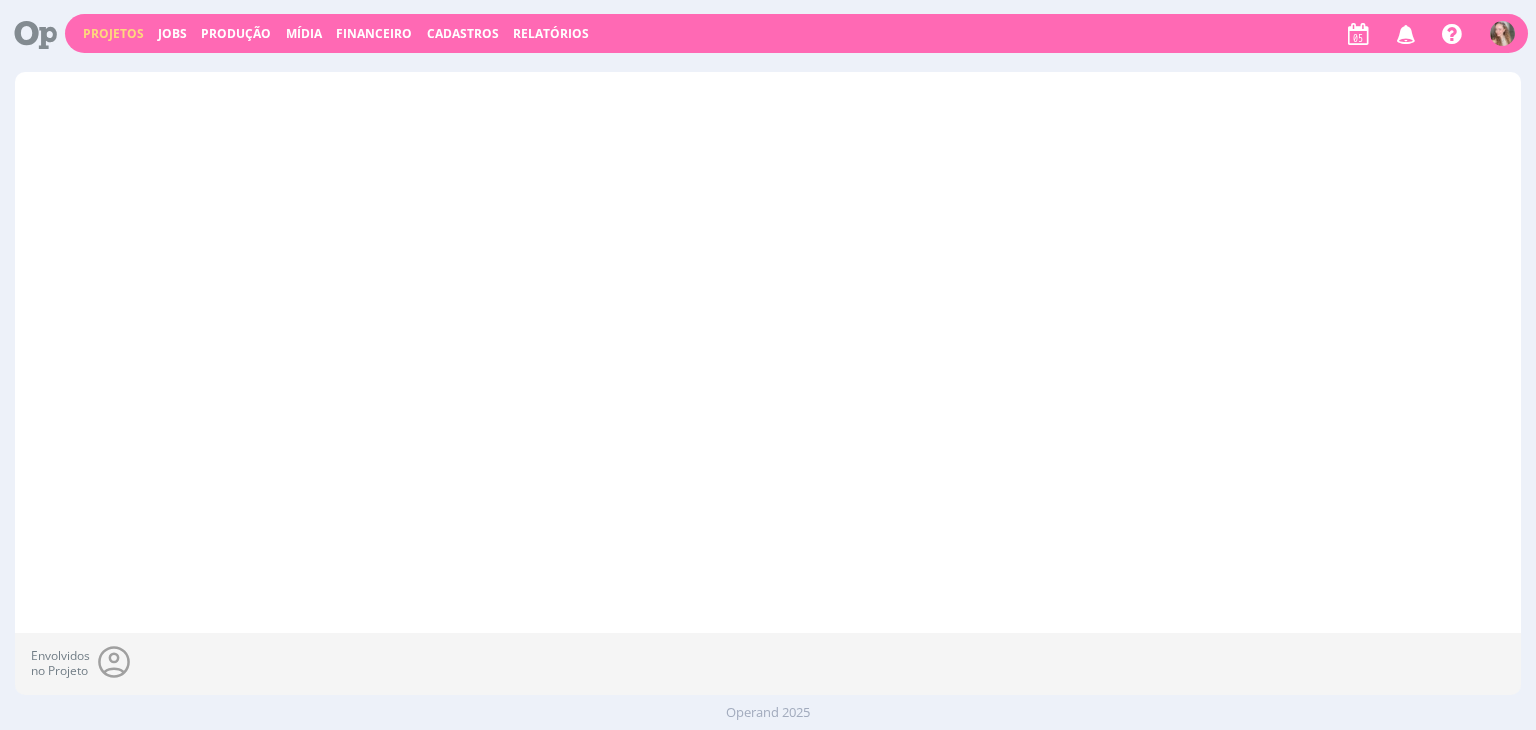 scroll, scrollTop: 0, scrollLeft: 0, axis: both 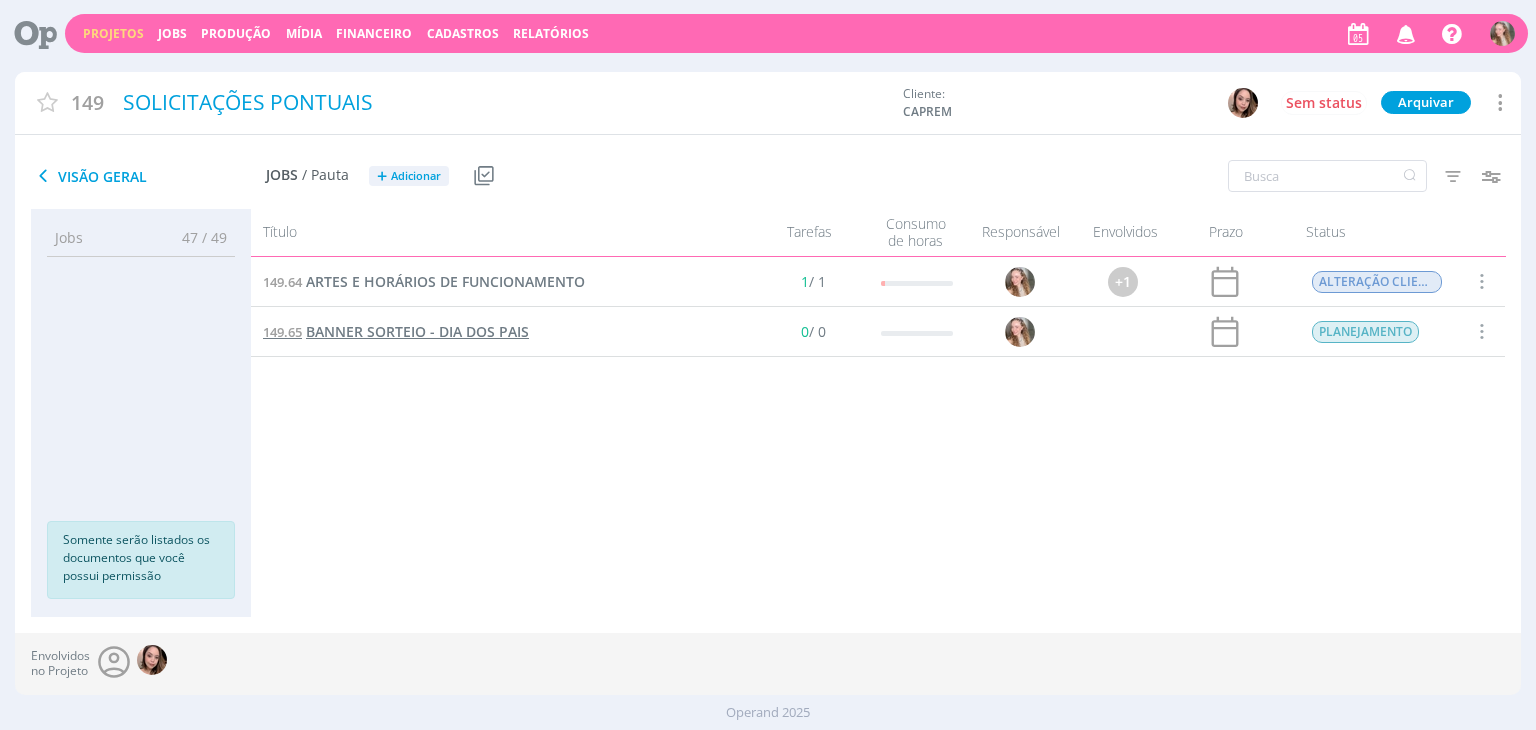 click on "BANNER SORTEIO - DIA DOS PAIS" at bounding box center (417, 331) 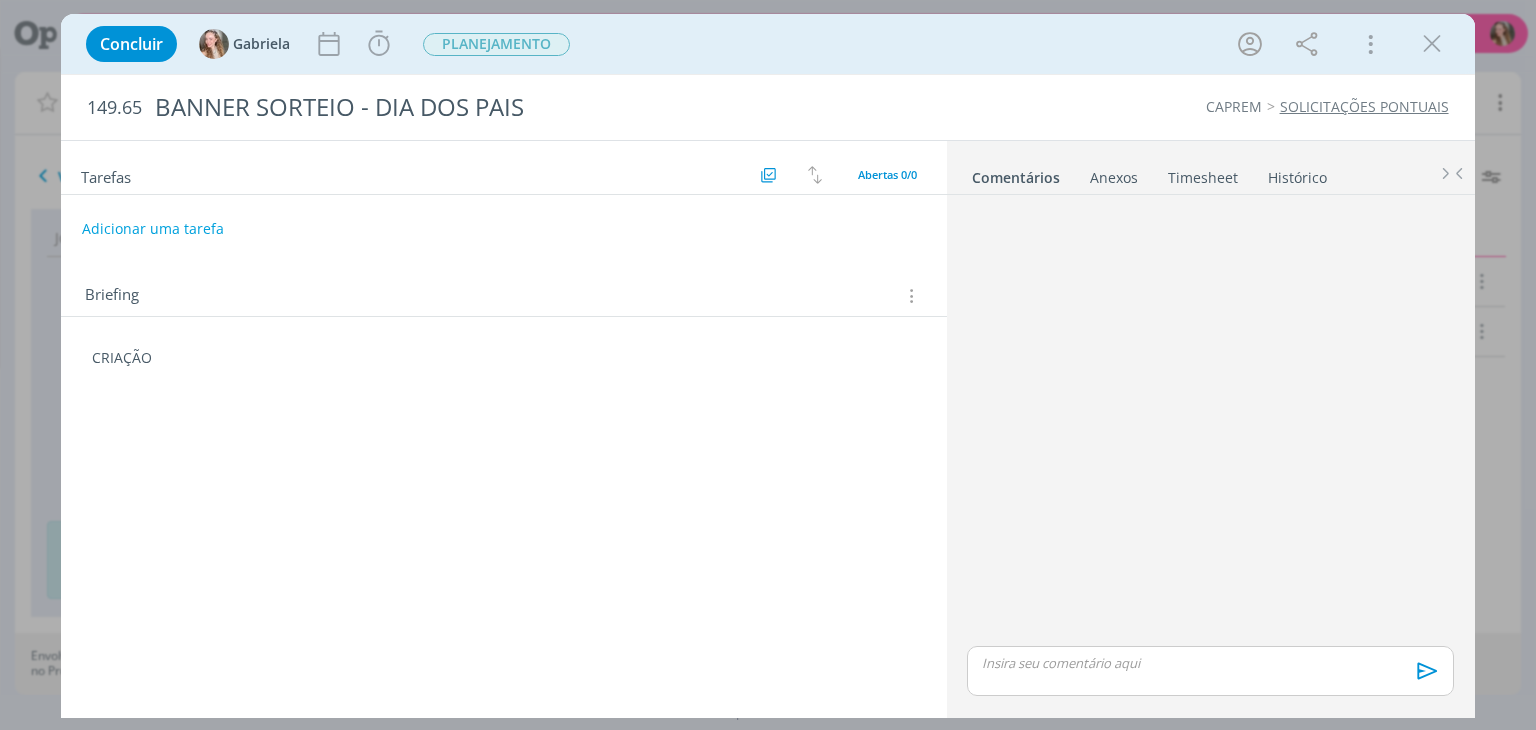 click on "Tarefas
Usar Job de template
Criar template a partir deste job
Visualizar Templates
Ordenar por: Prazo crescente Prazo decrescente Ordem original Todas 0 Concluídas 0 Canceladas 0
Abertas 0/0
Adicionar uma tarefa
Briefing
Briefings Predefinidos
Versões do Briefing
Ver Briefing do Projeto
CRIAÇÃO                                                                                                                                                                       🙂" at bounding box center (503, 424) 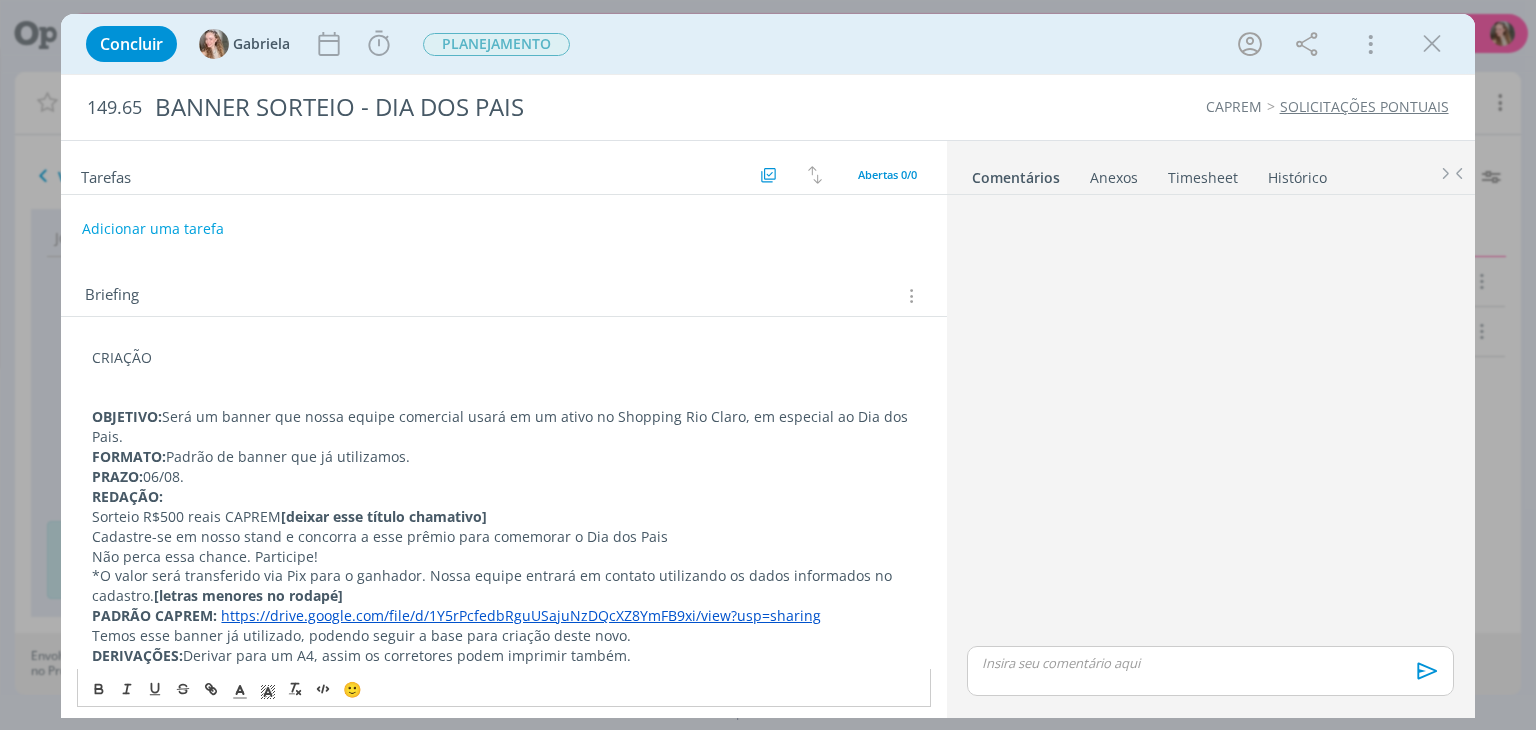 click on "OBJETIVO:  Será um banner que nossa equipe comercial usará em um ativo no Shopping Rio Claro, em especial ao Dia dos Pais." at bounding box center [503, 427] 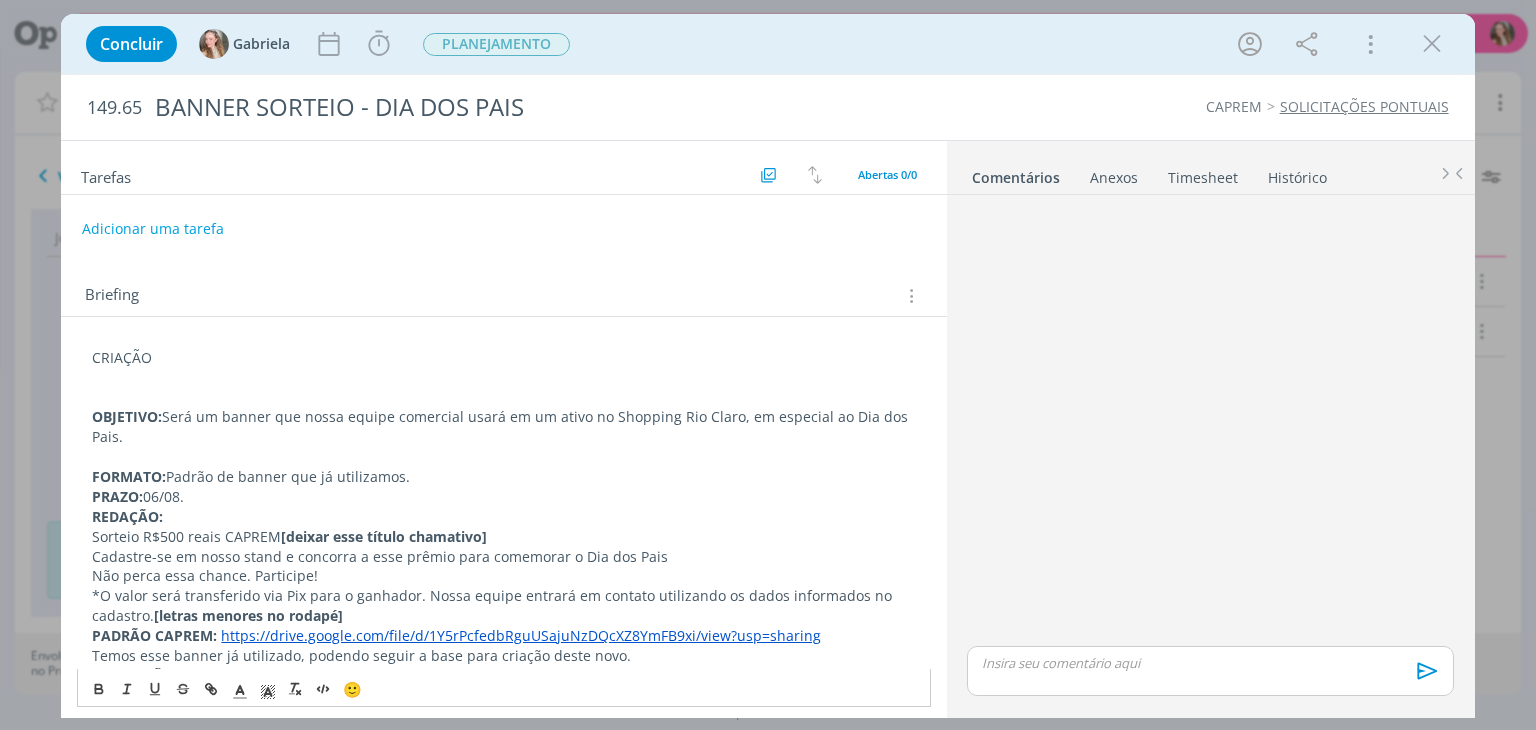 click on "FORMATO:  Padrão de banner que já utilizamos." at bounding box center [503, 477] 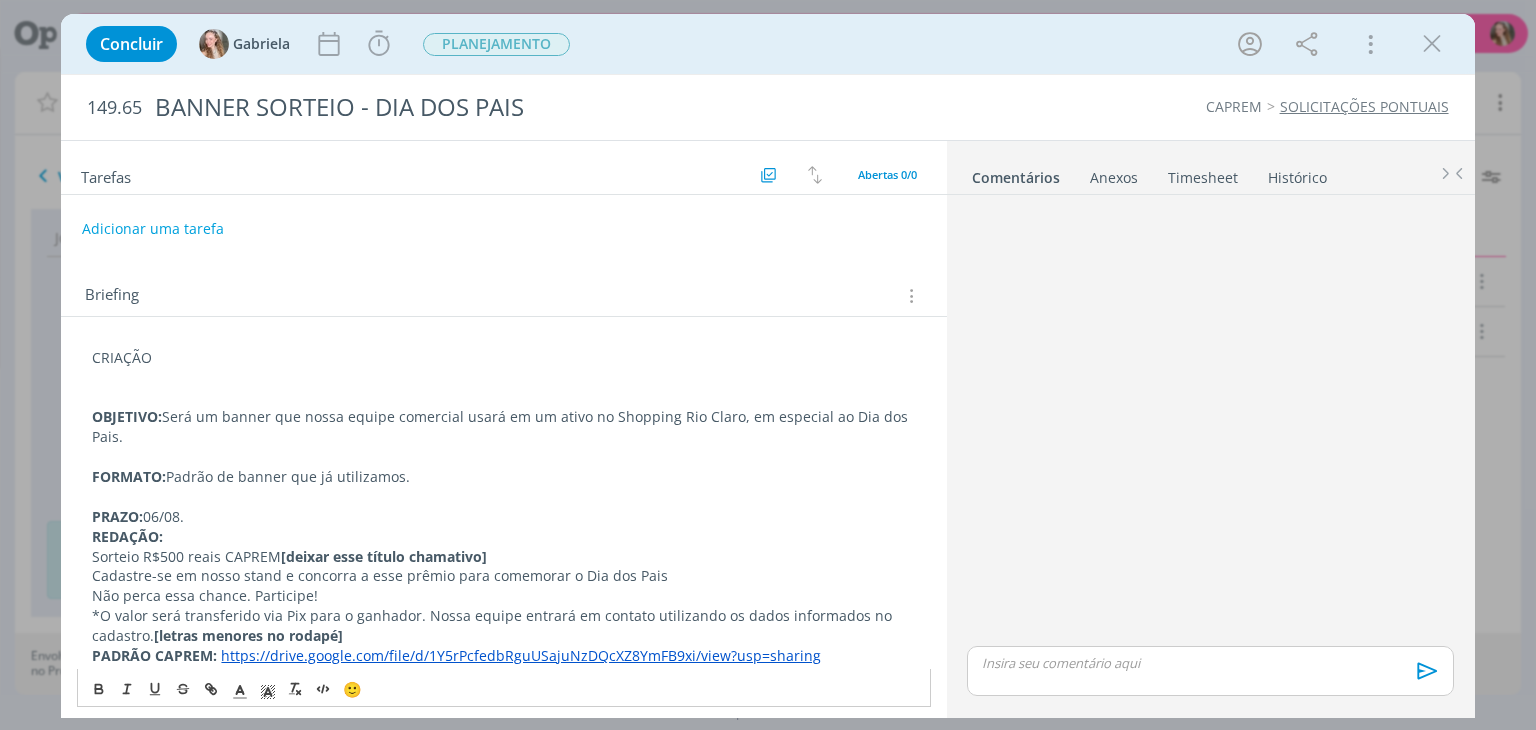 drag, startPoint x: 203, startPoint y: 511, endPoint x: 69, endPoint y: 509, distance: 134.01492 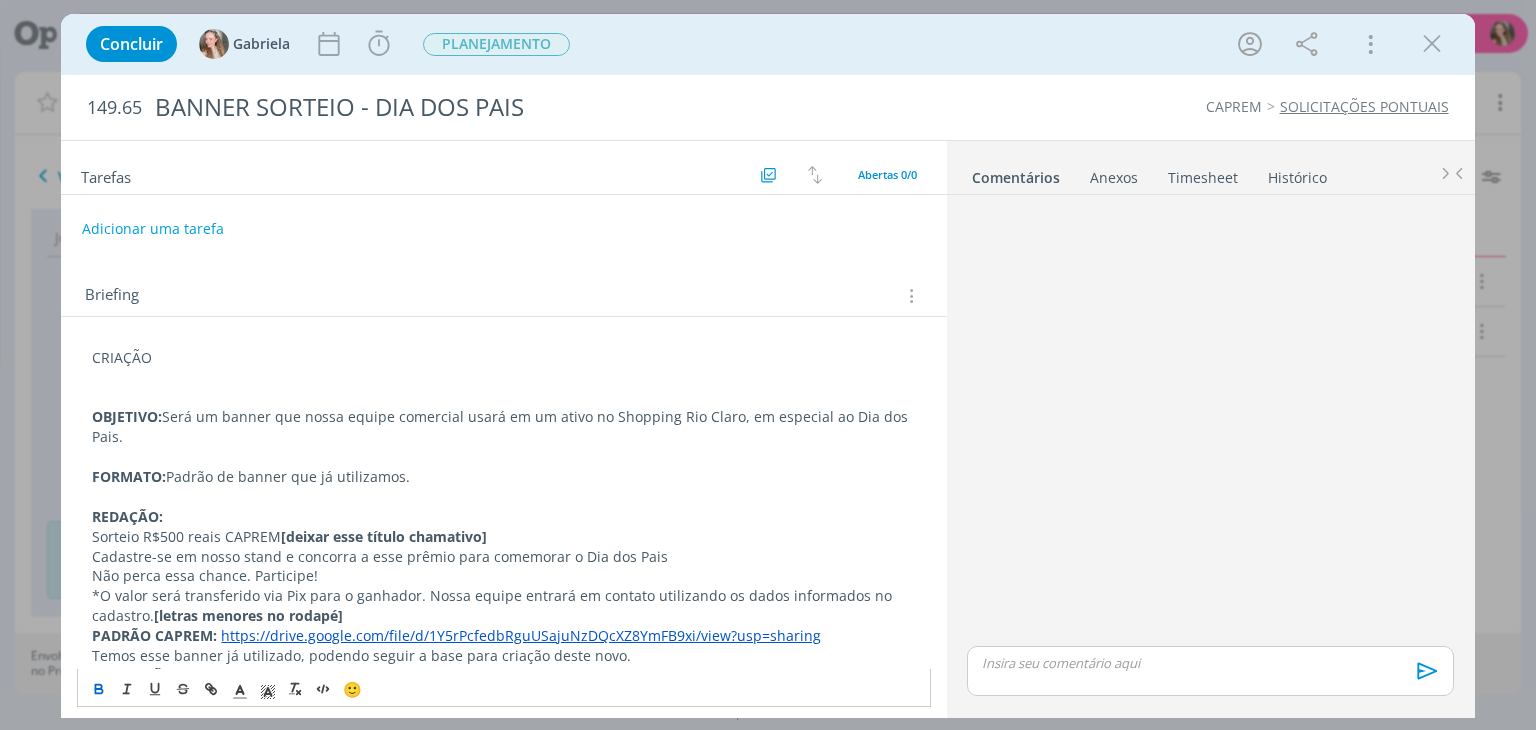 scroll, scrollTop: 30, scrollLeft: 0, axis: vertical 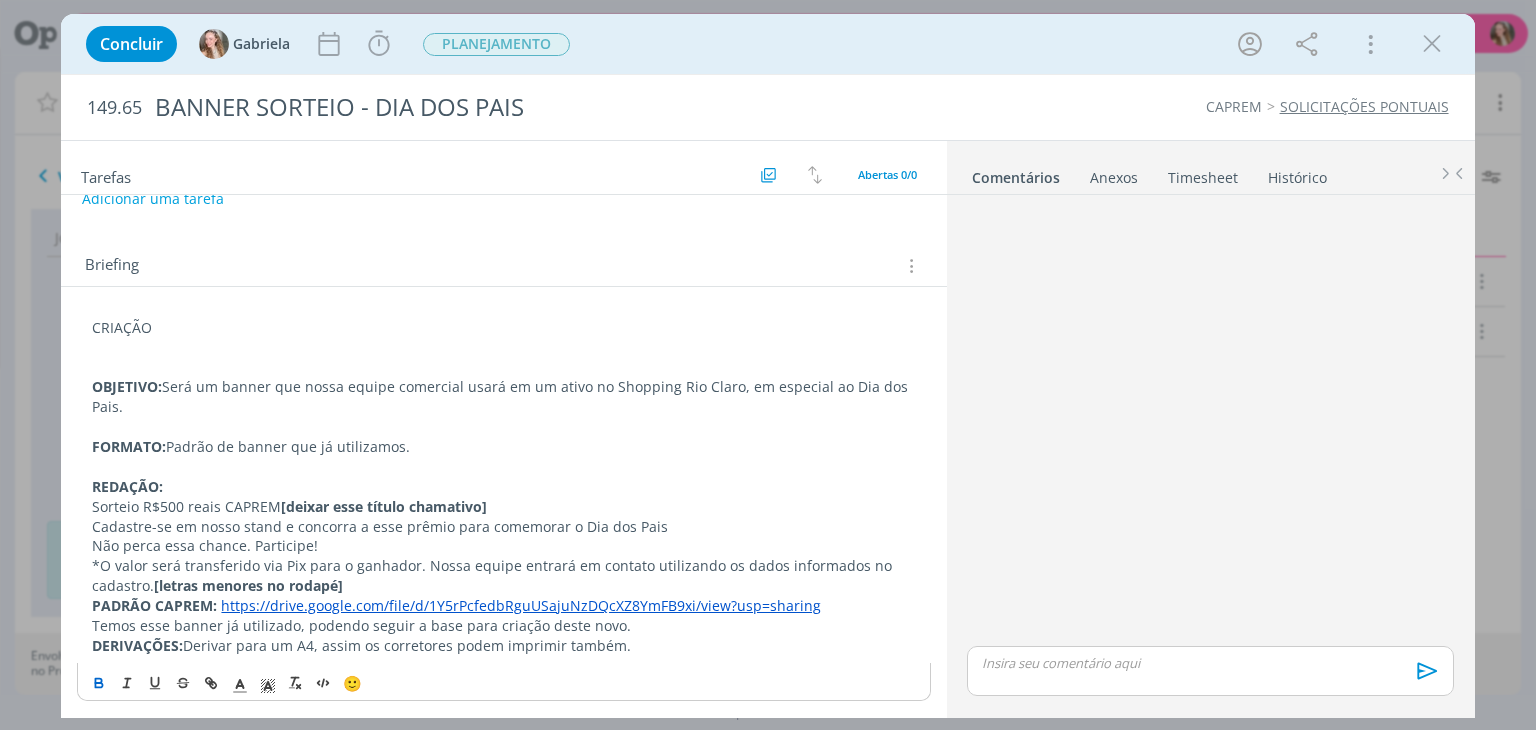 click on "Não perca essa chance. Participe!" at bounding box center [503, 546] 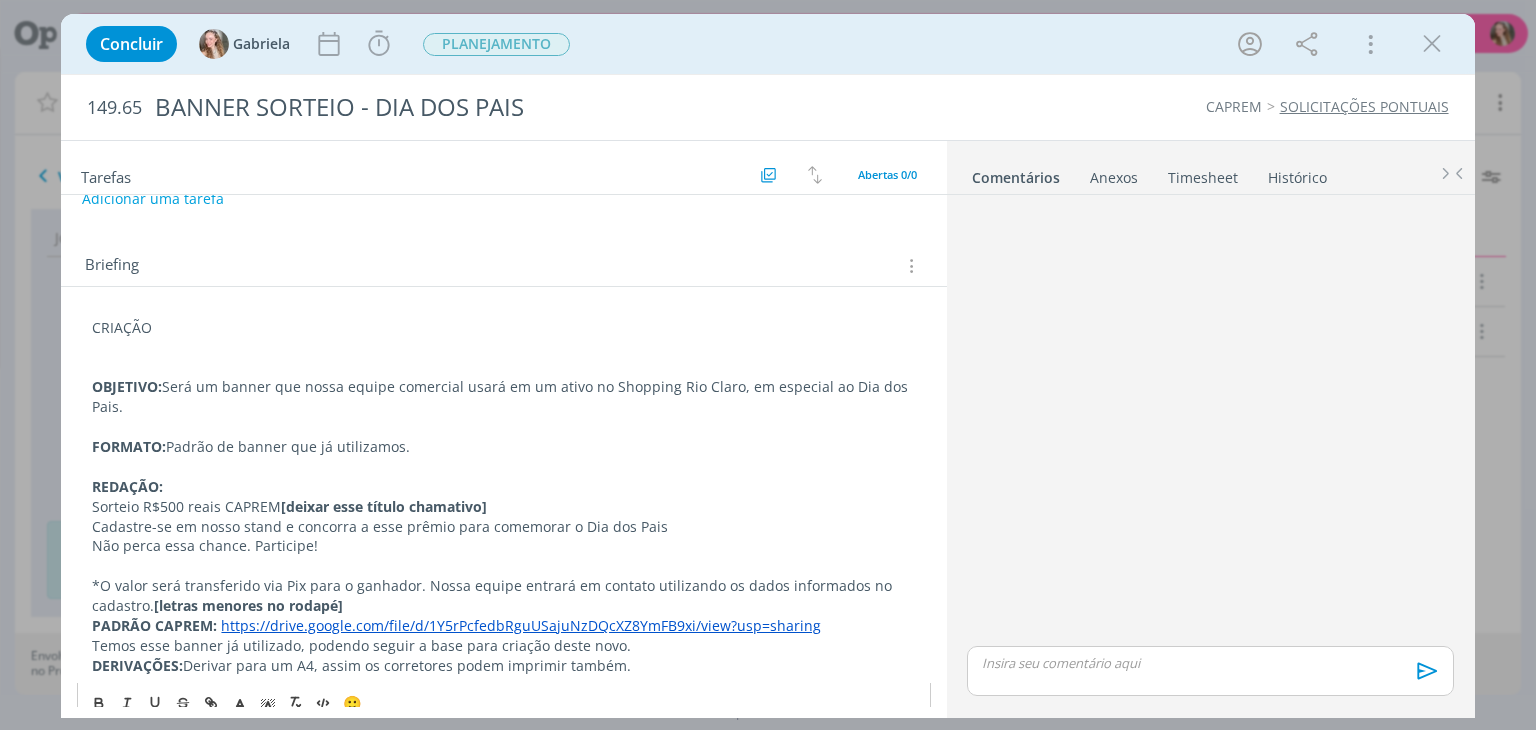 scroll, scrollTop: 47, scrollLeft: 0, axis: vertical 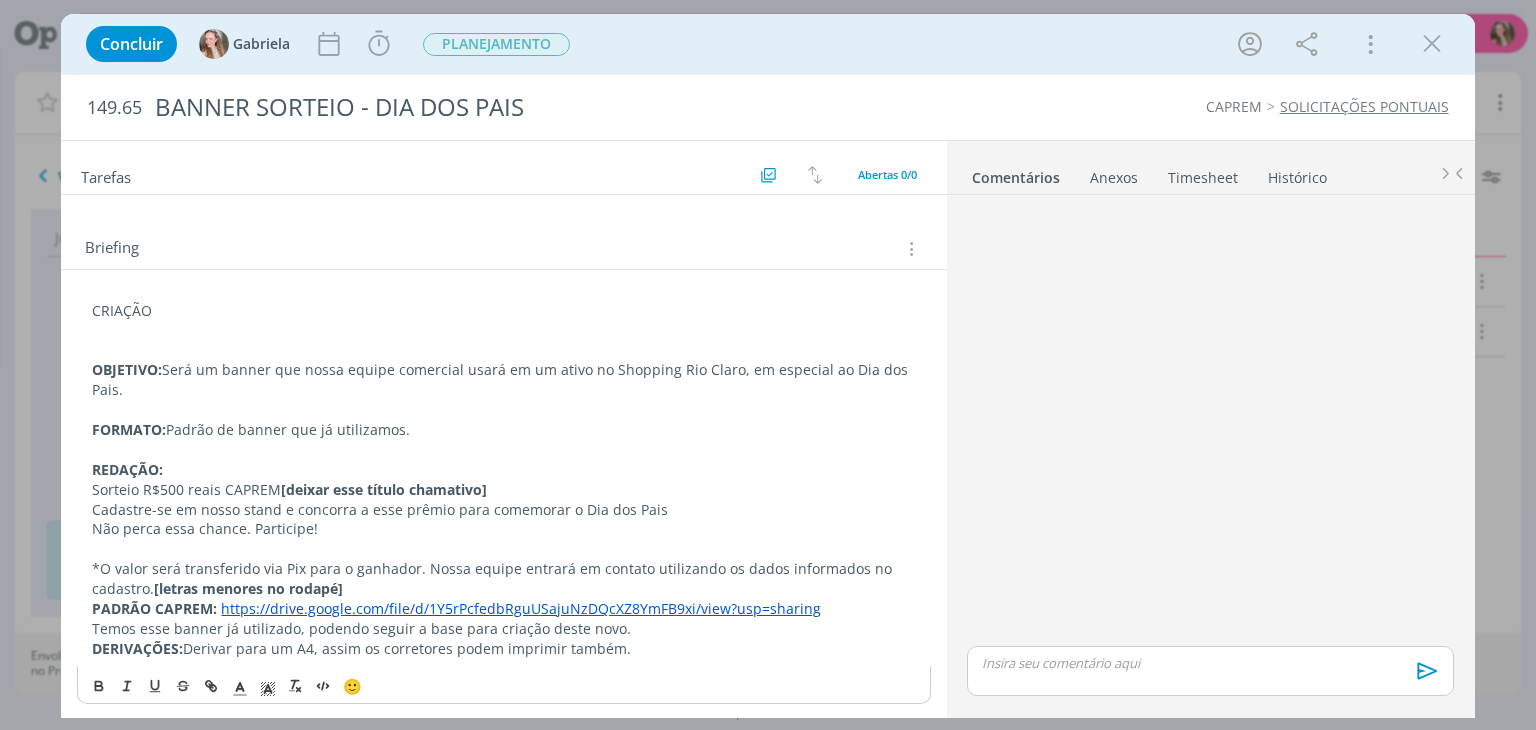 click on "*O valor será transferido via Pix para o ganhador. Nossa equipe entrará em contato utilizando os dados informados no cadastro.  [letras menores no rodapé]" at bounding box center (503, 579) 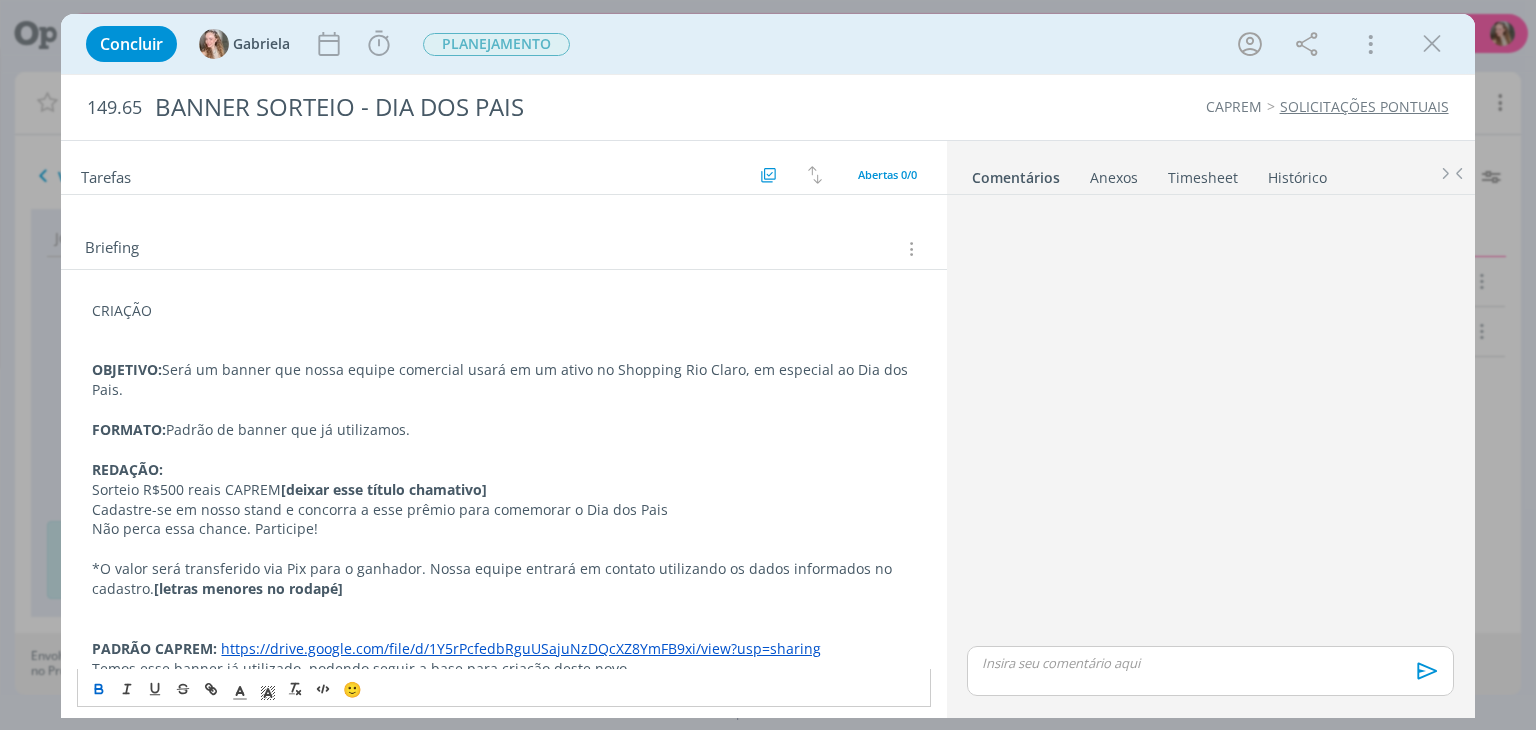 scroll, scrollTop: 90, scrollLeft: 0, axis: vertical 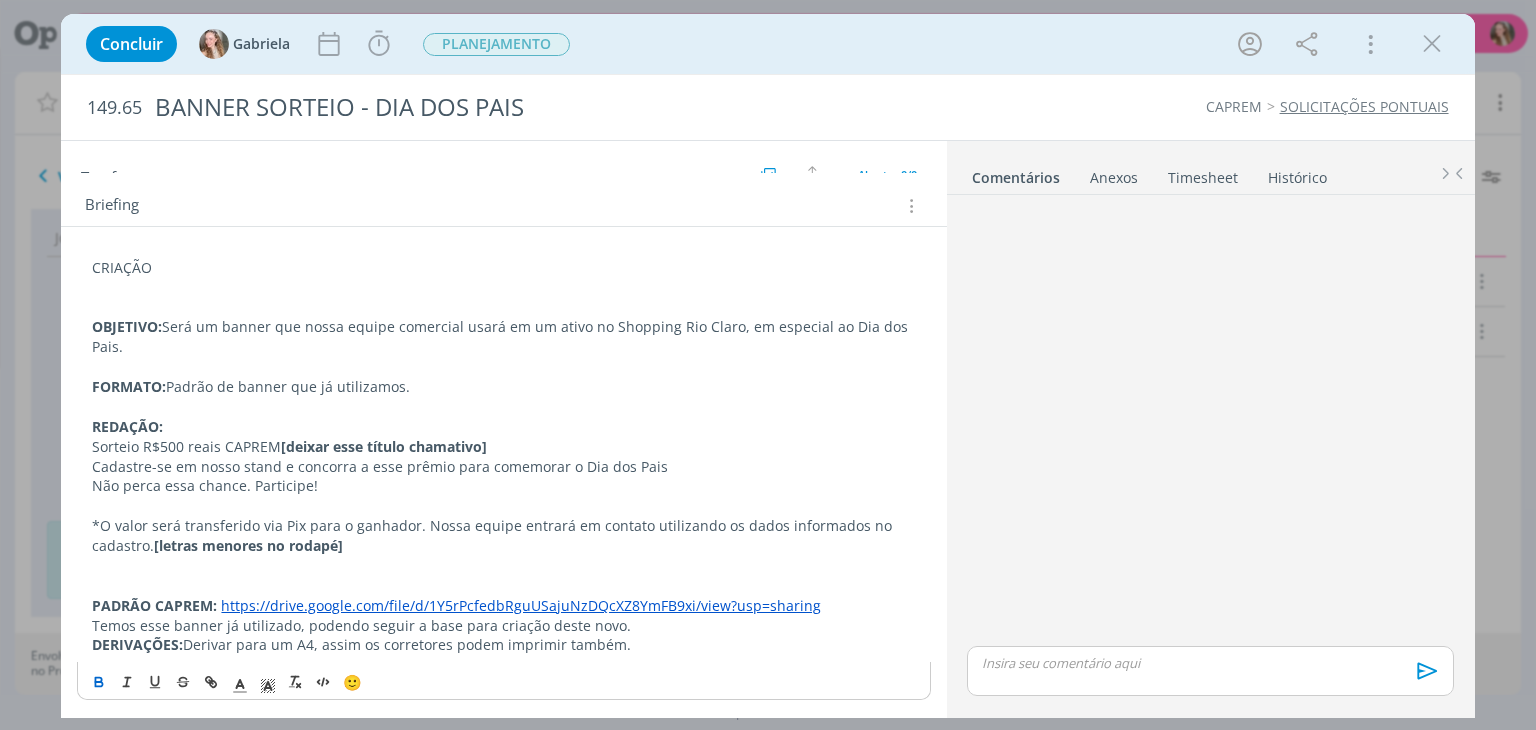 click on "Temos esse banner já utilizado, podendo seguir a base para criação deste novo." at bounding box center (503, 626) 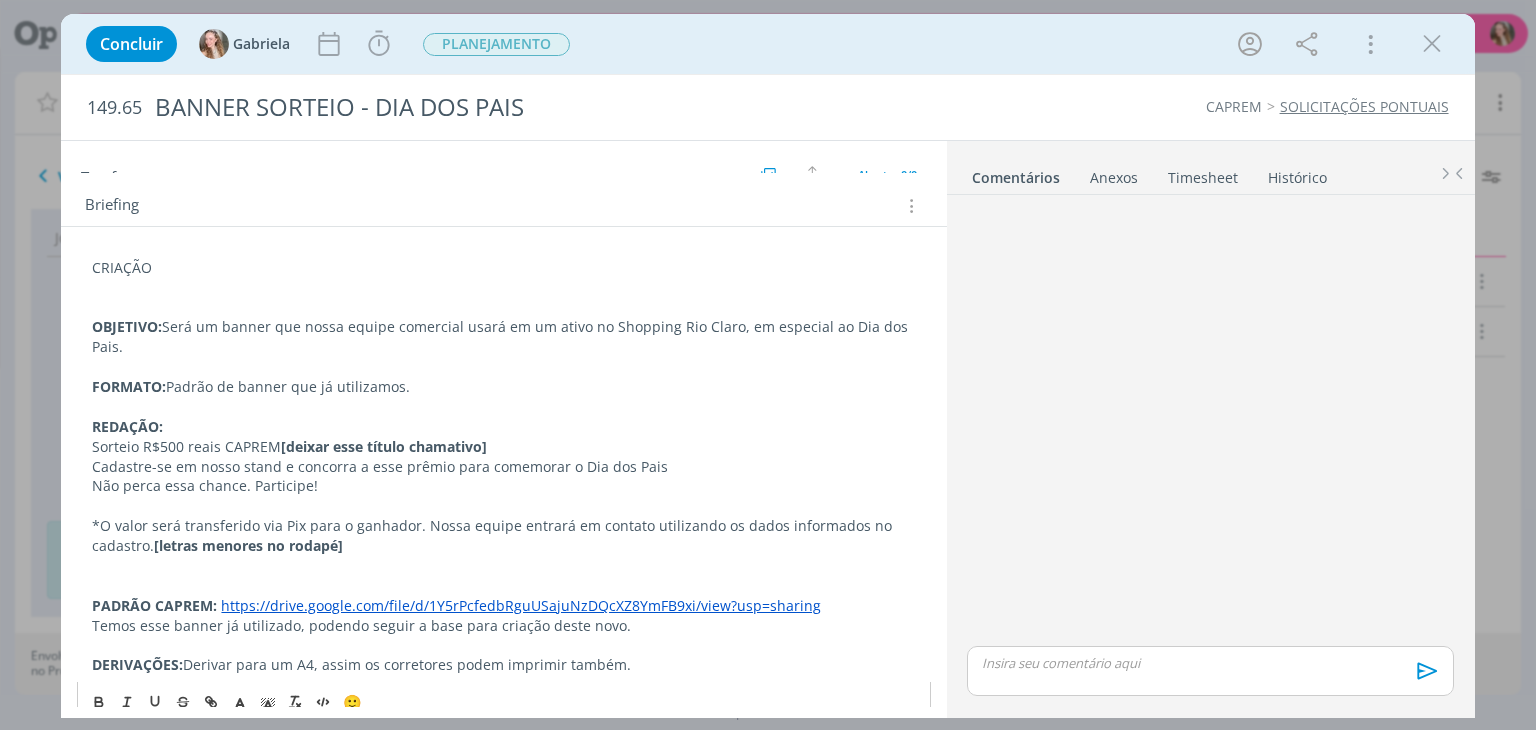 scroll, scrollTop: 110, scrollLeft: 0, axis: vertical 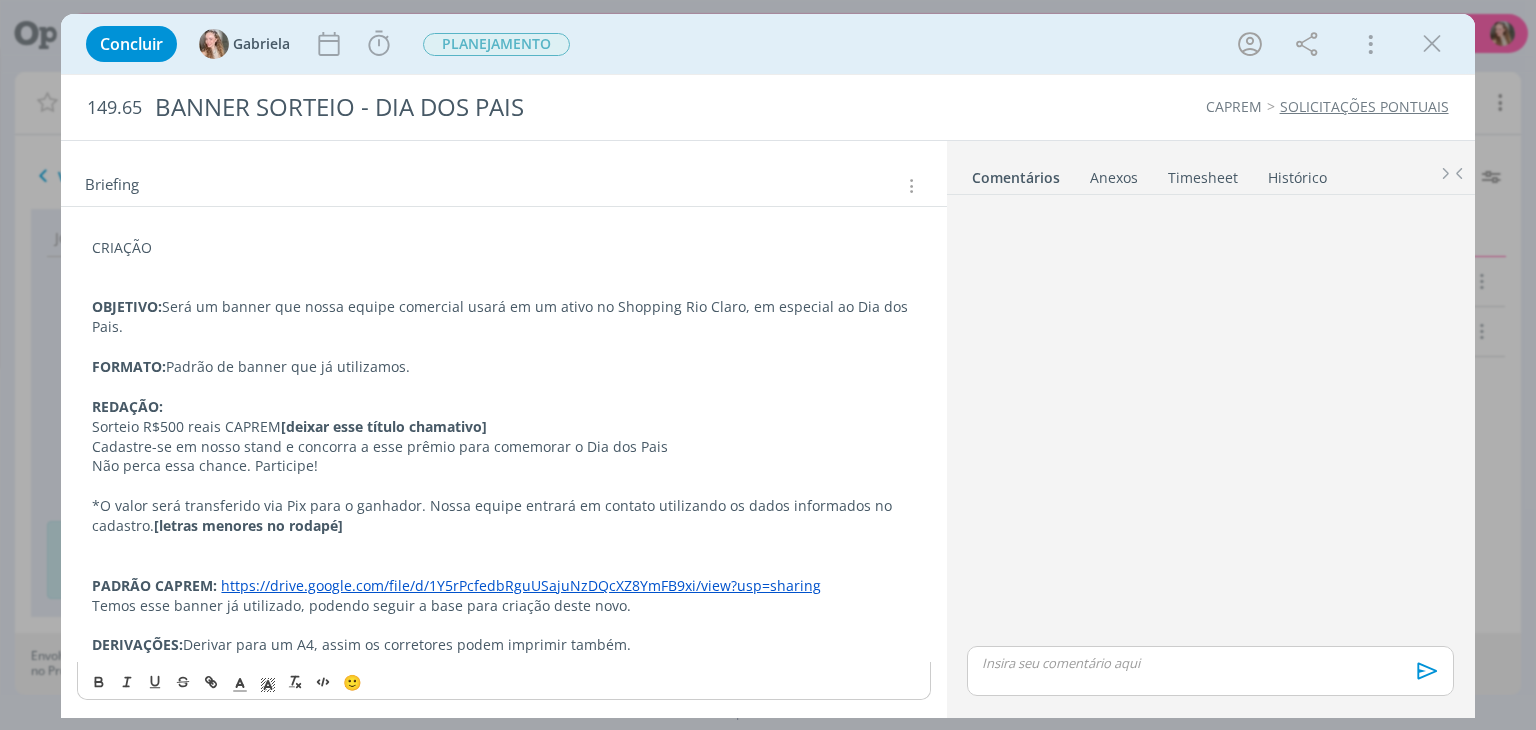click on "https://drive.google.com/file/d/1Y5rPcfedbRguUSajuNzDQcXZ8YmFB9xi/view?usp=sharing" at bounding box center [521, 585] 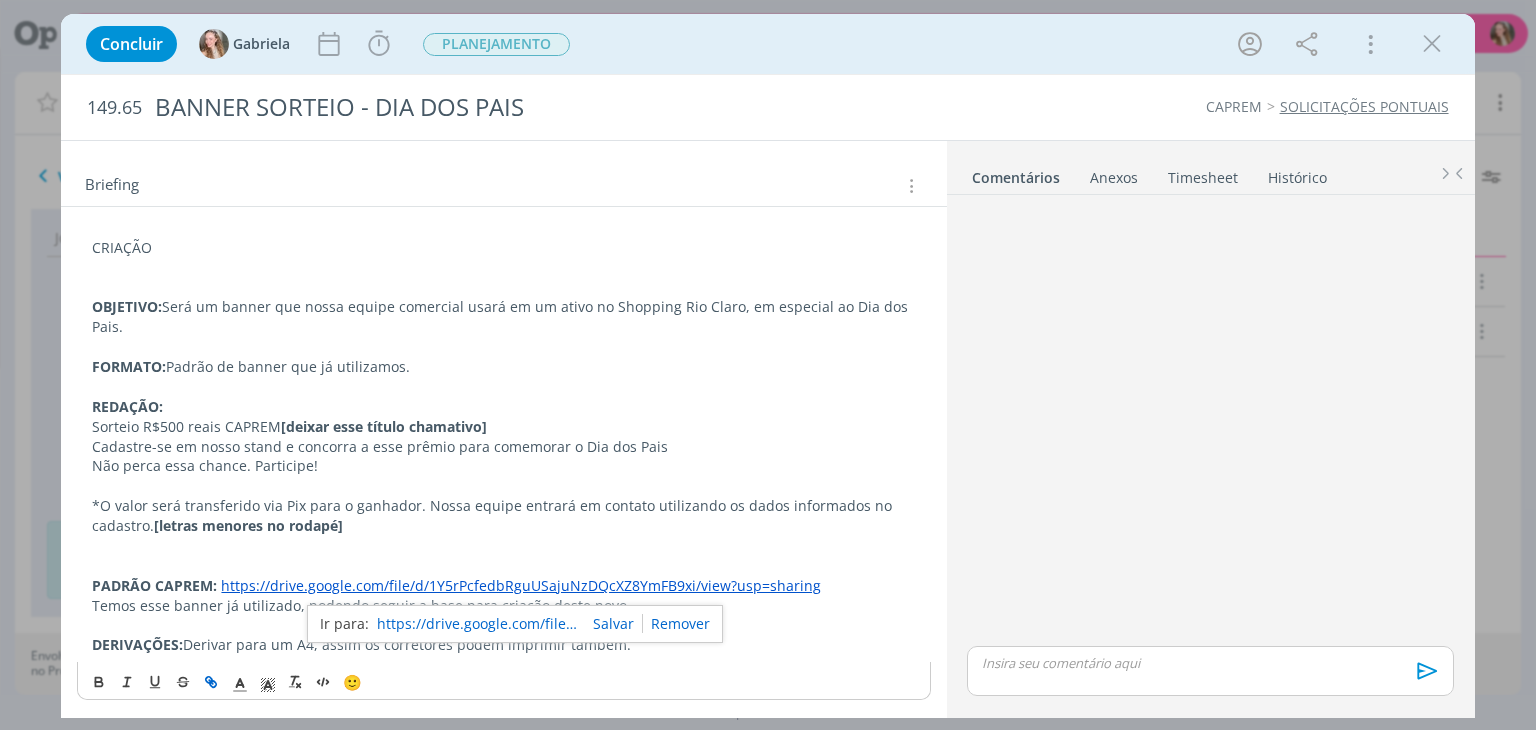 click on "https://drive.google.com/file/d/1Y5rPcfedbRguUSajuNzDQcXZ8YmFB9xi/view?usp=sharing" at bounding box center (477, 624) 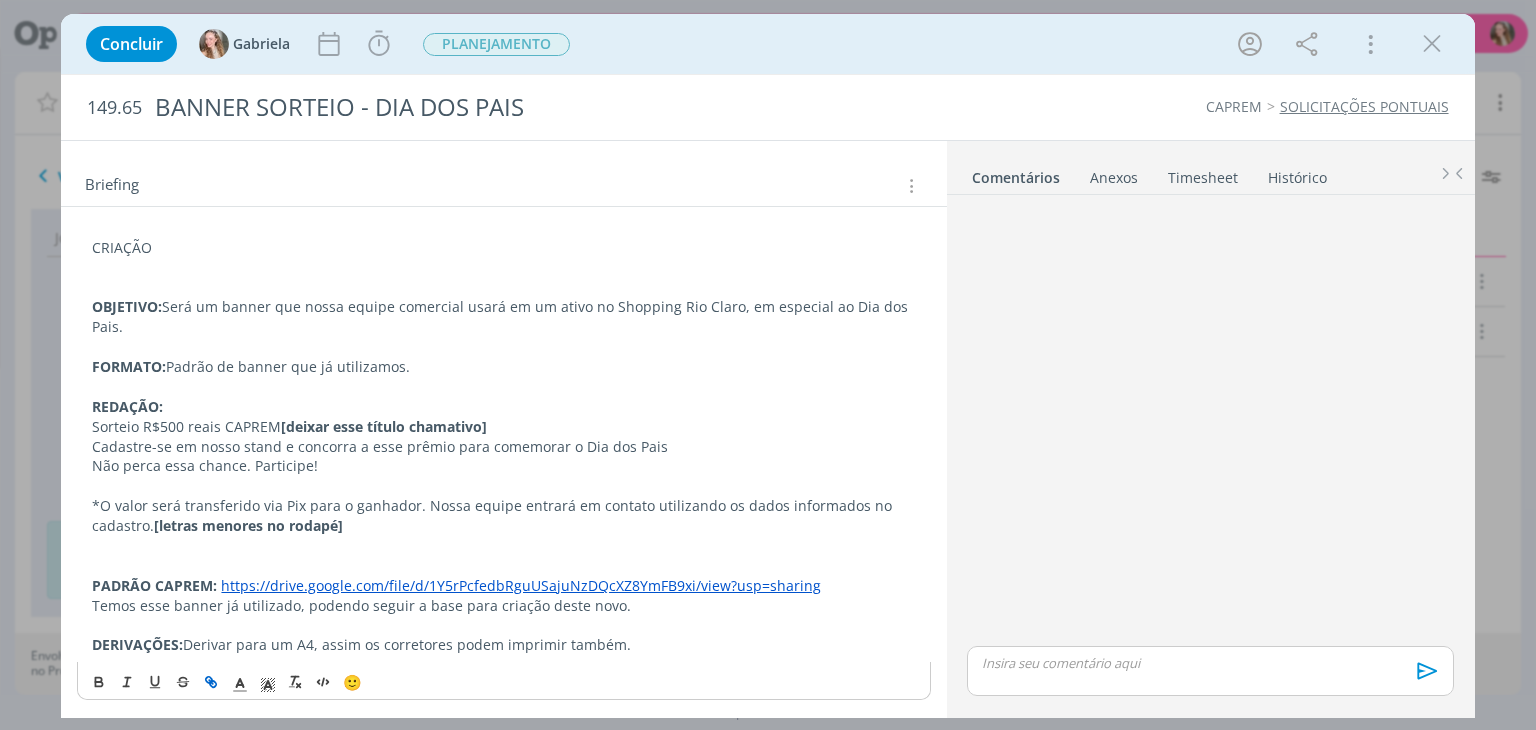 scroll, scrollTop: 0, scrollLeft: 0, axis: both 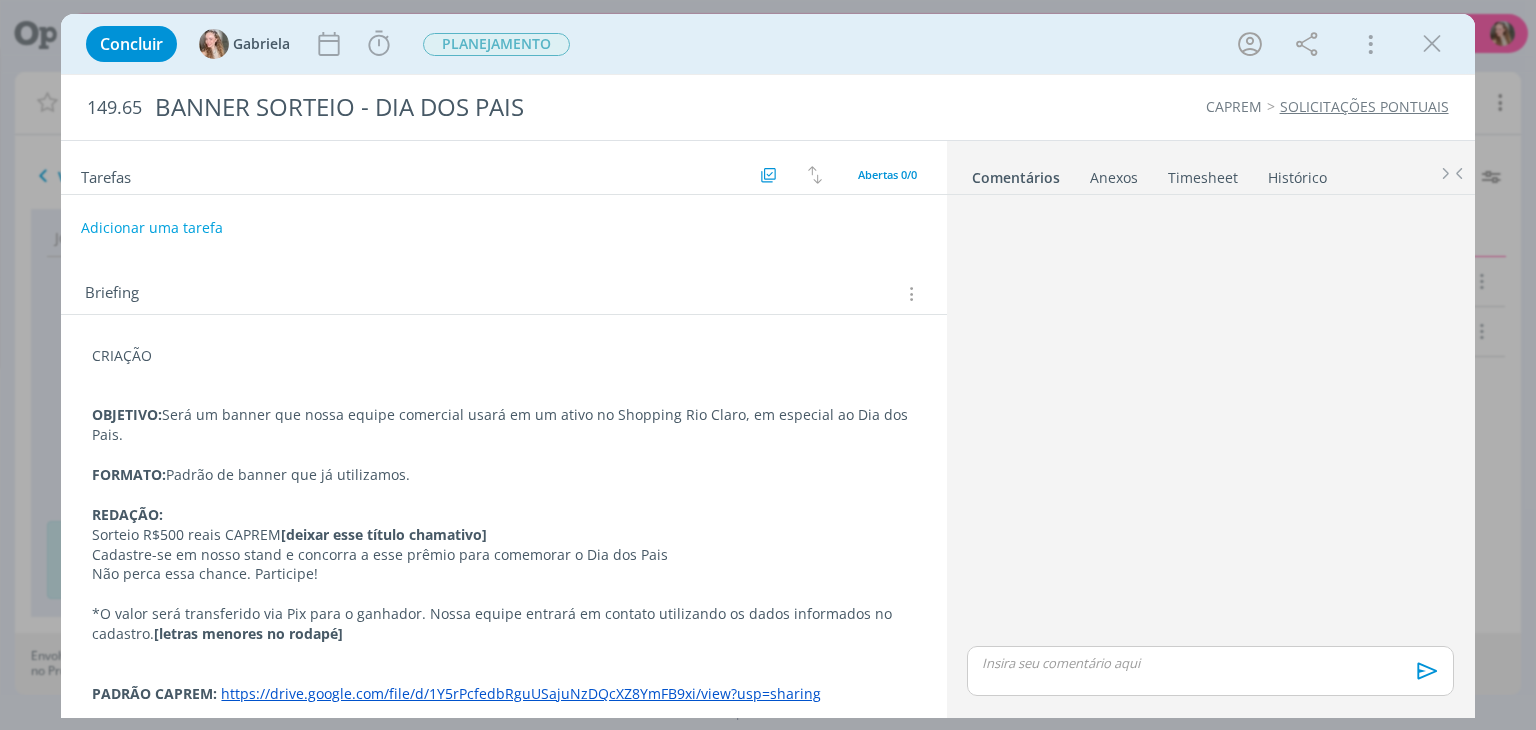 click on "Adicionar uma tarefa" at bounding box center (152, 228) 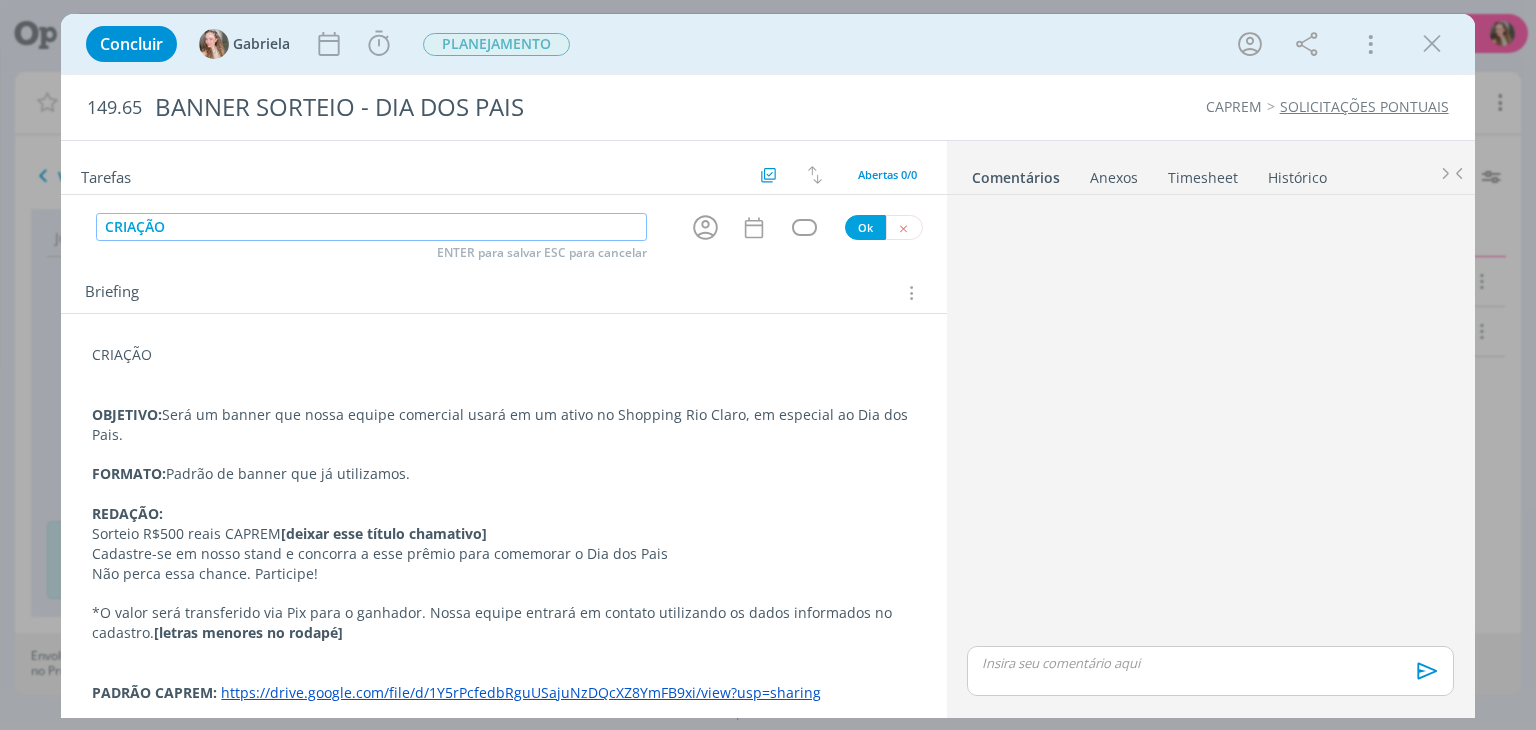 type on "CRIAÇÃO" 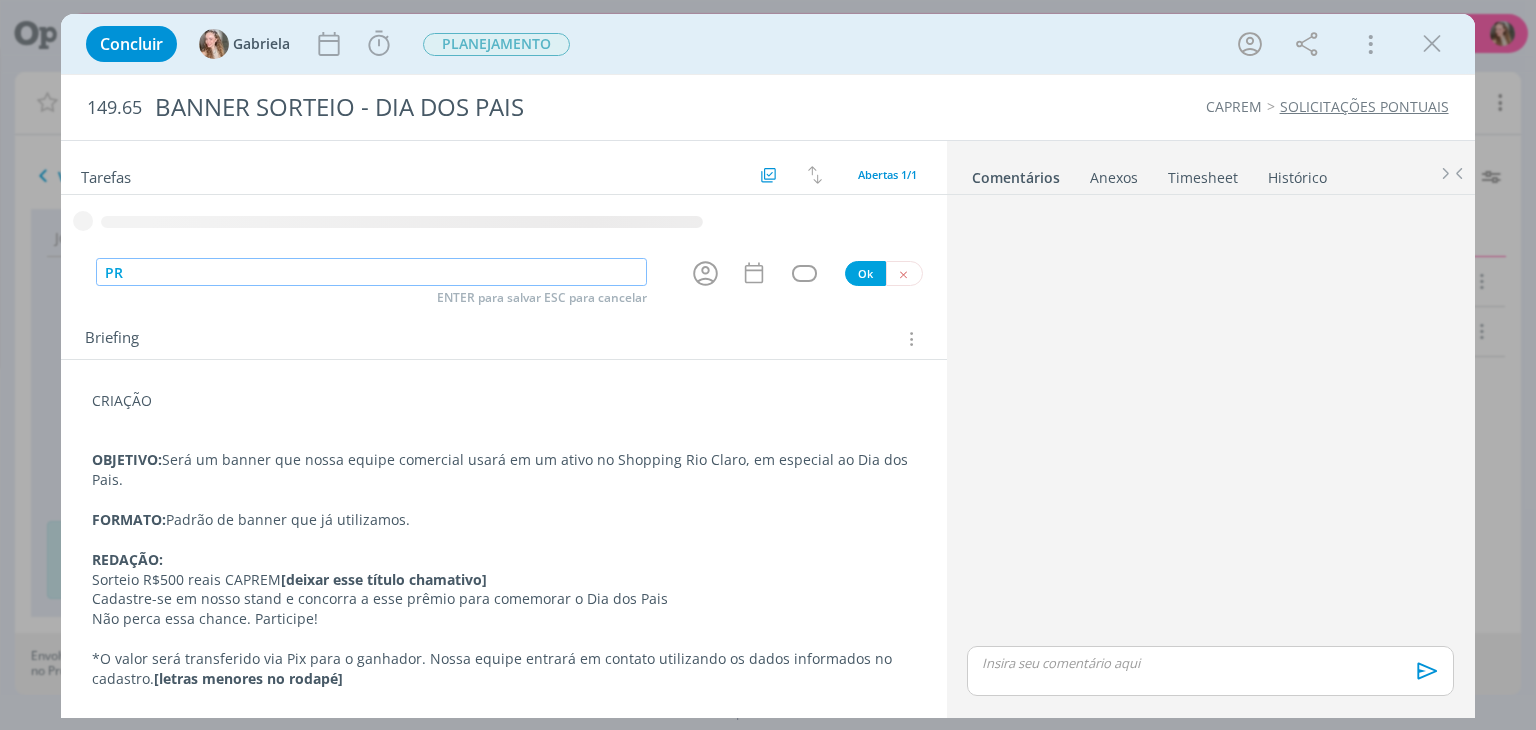 type on "P" 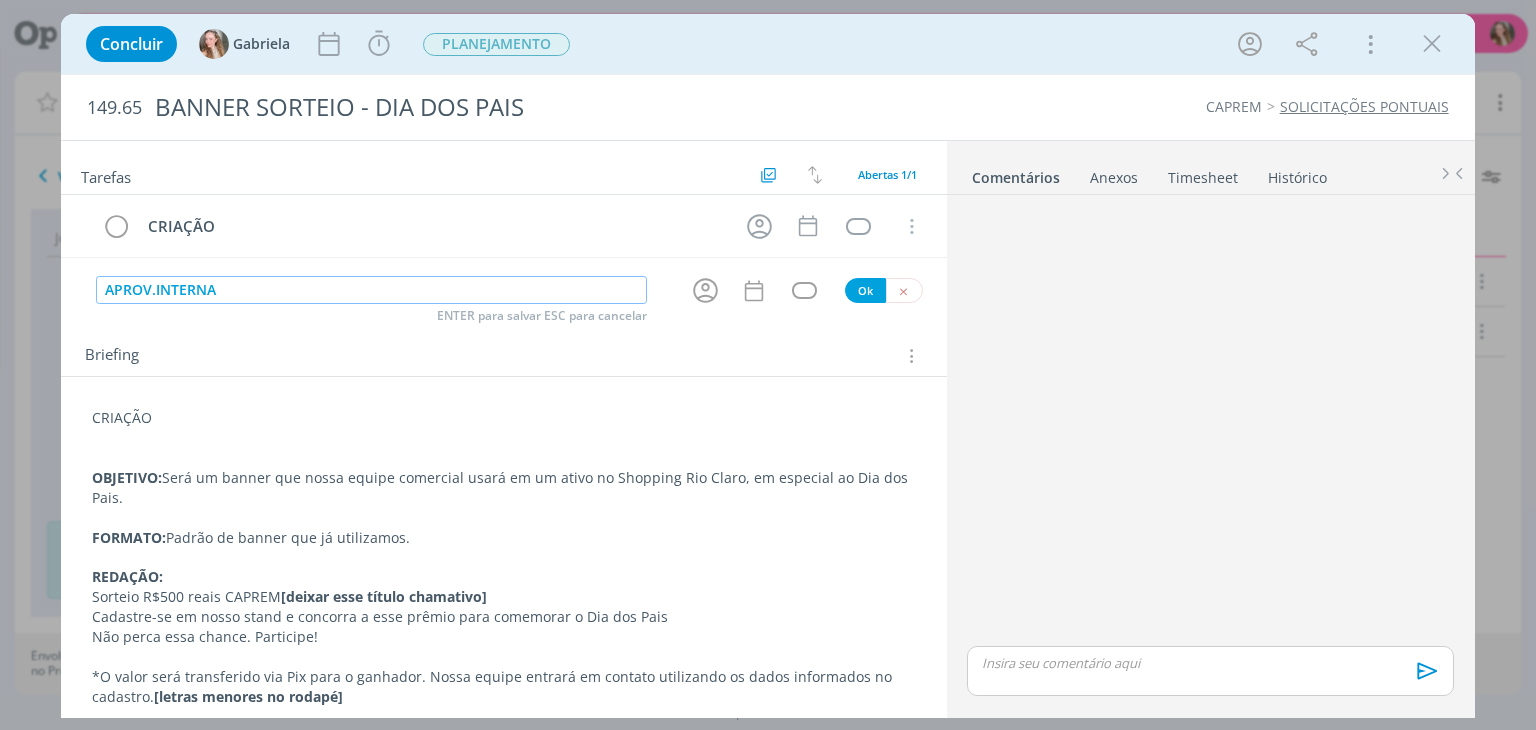 type on "APROV.INTERNA" 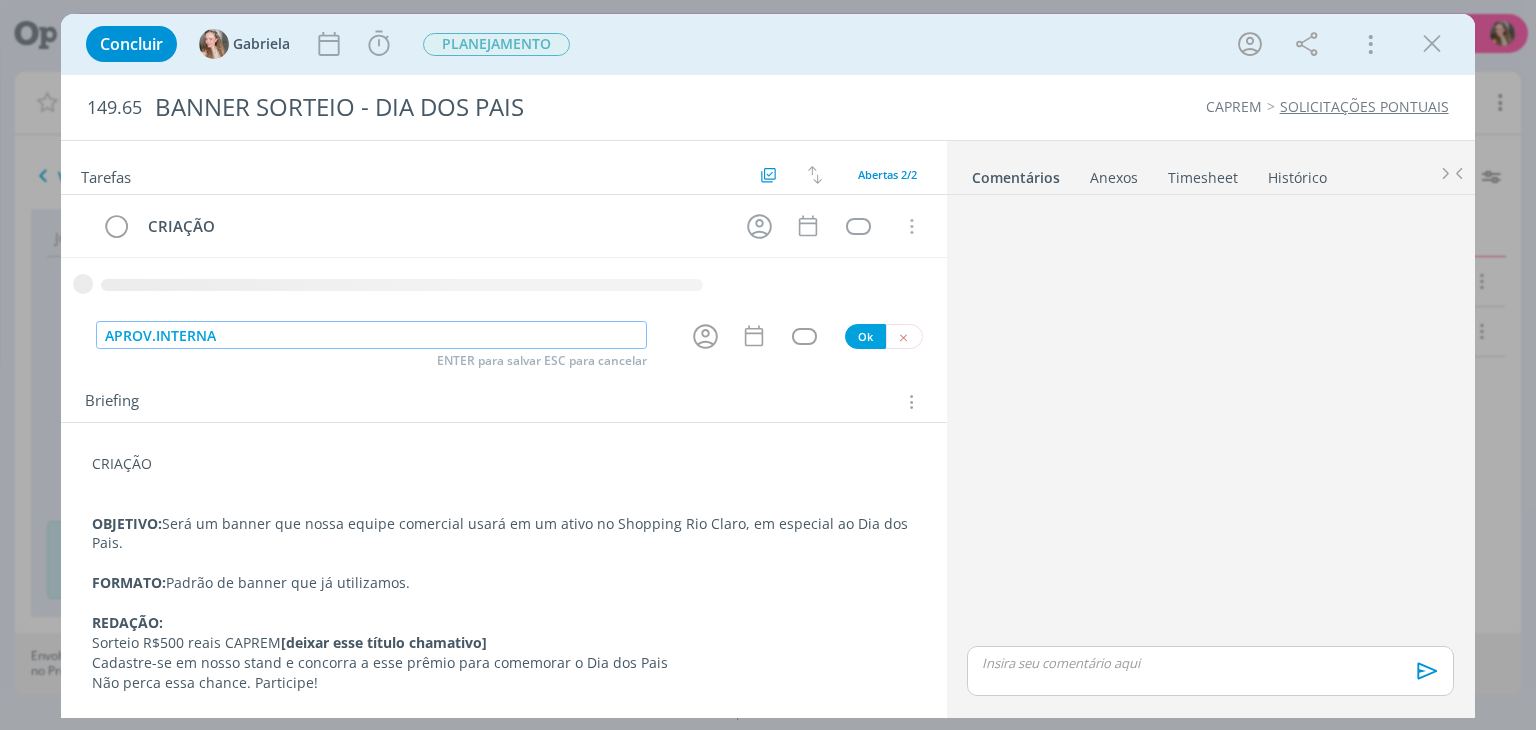 type 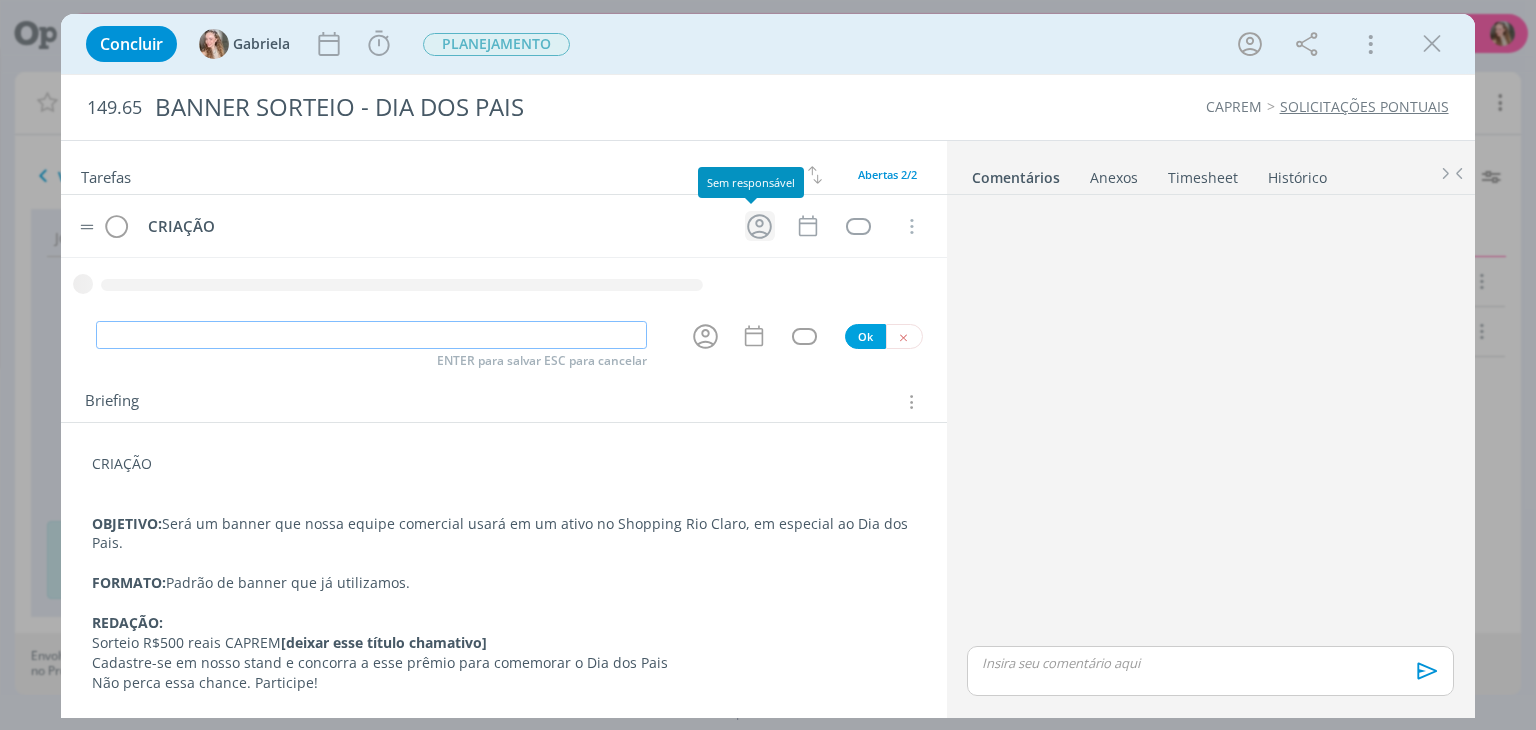 click 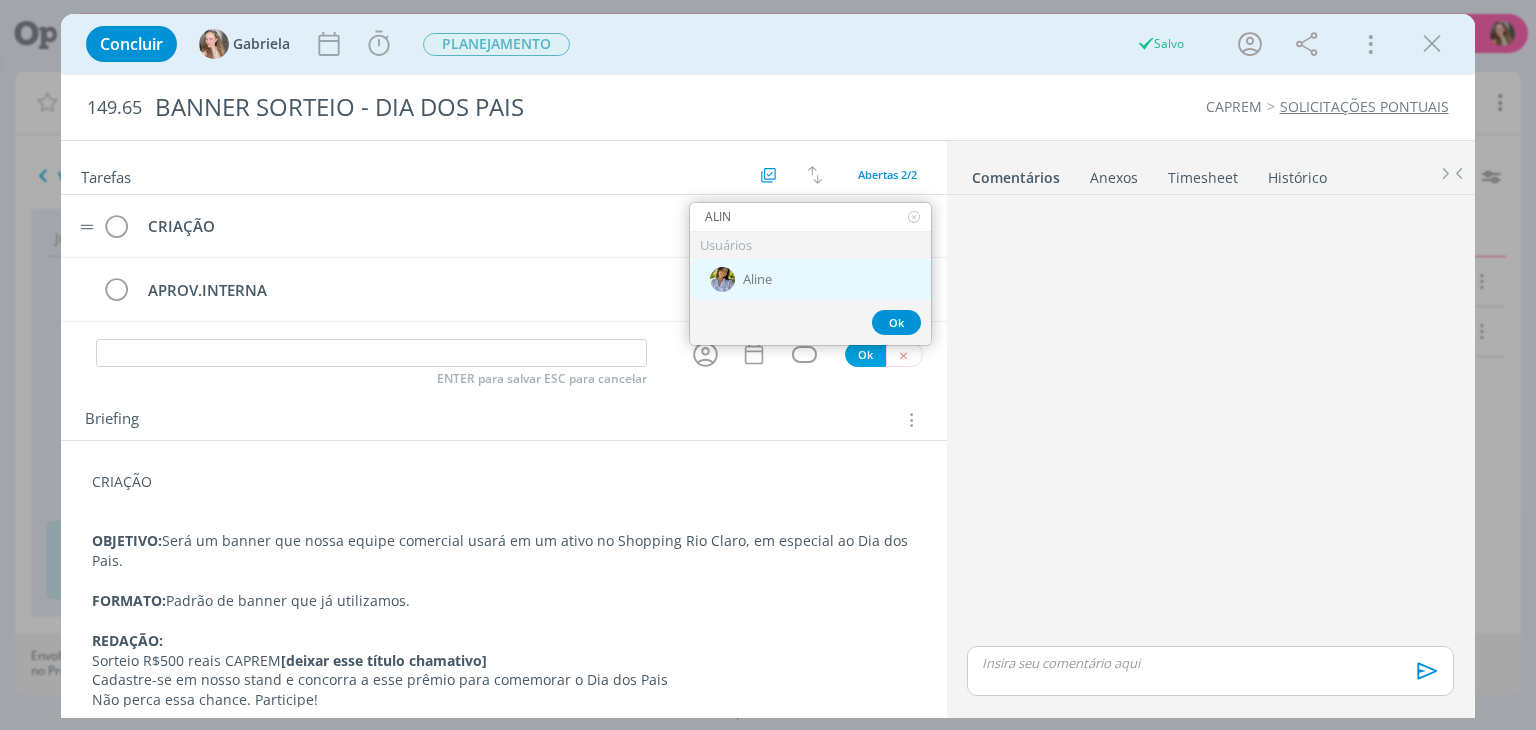 type on "ALIN" 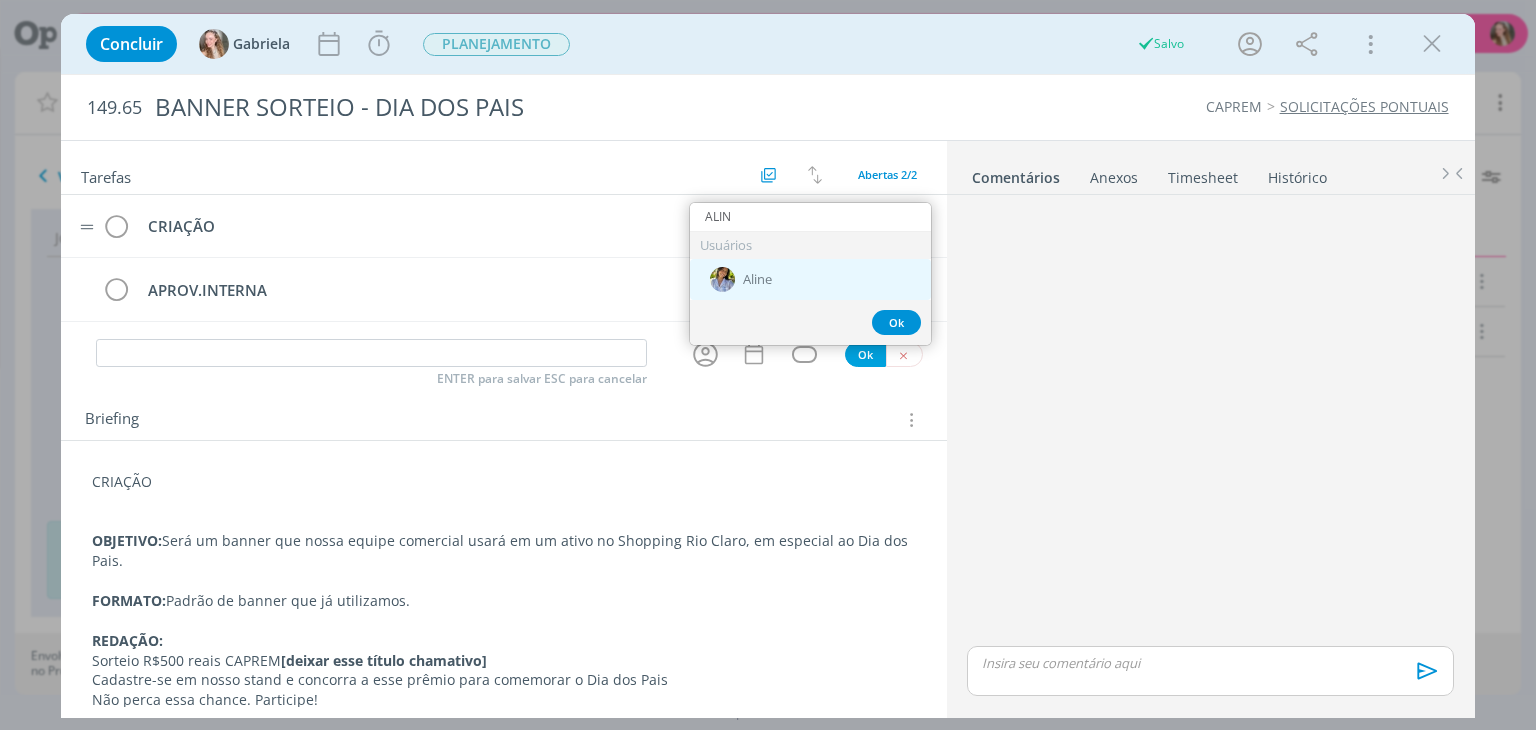 click on "Aline" at bounding box center (757, 280) 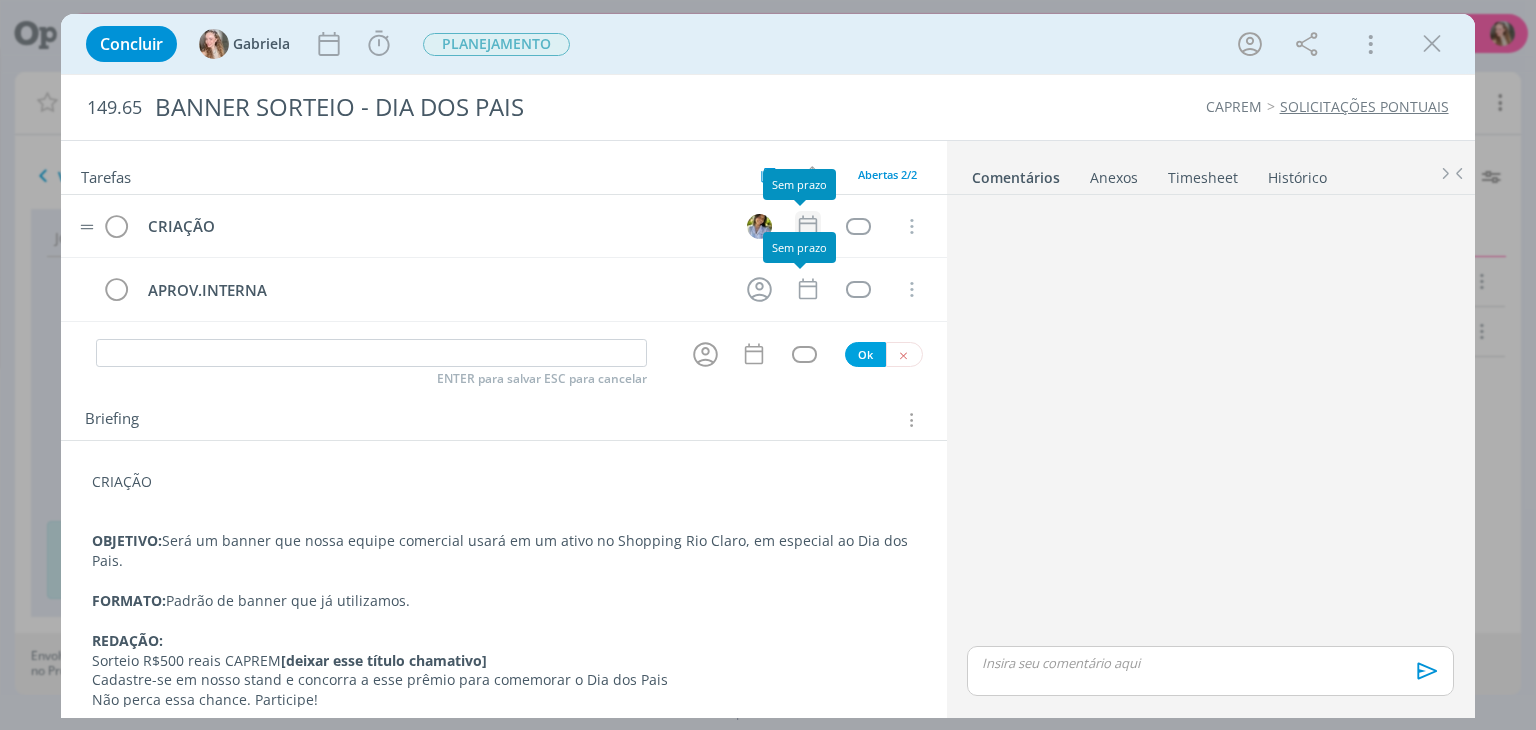 click 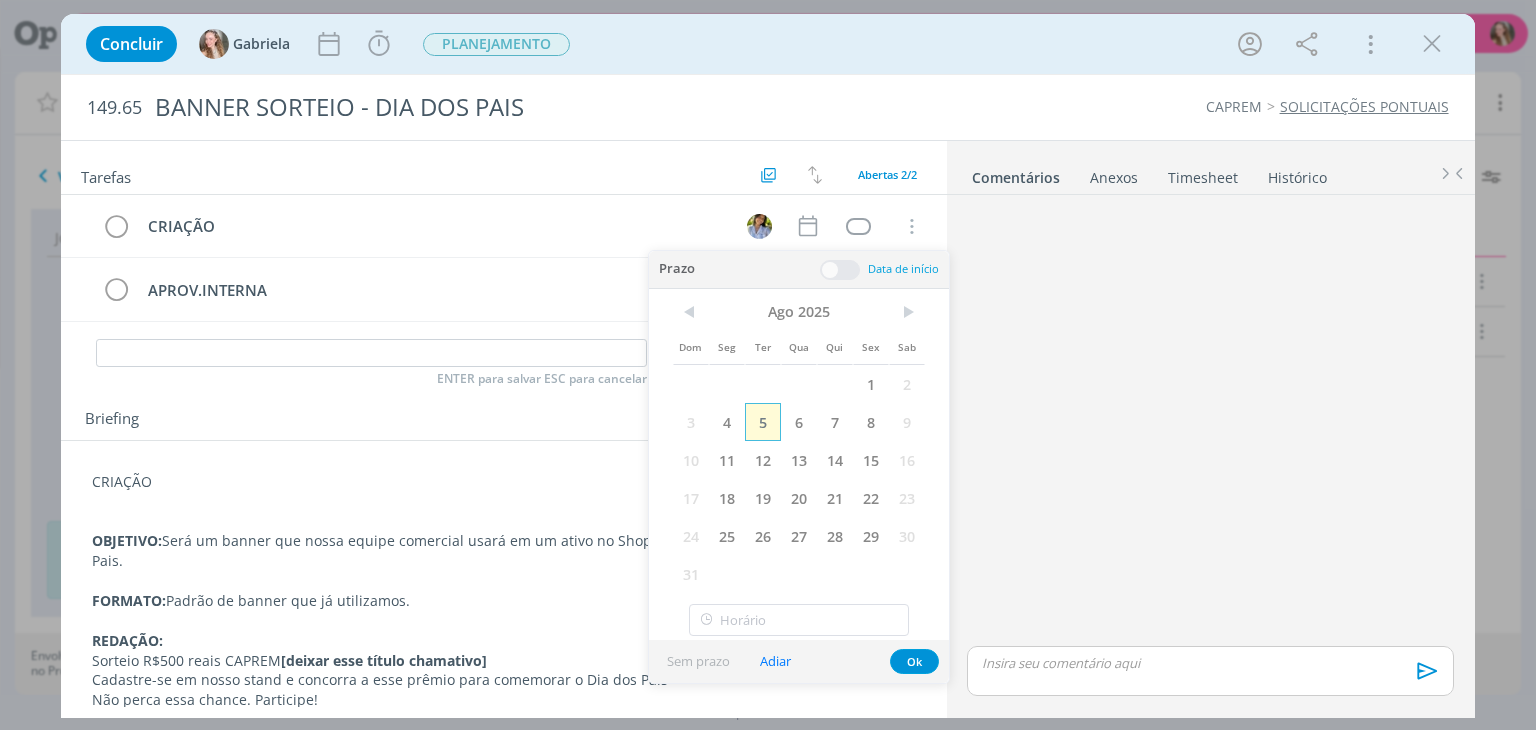 click on "5" at bounding box center (763, 422) 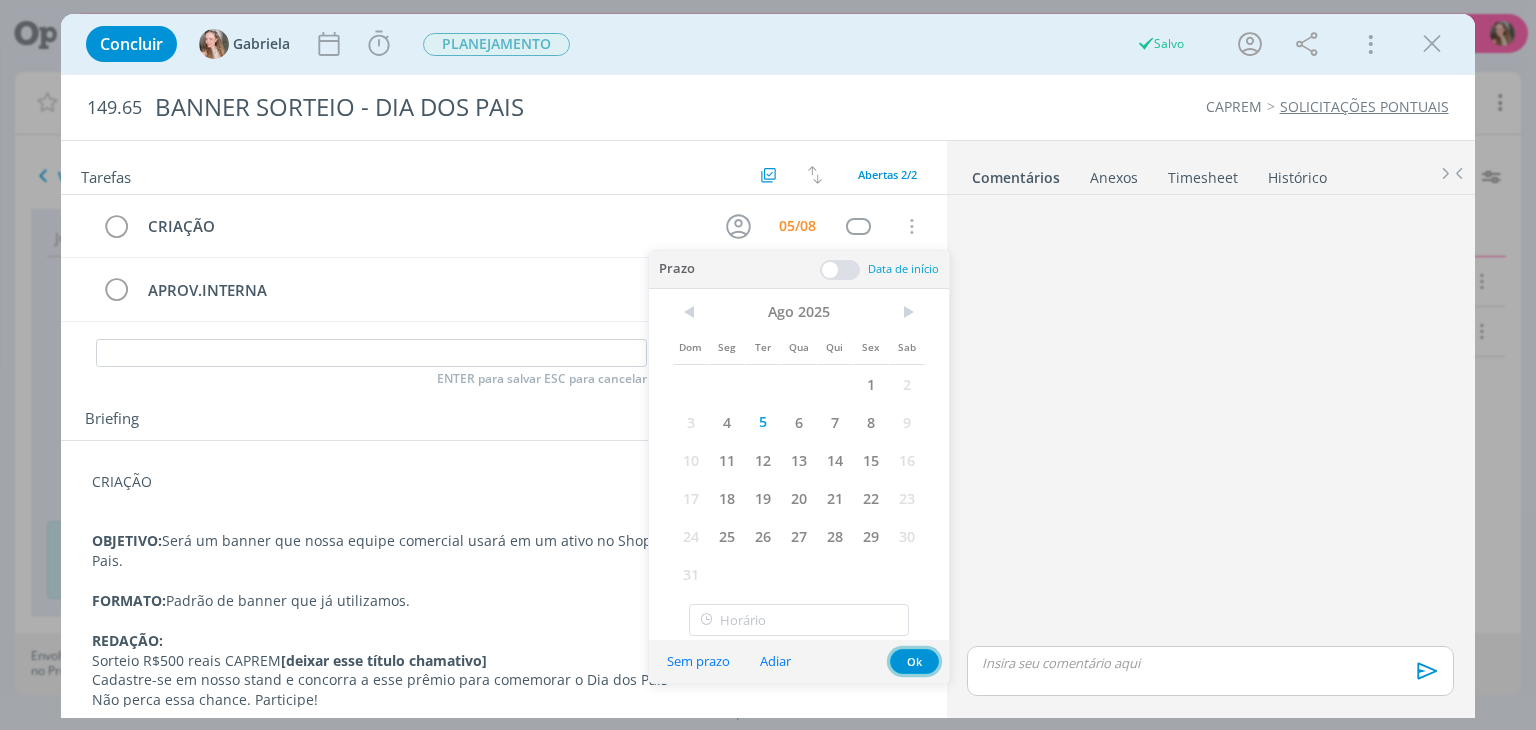 click on "Ok" at bounding box center (914, 661) 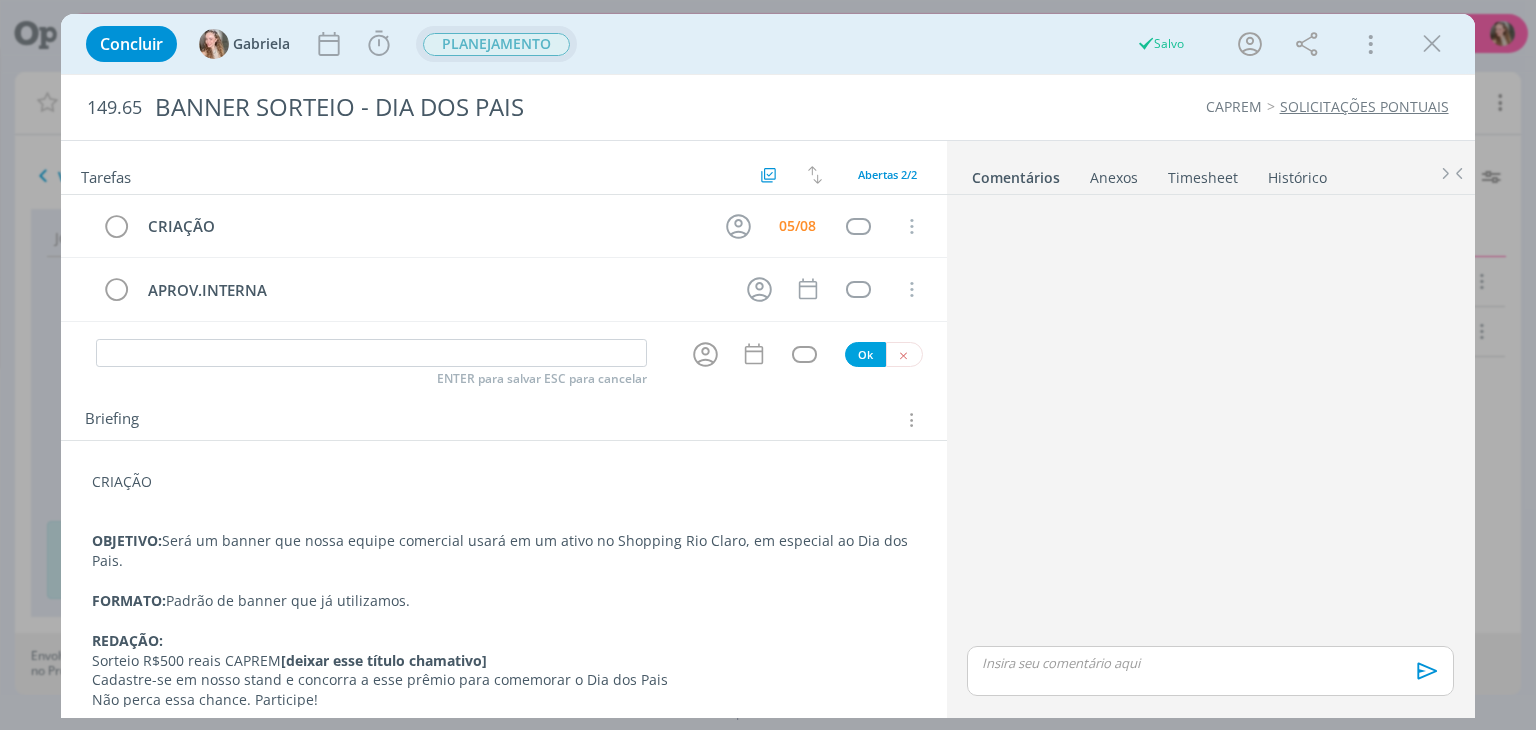 click on "PLANEJAMENTO" at bounding box center (496, 44) 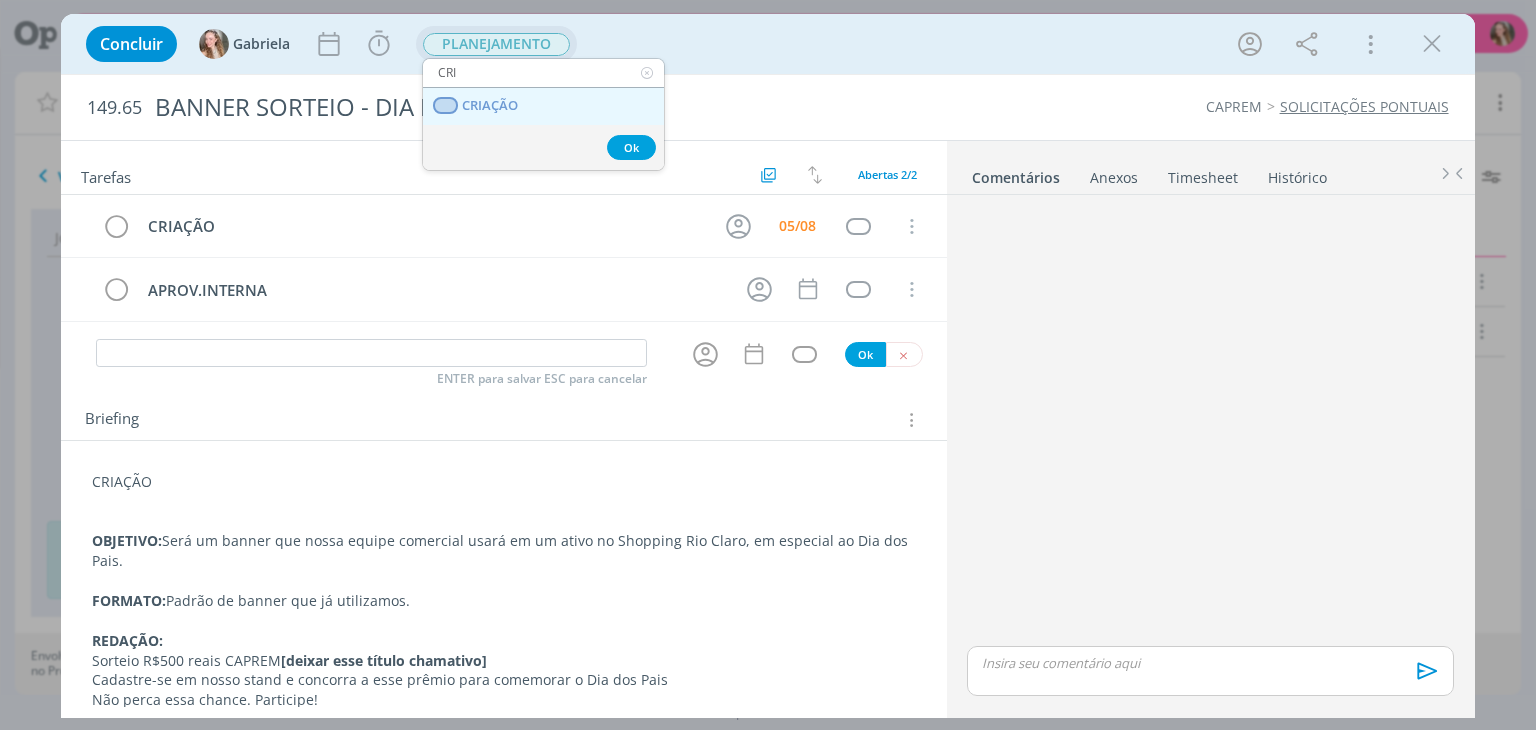 type on "CRI" 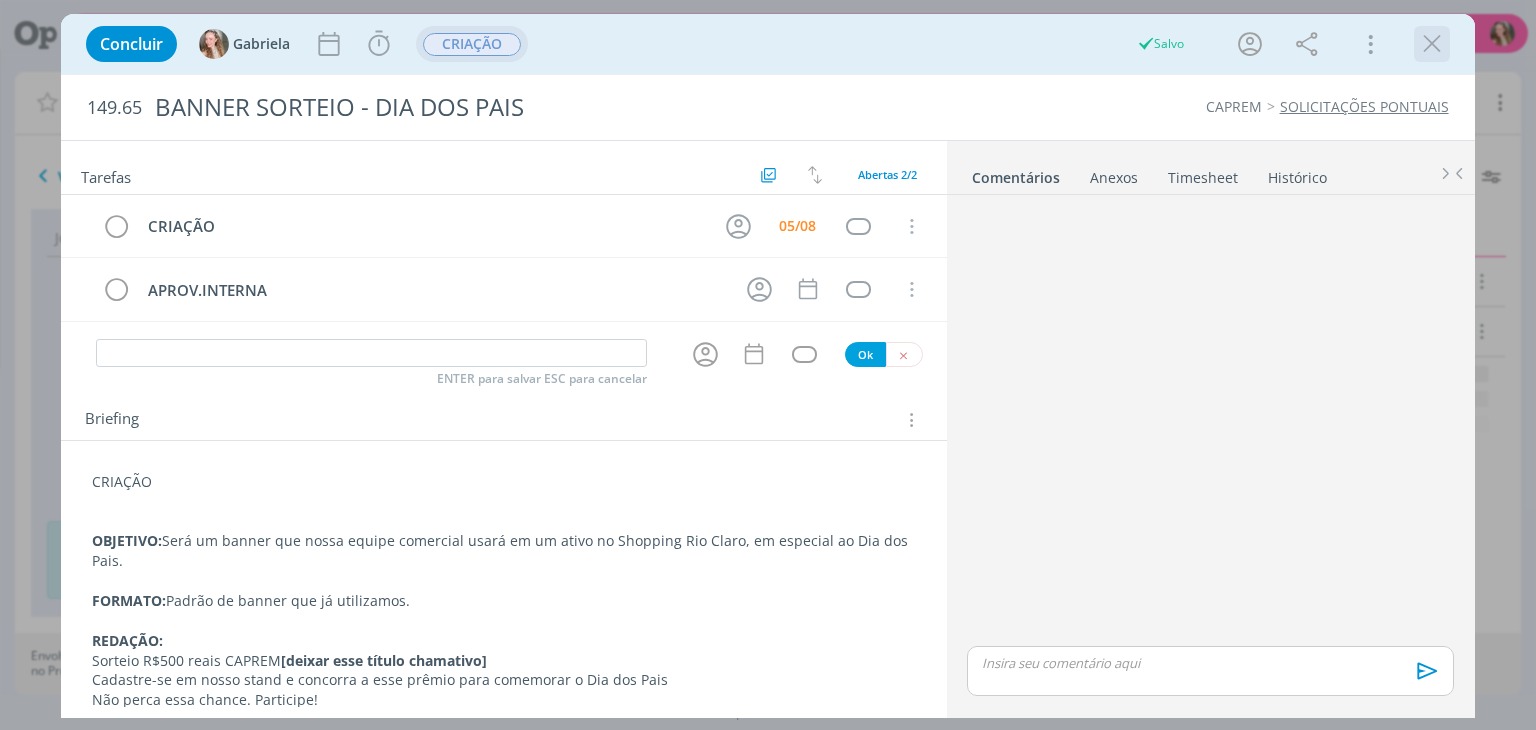 click at bounding box center (1432, 44) 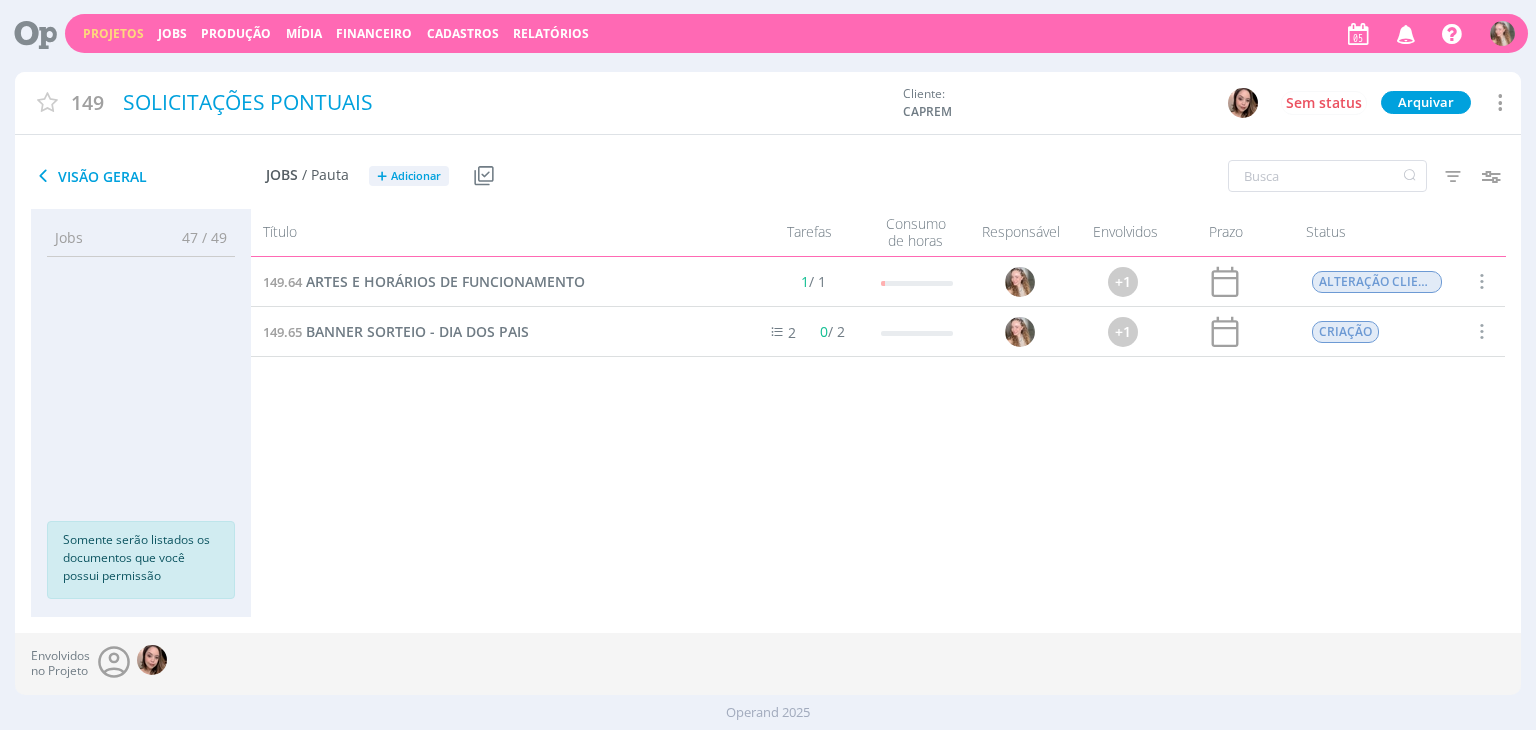click on "Projetos" at bounding box center (113, 33) 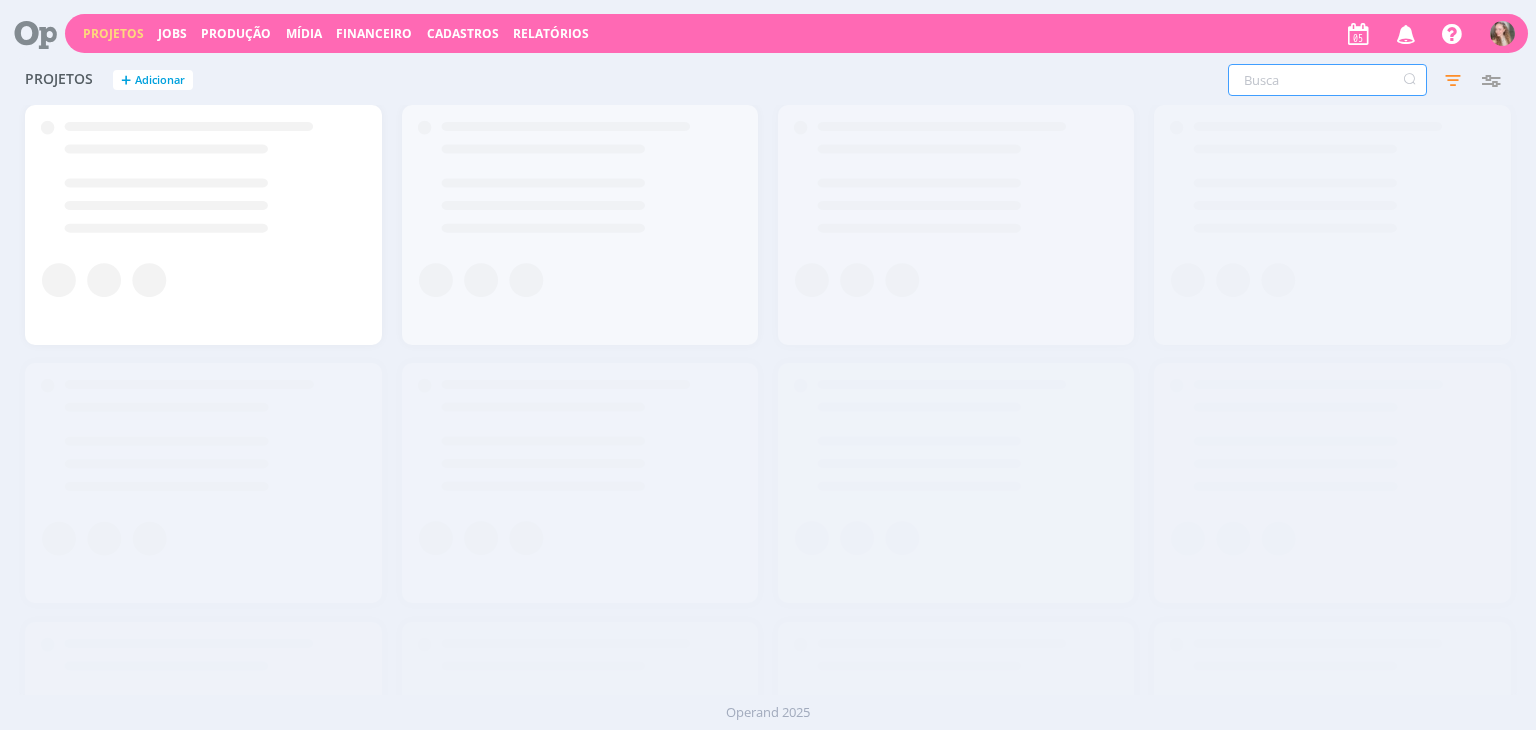 click at bounding box center (1327, 80) 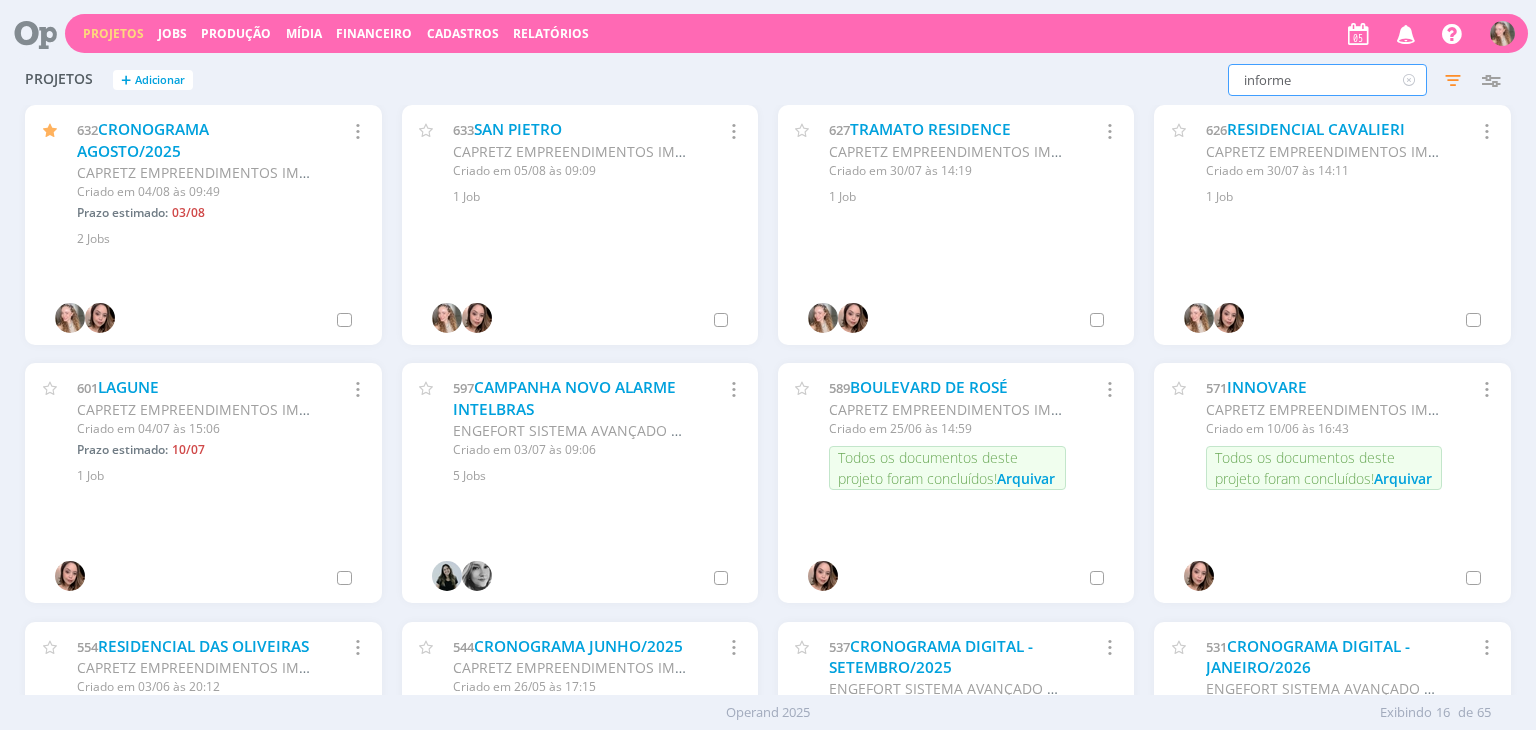type on "informe" 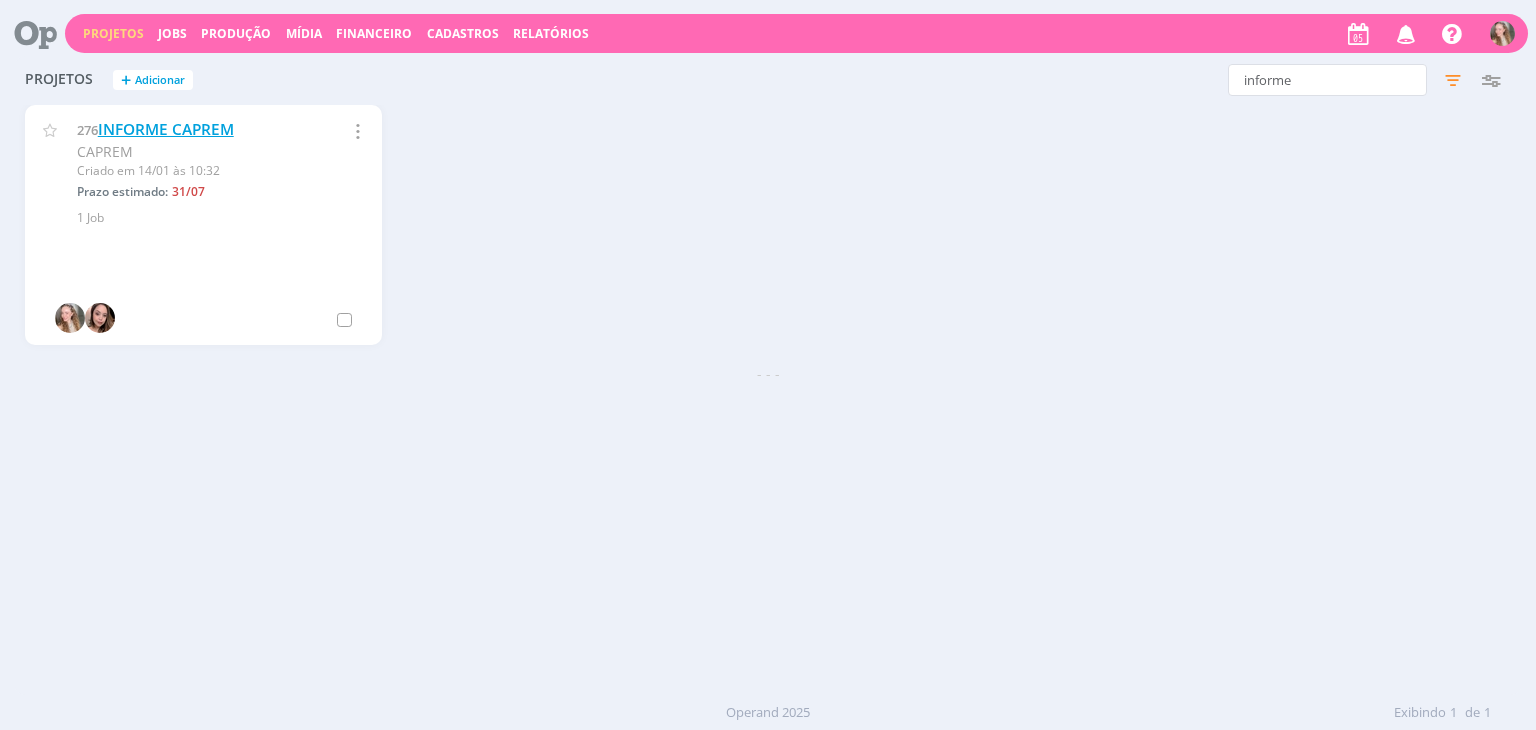 click on "INFORME CAPREM" at bounding box center (166, 129) 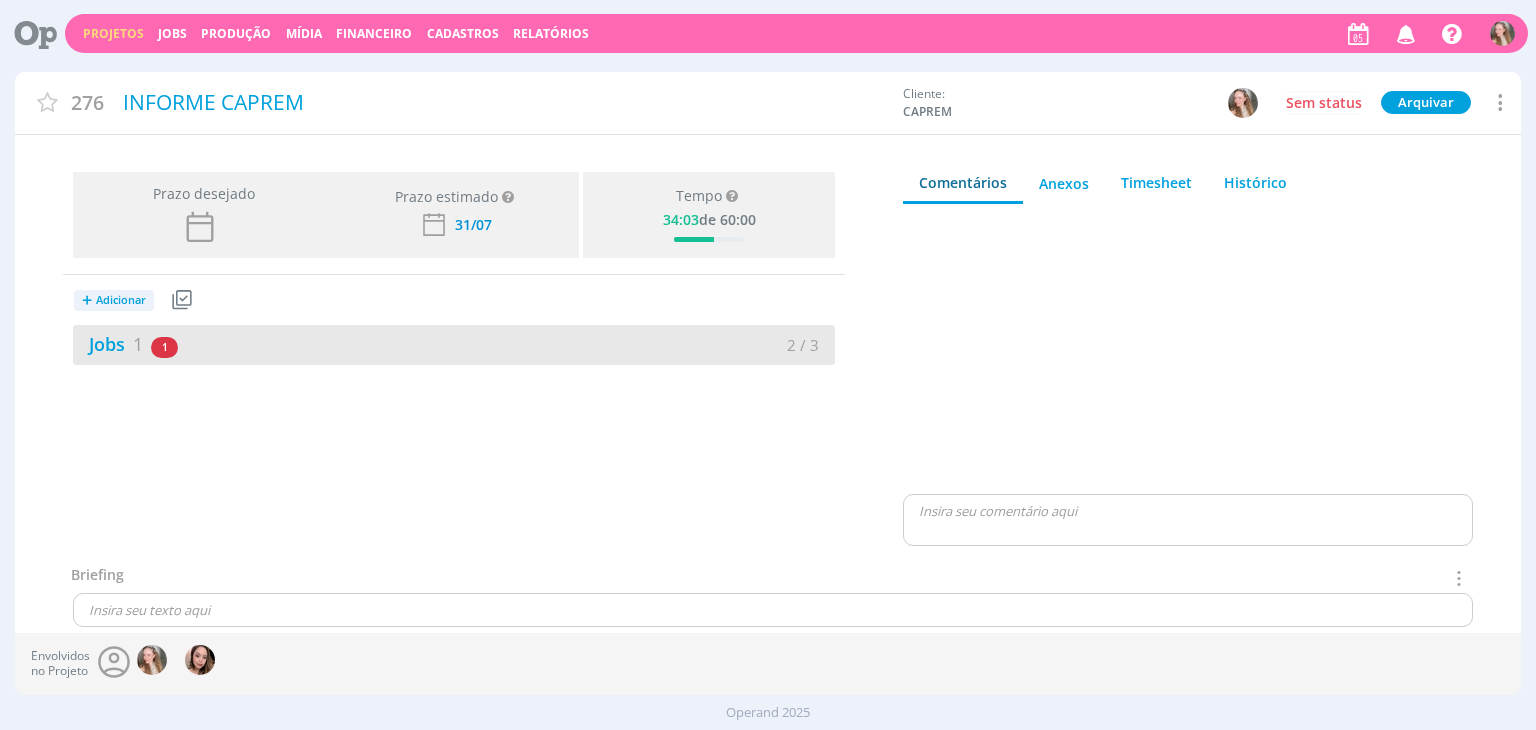 click on "Jobs 1 1  atrasado" at bounding box center [263, 344] 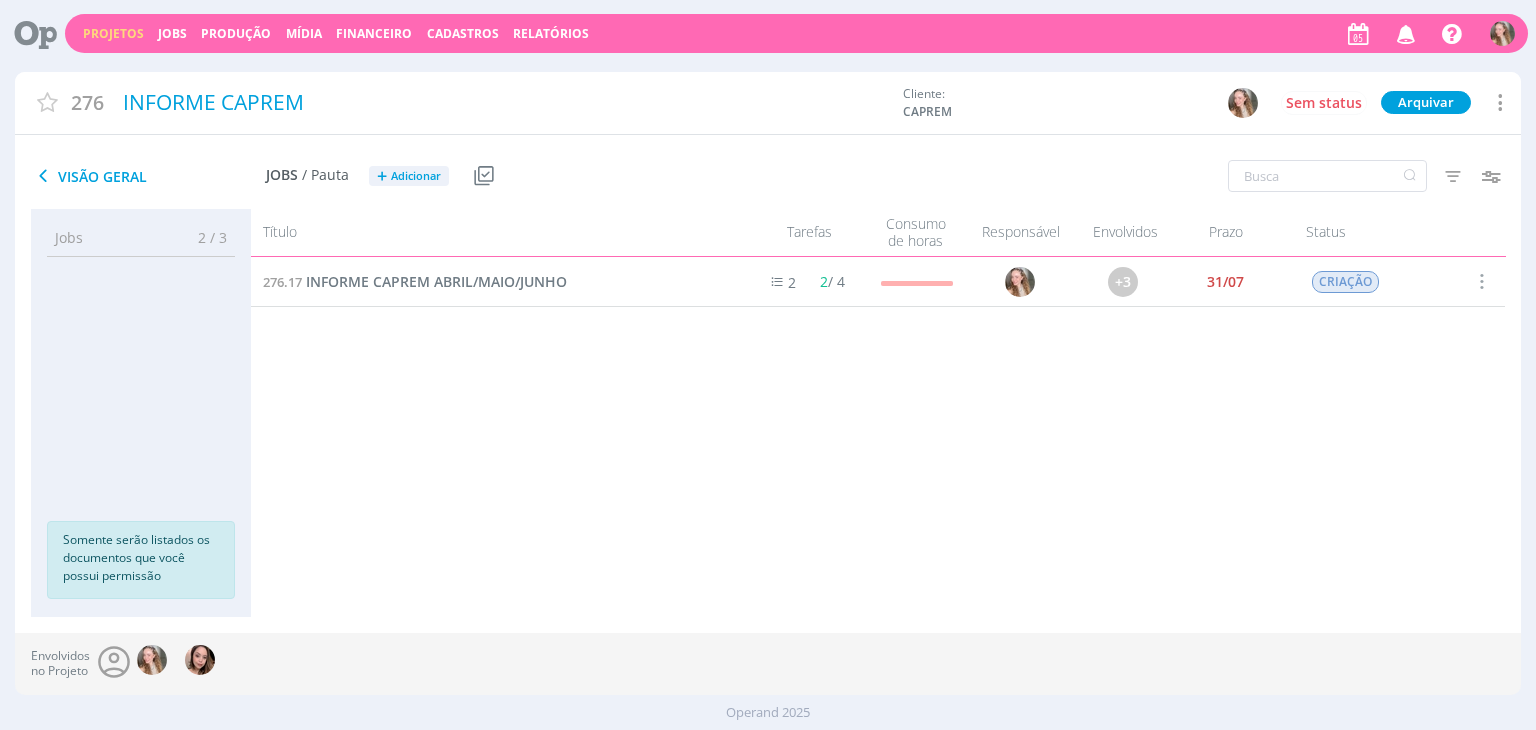 click on "276.17 INFORME CAPREM ABRIL/MAIO/JUNHO 2 2
/
4
+3 31/07 CRIAÇÃO
Selecionar
Concluir
Cancelar
Iniciar timesheet" at bounding box center [878, 417] 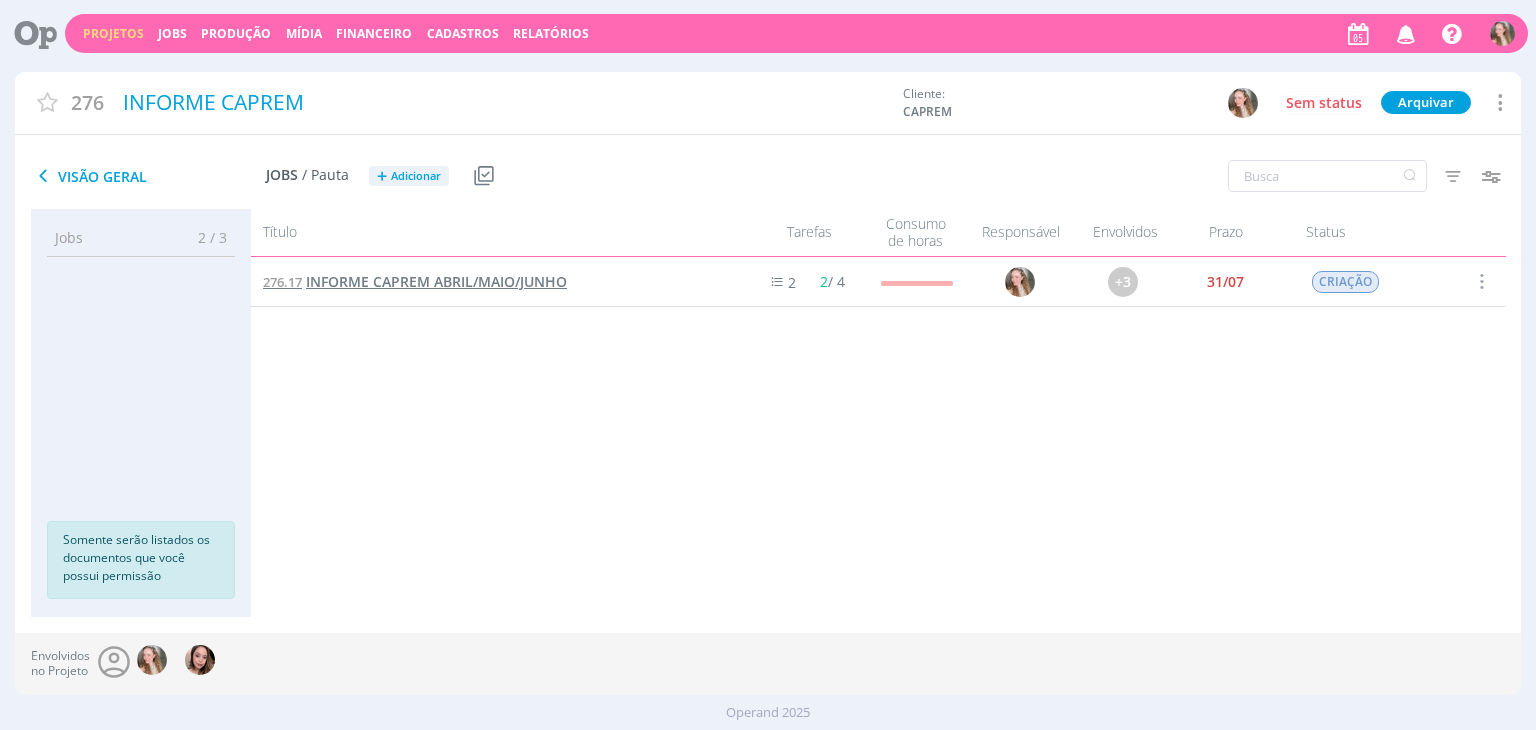 click on "INFORME CAPREM ABRIL/MAIO/JUNHO" at bounding box center [436, 281] 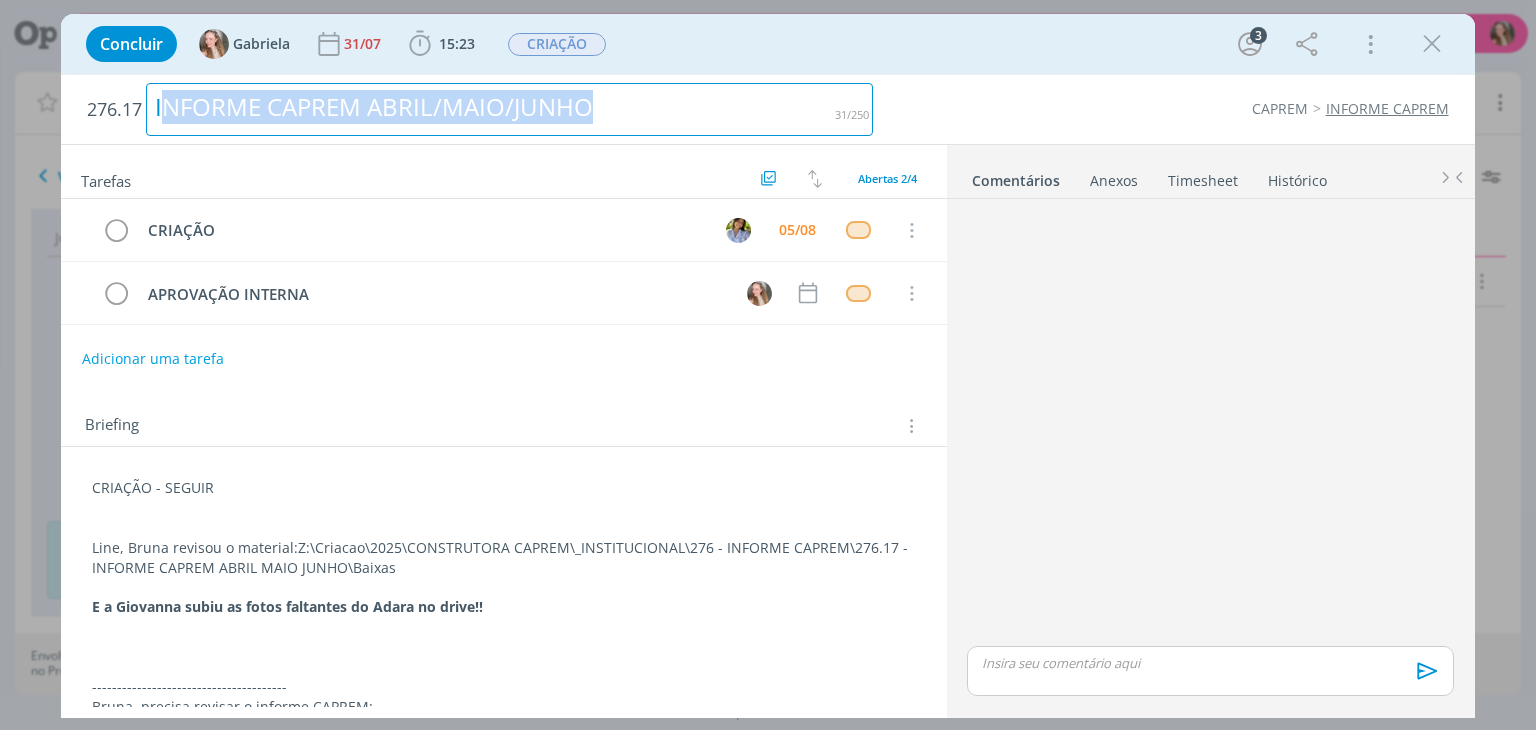 drag, startPoint x: 626, startPoint y: 97, endPoint x: 164, endPoint y: 166, distance: 467.12418 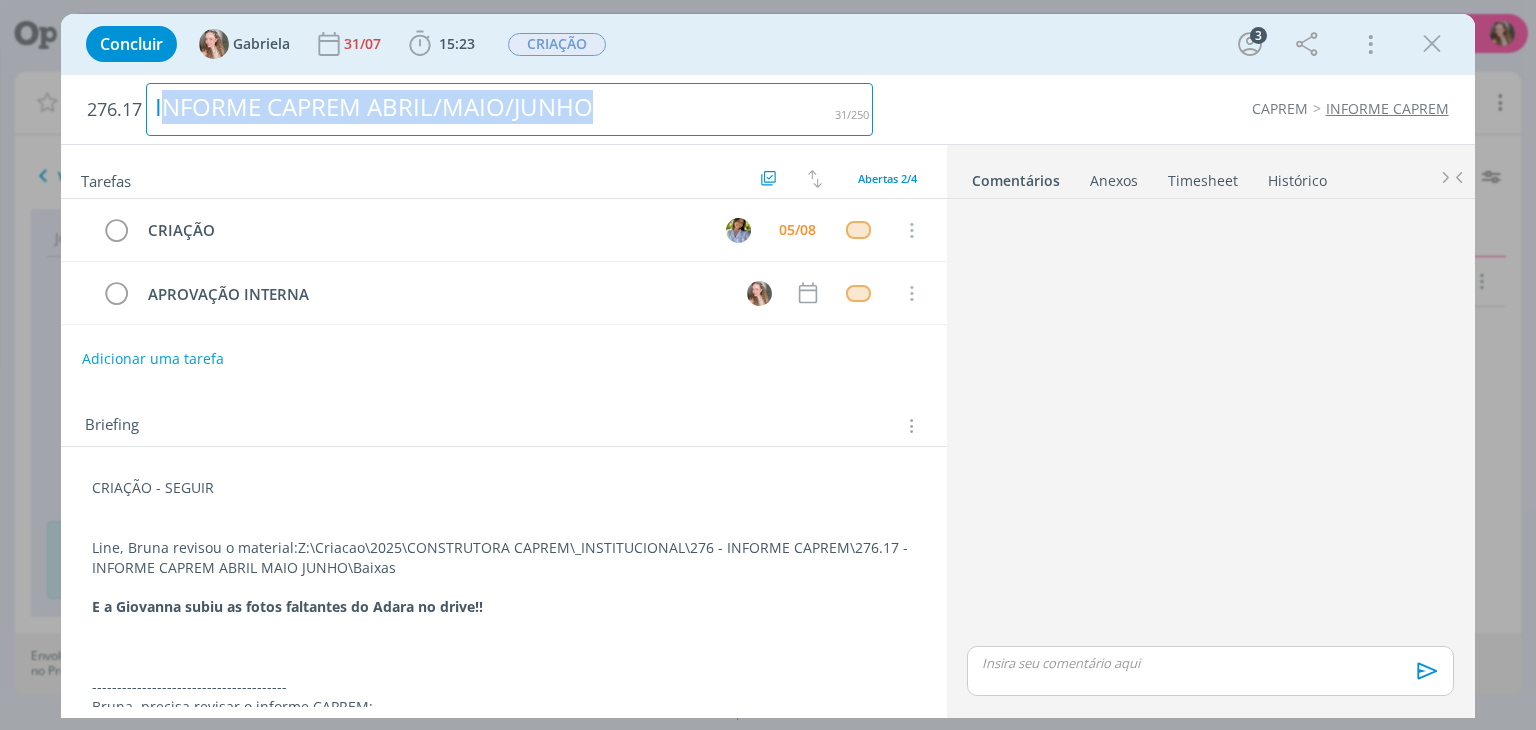 click on "276.17 INFORME CAPREM ABRIL/MAIO/JUNHO CAPREM INFORME CAPREM Tarefas
Usar Job de template
Criar template a partir deste job
Visualizar Templates
Ordenar por: Prazo crescente Prazo decrescente Ordem original Todas 4 Concluídas 2 Canceladas 0
Abertas 2/4
CRIAÇÃO 05/08 Cancelar APROVAÇÃO INTERNA Cancelar
Adicionar uma tarefa
Briefing
Briefings Predefinidos
Versões do Briefing
Ver Briefing do Projeto
CRIAÇÃO - SEGUIR Line, Bruna revisou o material:   Z:\Criacao\2025\CONSTRUTORA CAPREM\_INSTITUCIONAL\276 - INFORME CAPREM\276.17 - INFORME CAPREM ABRIL MAIO JUNHO\Baixas CRIAÇÃO" at bounding box center [767, 396] 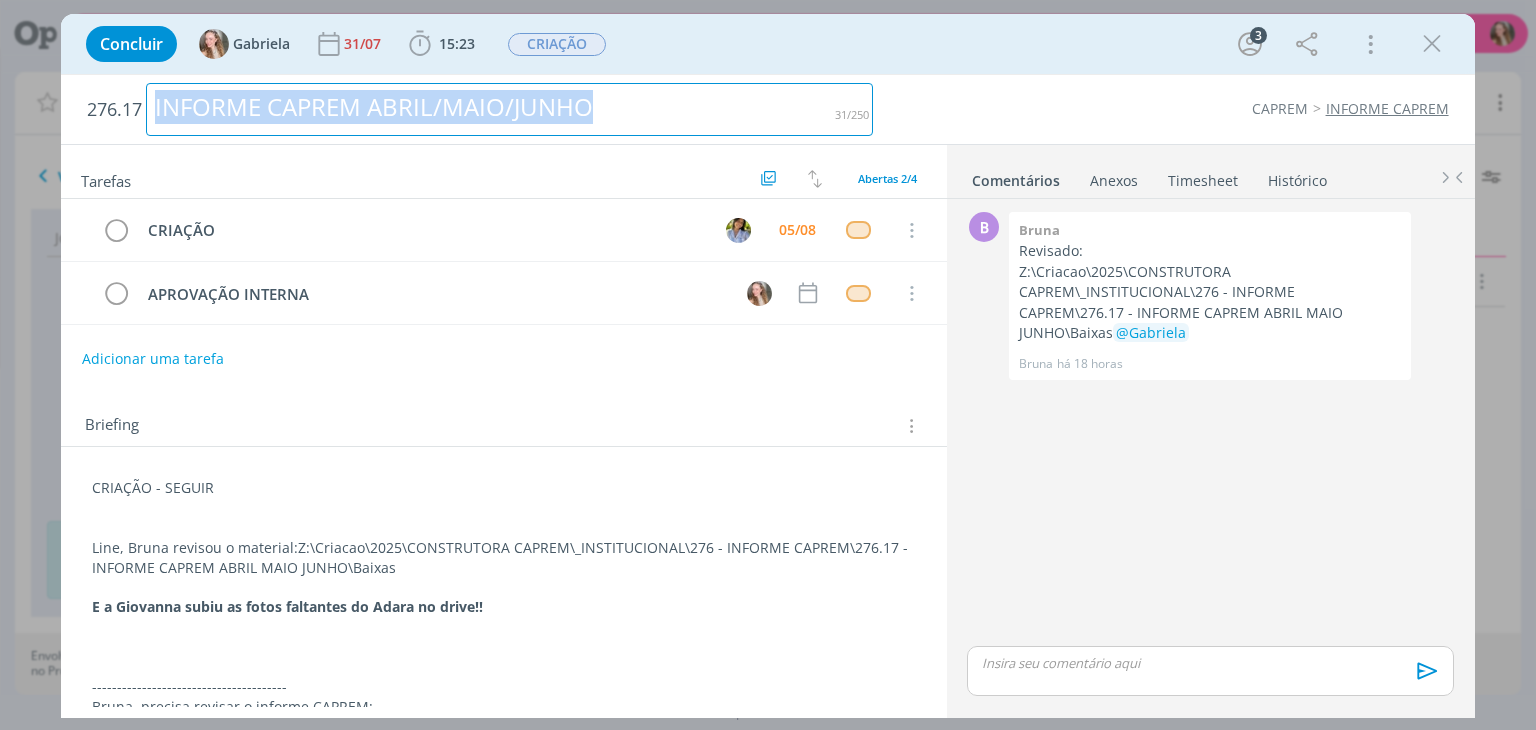 copy on "INFORME CAPREM ABRIL/MAIO/JUNHO" 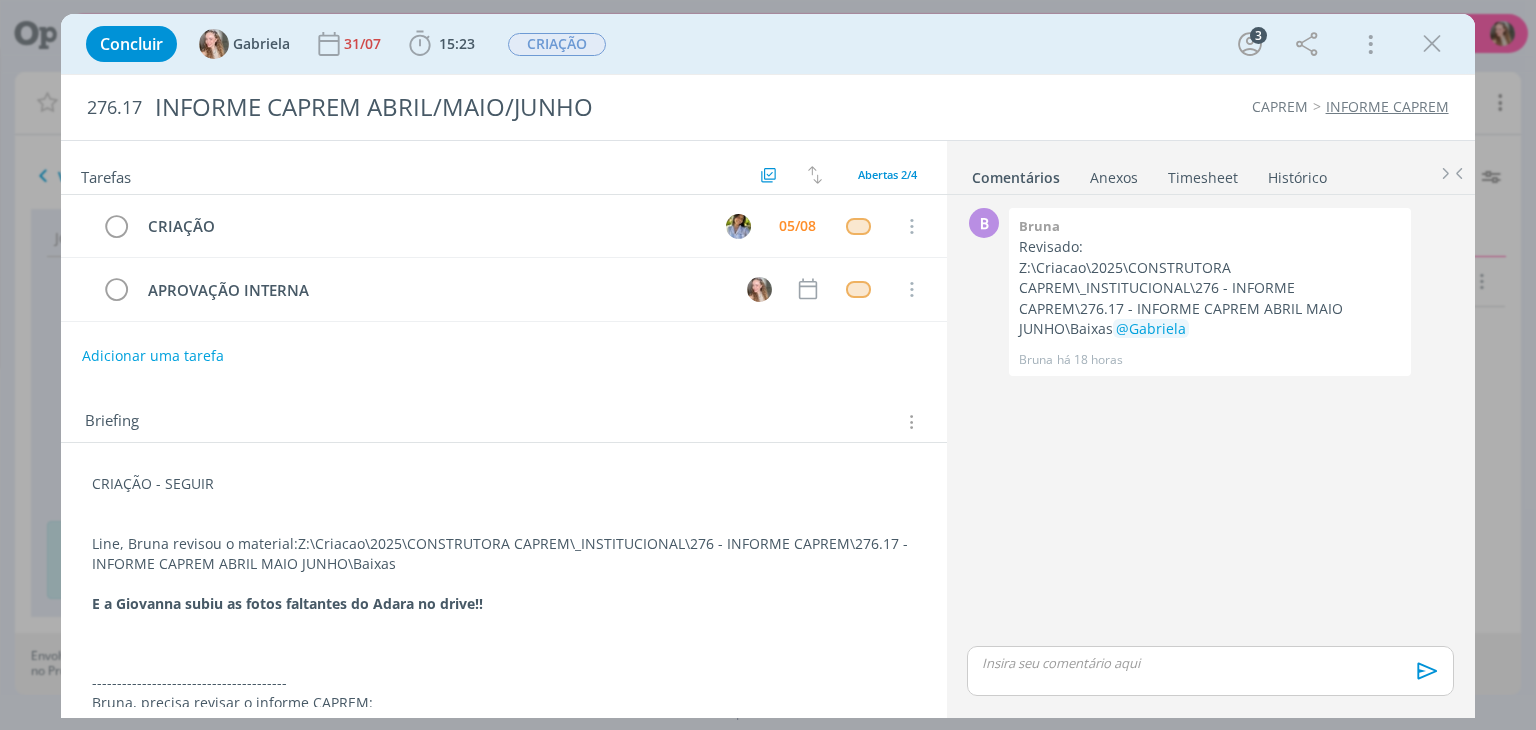 click on "276.17 INFORME CAPREM ABRIL/MAIO/JUNHO CAPREM INFORME CAPREM" at bounding box center (767, 107) 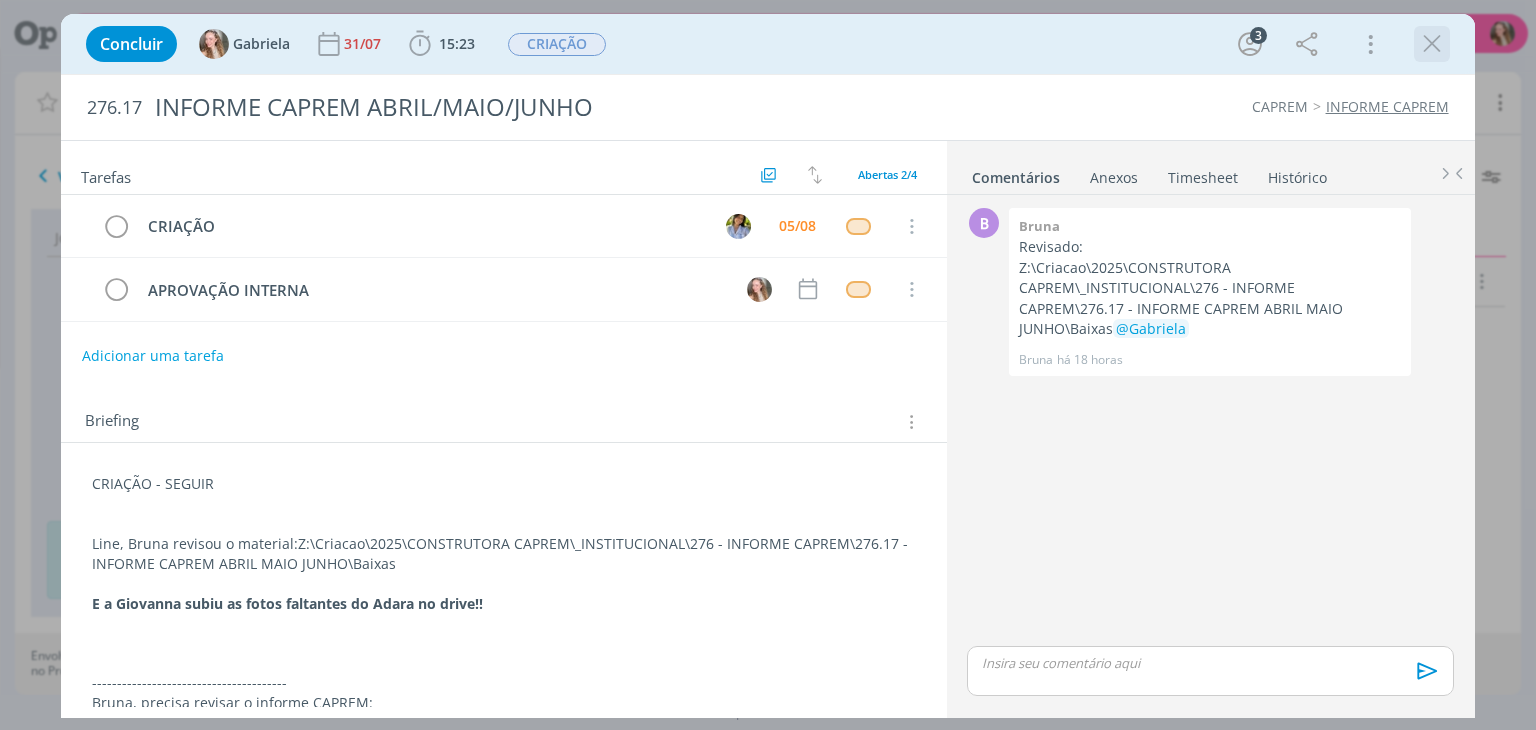 click at bounding box center (1432, 44) 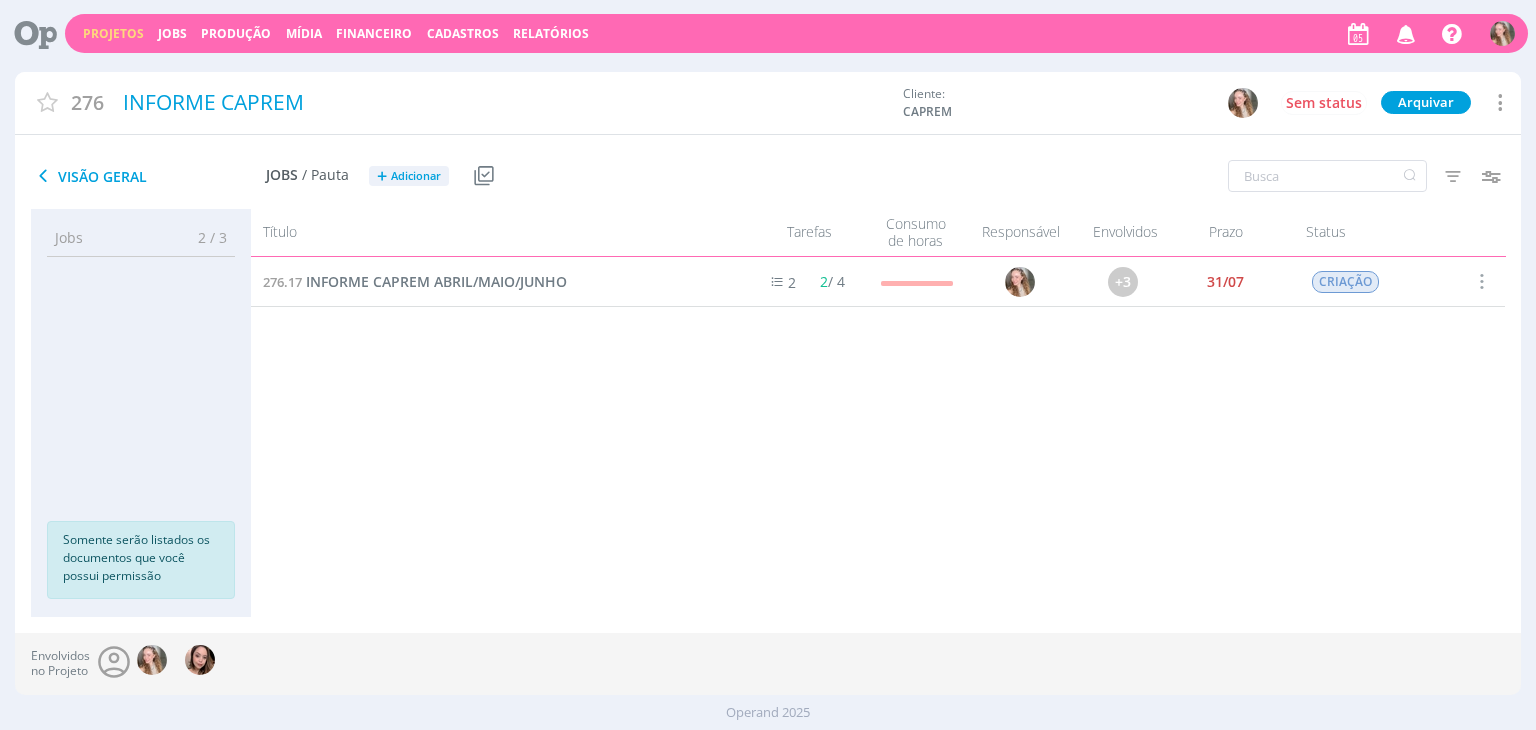 click on "Projetos" at bounding box center (113, 33) 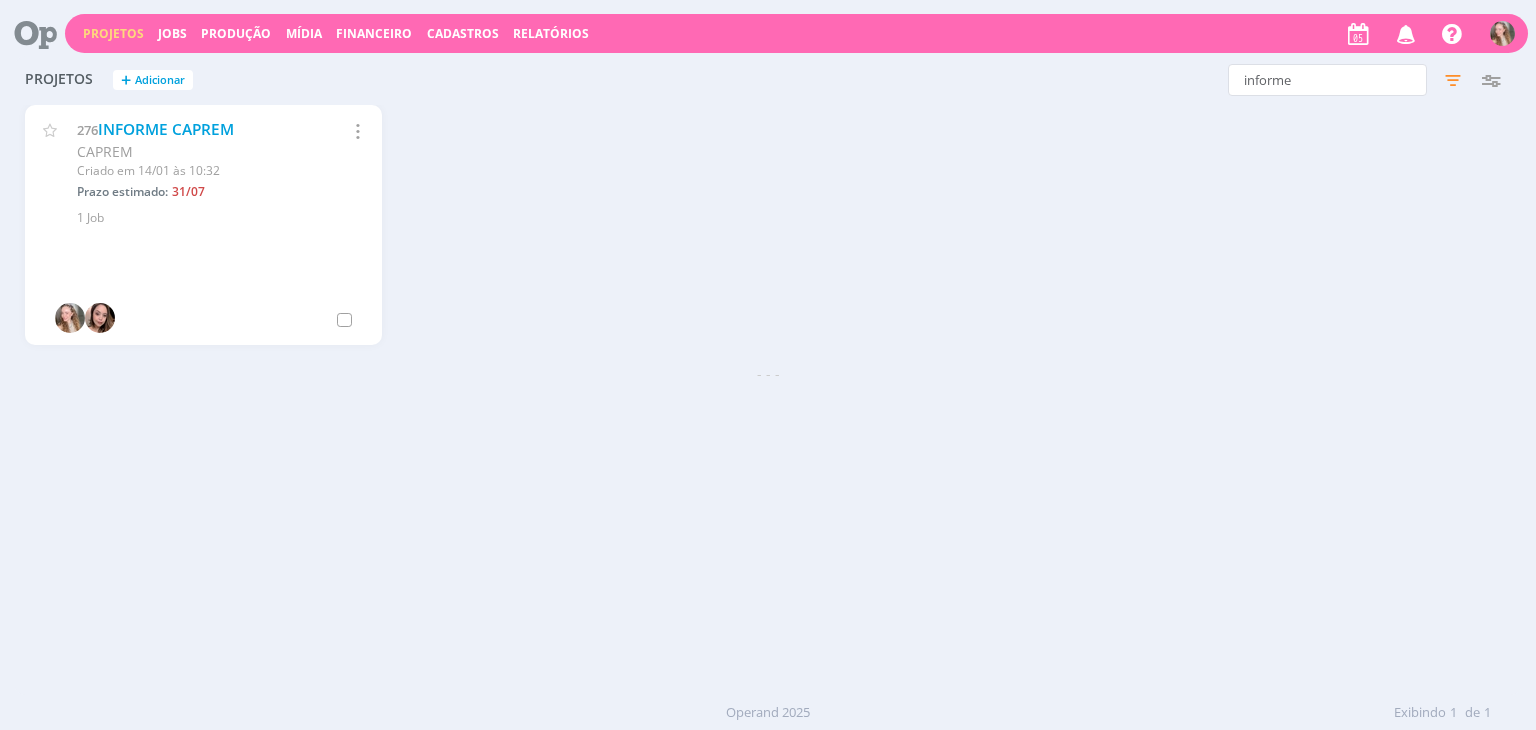 click on "276
INFORME CAPREM
CAPREM Criado em 14/01 às 10:32
Prazo estimado:
31/07
Selecionar projeto
Arquivar
Cancelar
1 Job" at bounding box center (767, 234) 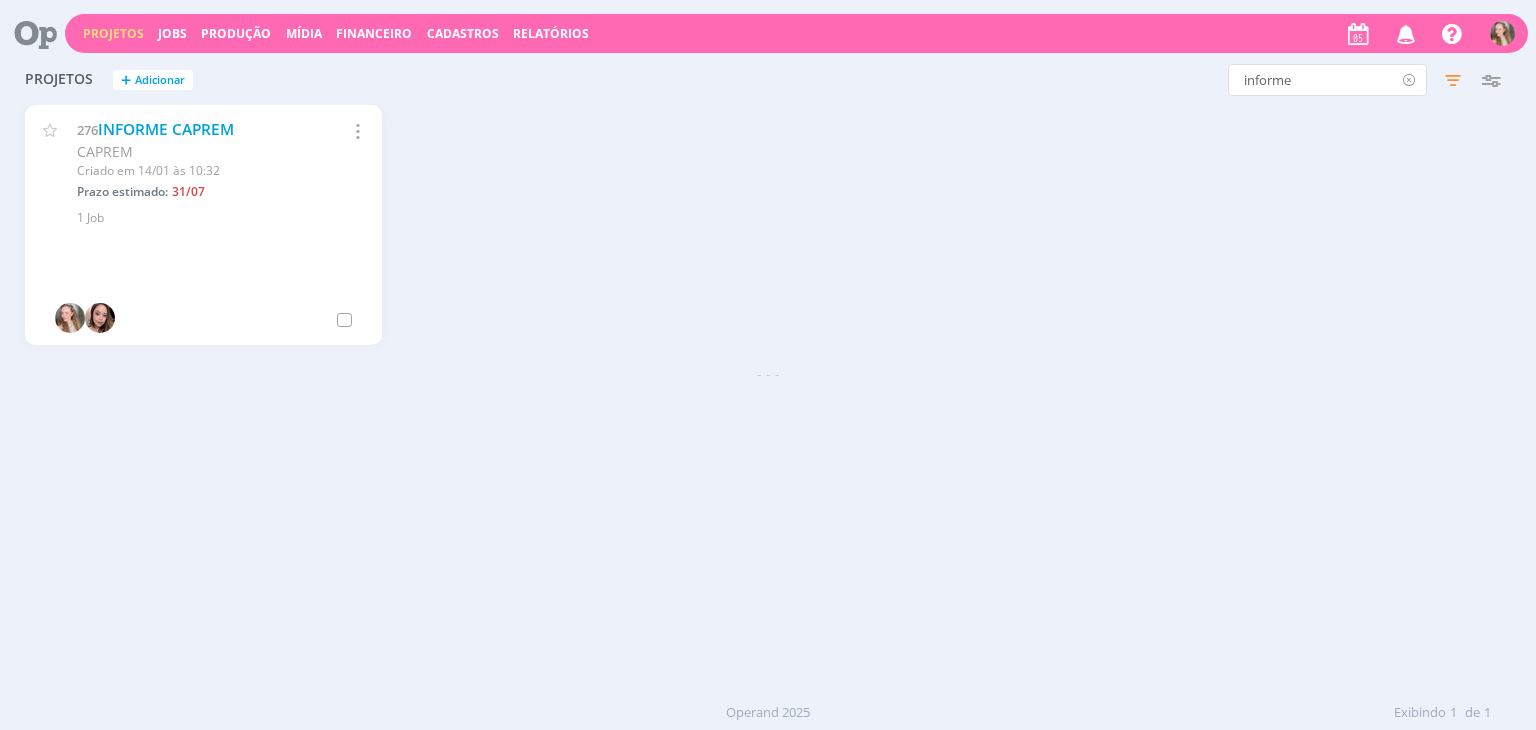 click at bounding box center (1409, 80) 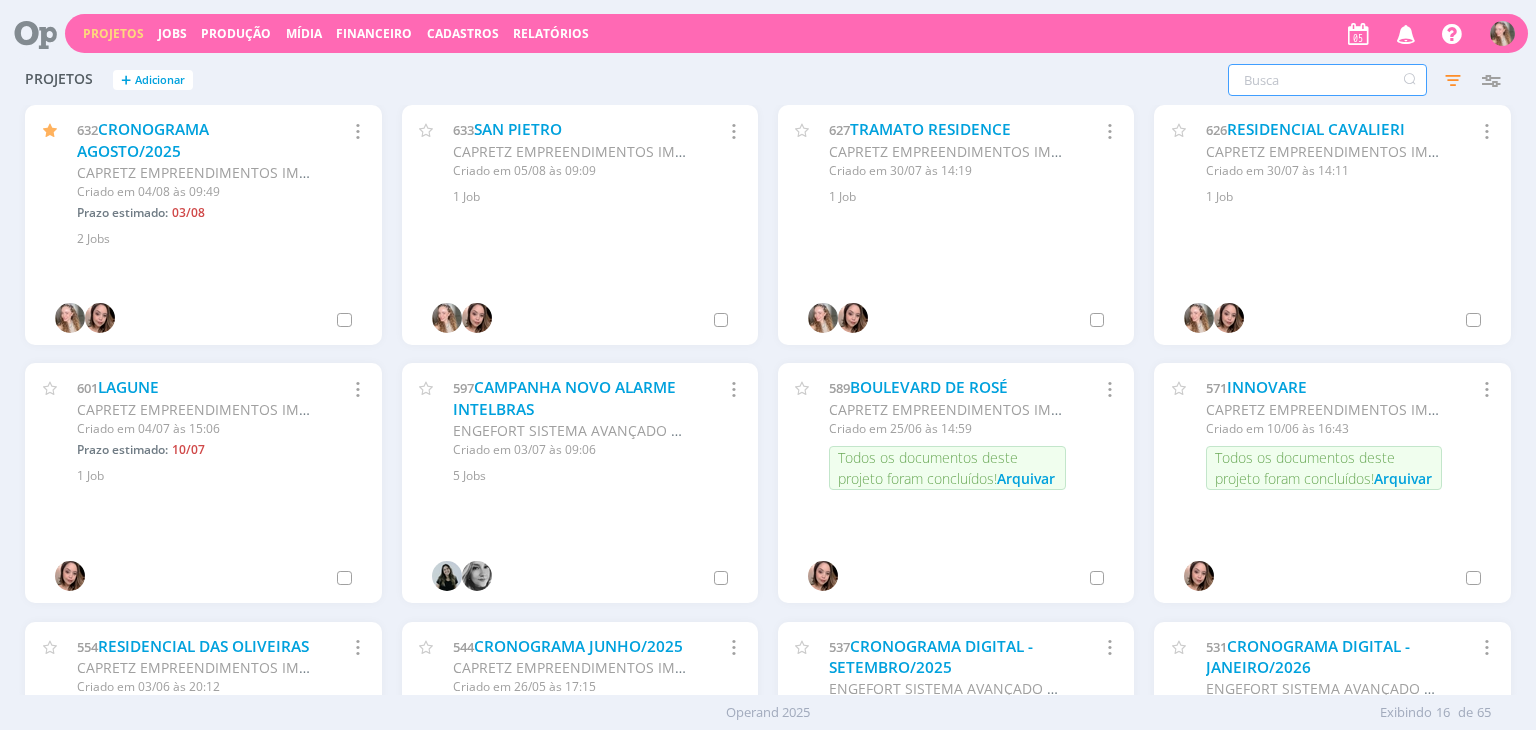 click at bounding box center [1327, 80] 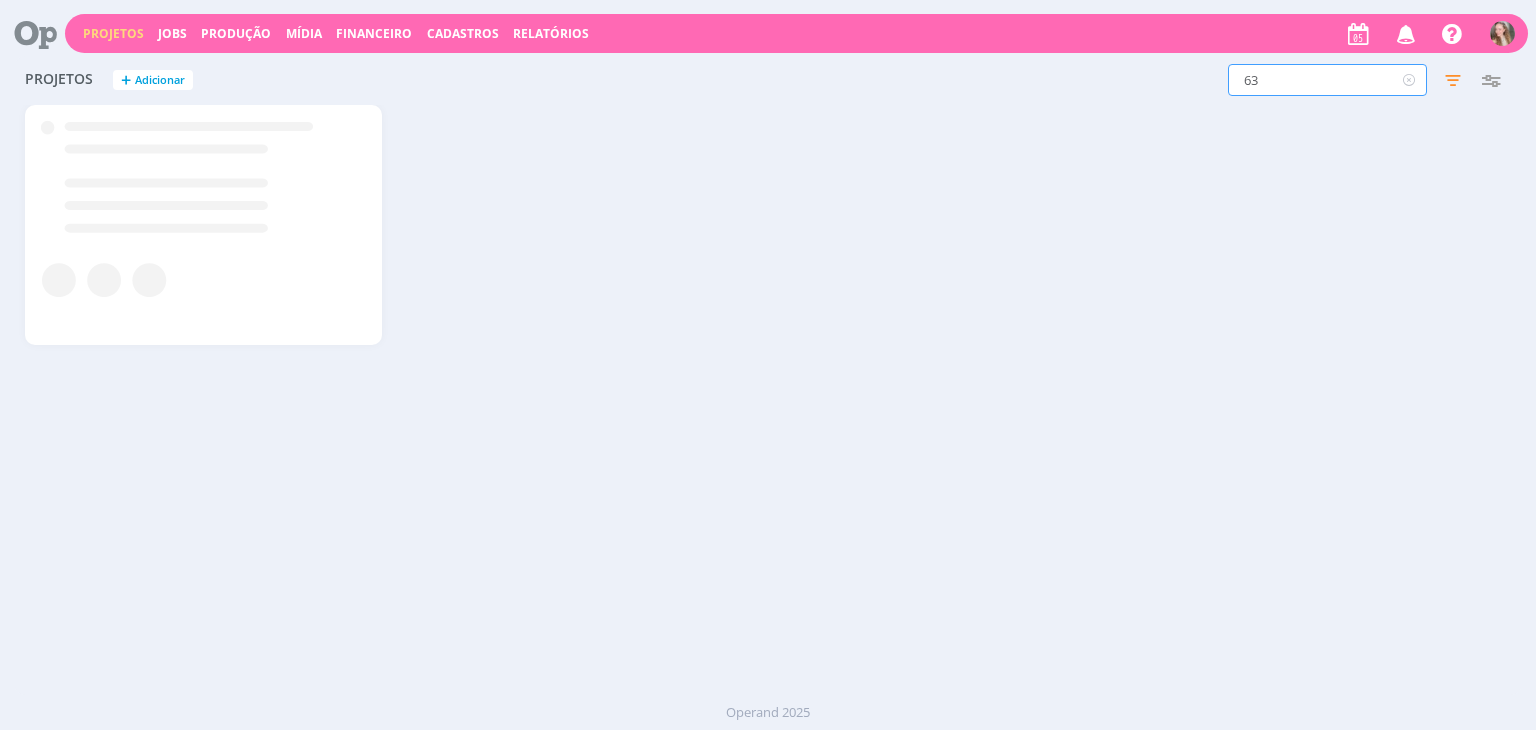 type on "632" 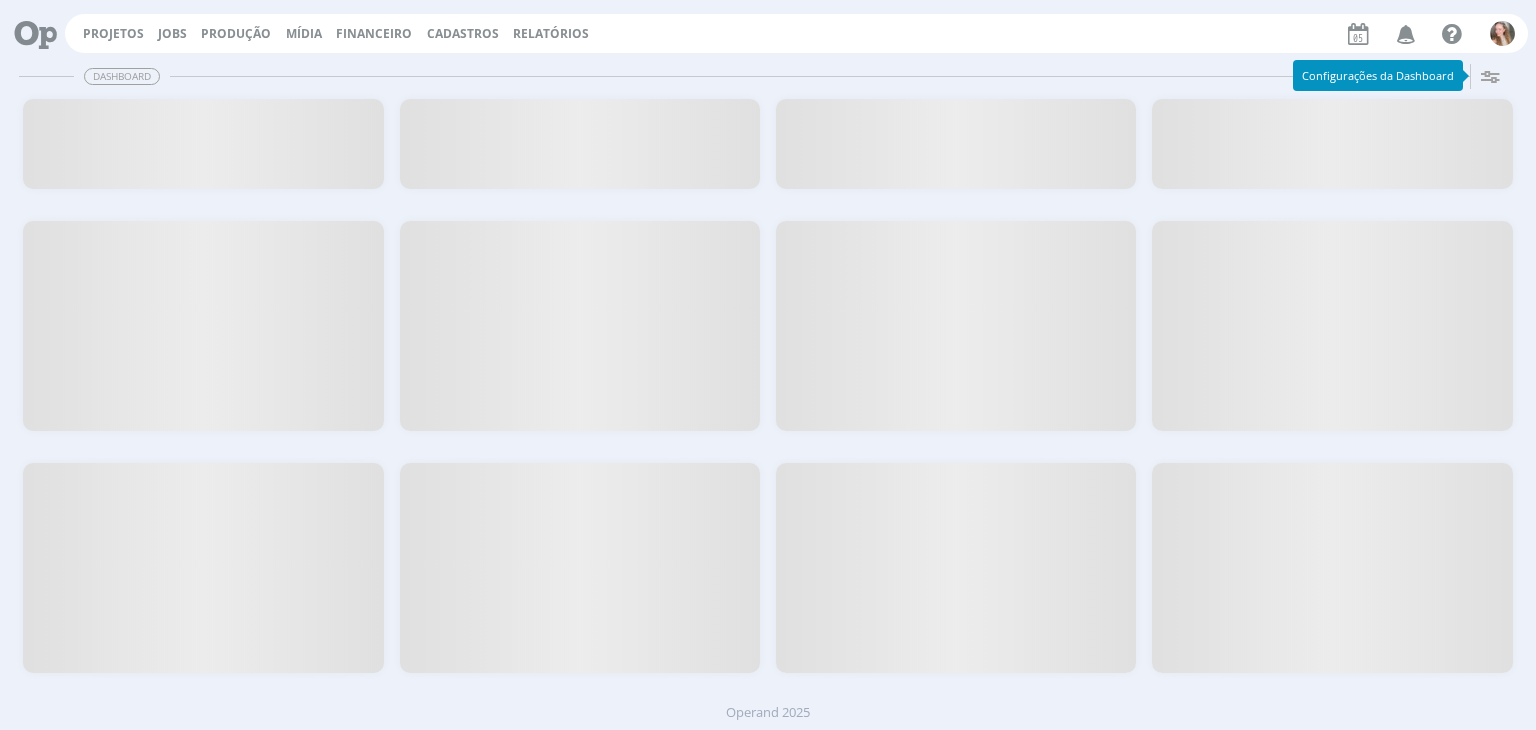 scroll, scrollTop: 0, scrollLeft: 0, axis: both 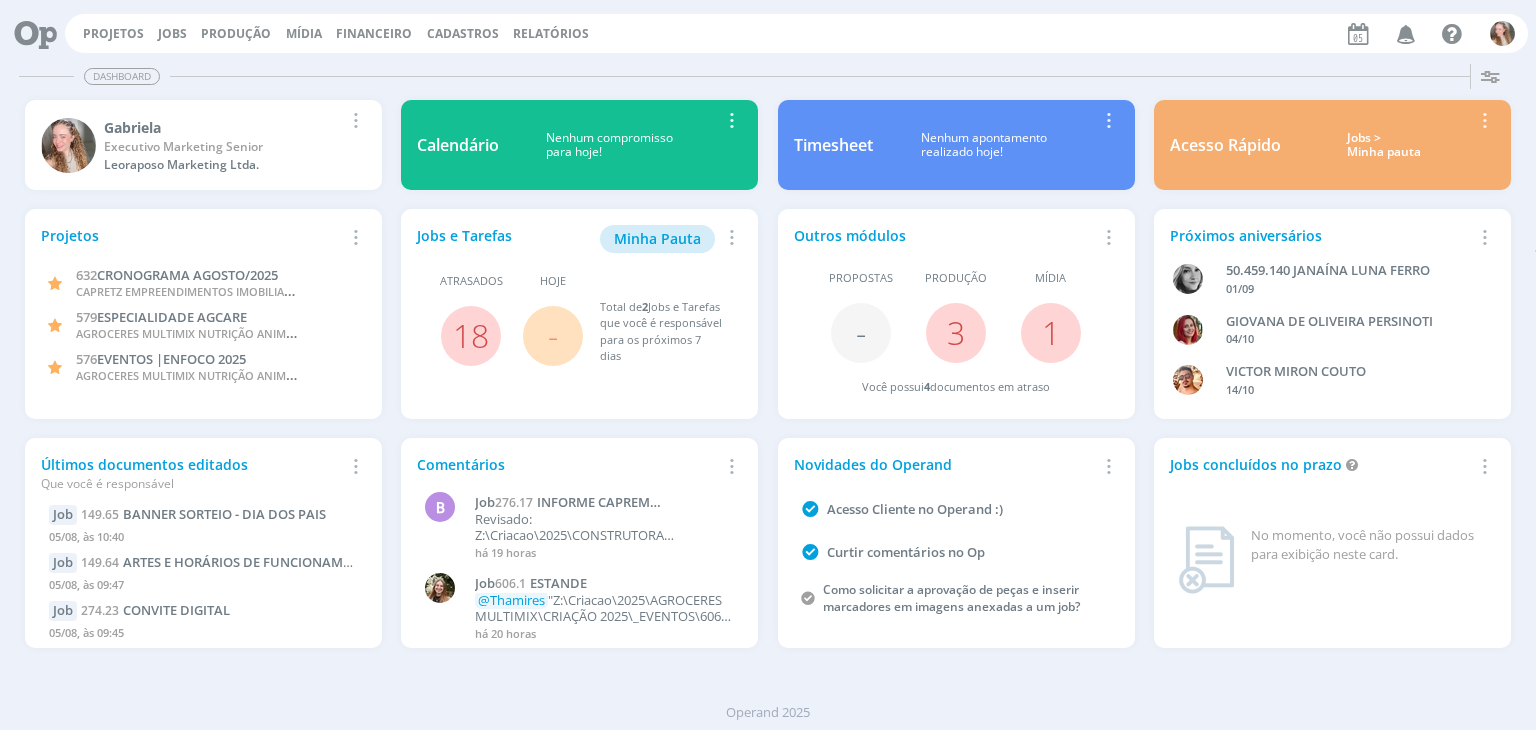 click on "Projetos
Jobs
Produção
Mídia
Financeiro
Cadastros
Relatórios
Notificações
Central de Ajuda
Área de Membros
Implantação orientada Consultoria Gabriela Meu Perfil
Anexos
Timesheets
Configurações
Sair" at bounding box center [796, 33] 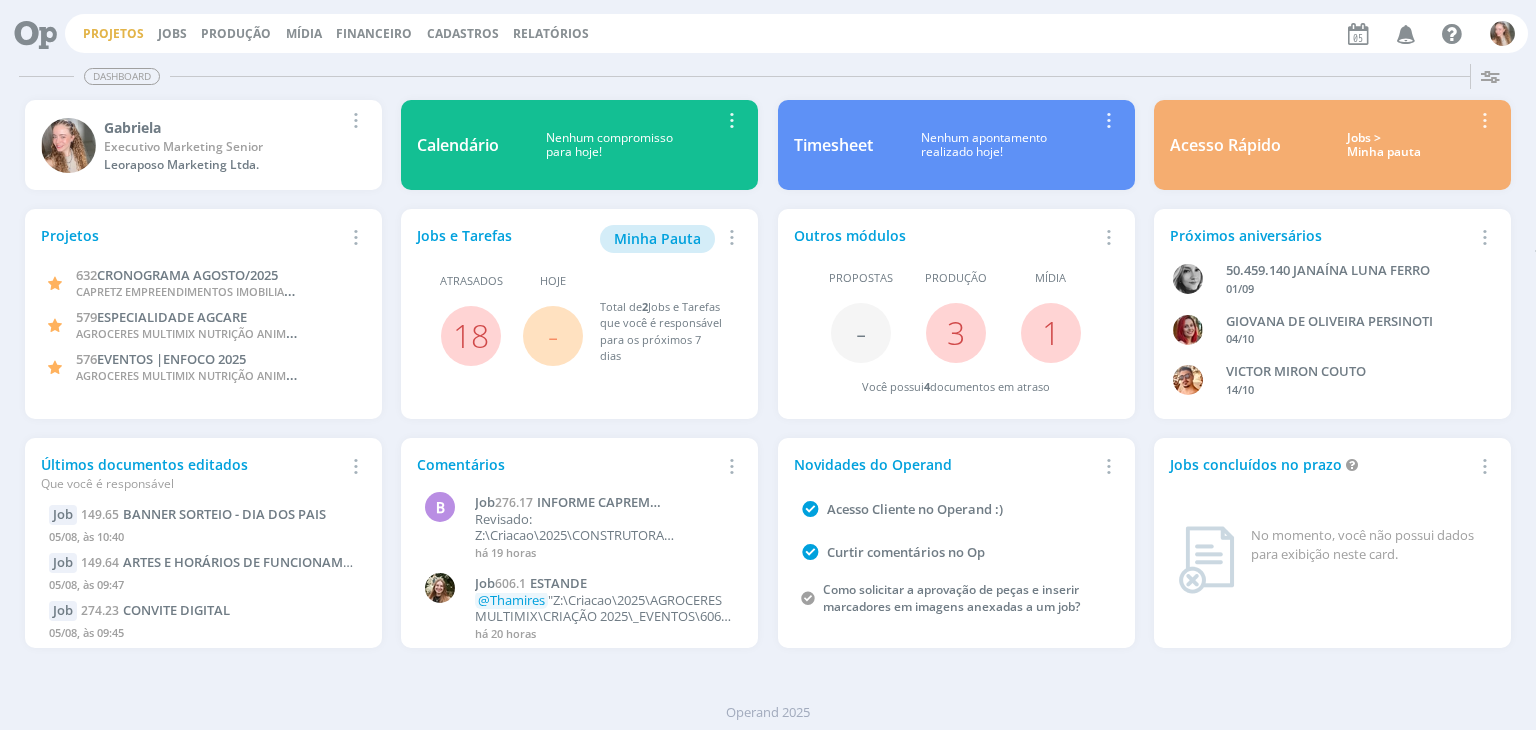 click on "Projetos" at bounding box center (113, 33) 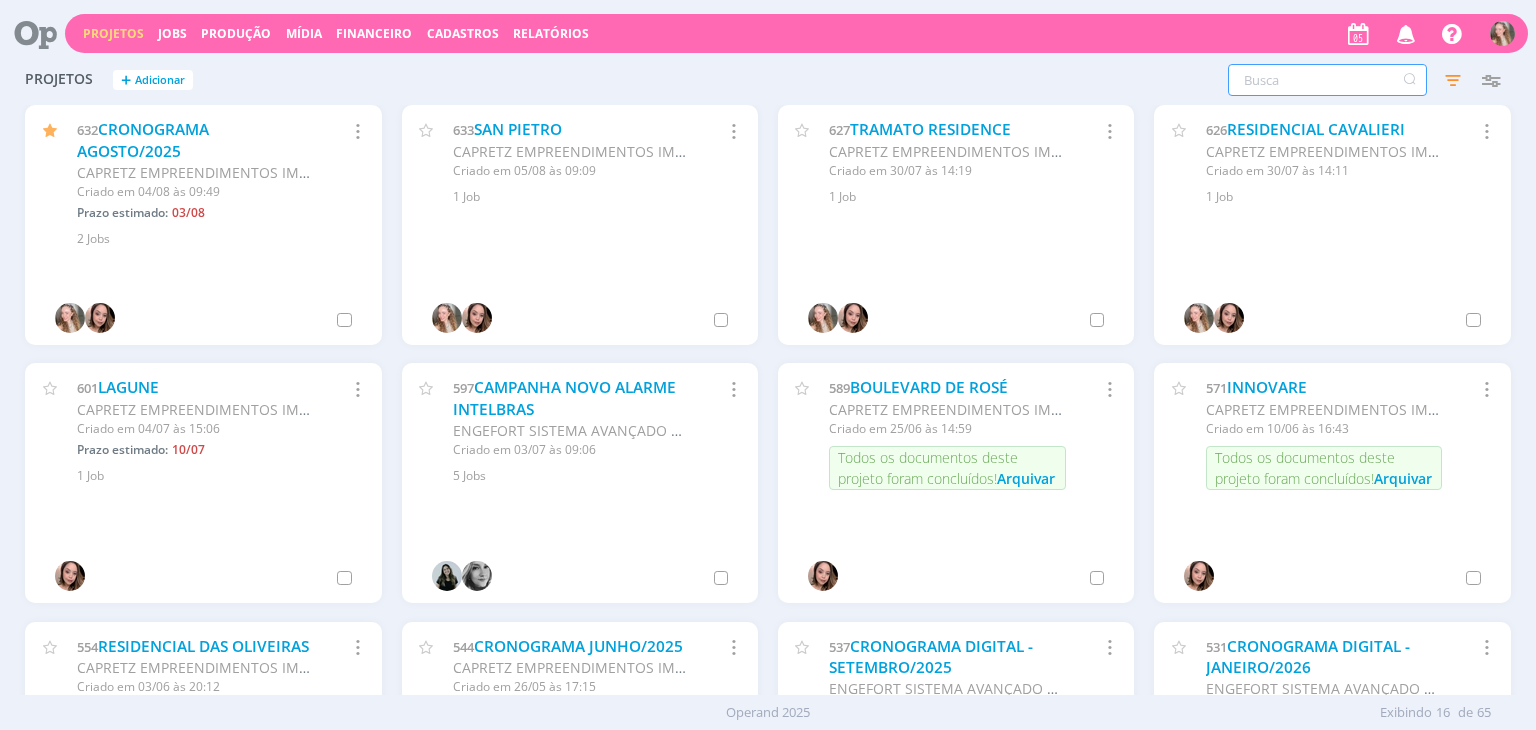 click at bounding box center (1327, 80) 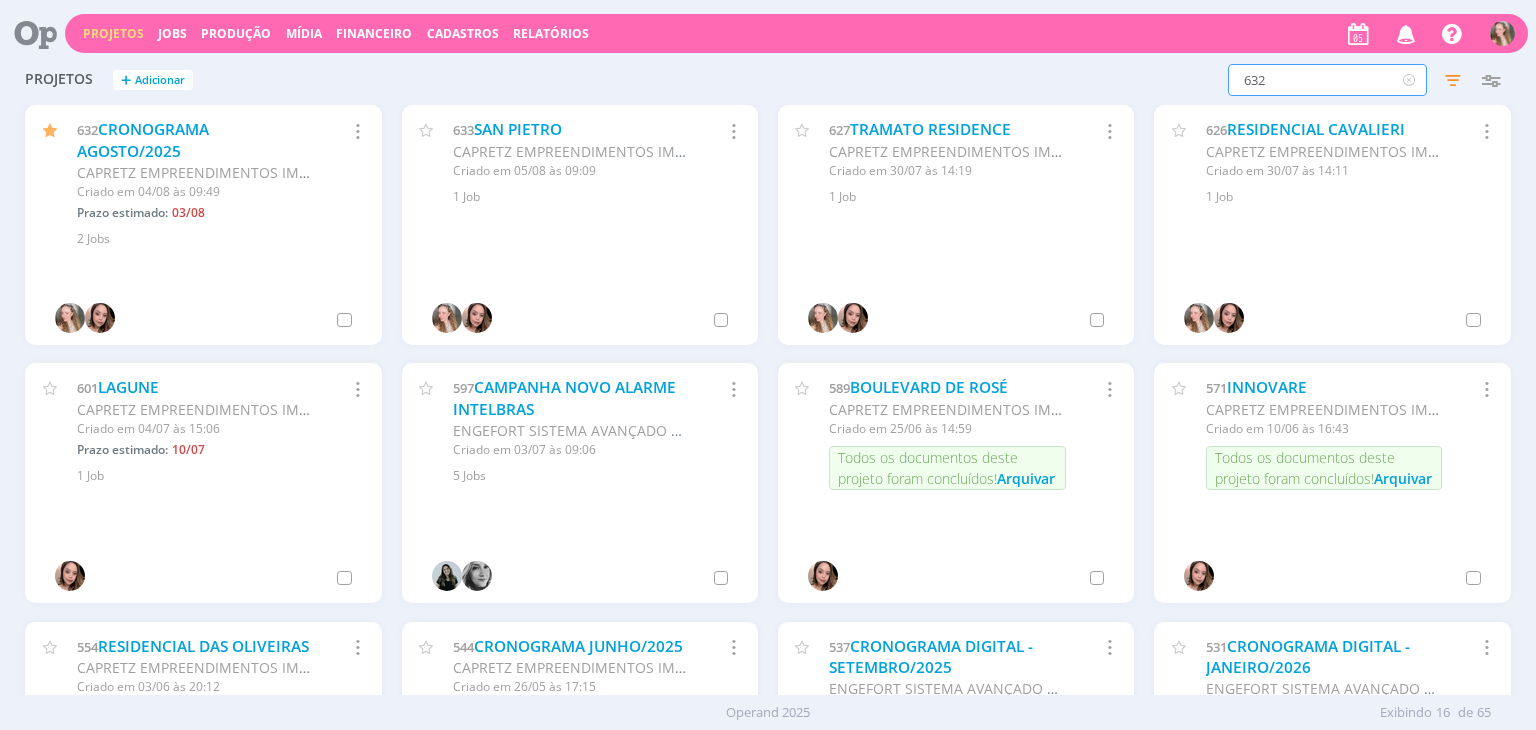 type on "632" 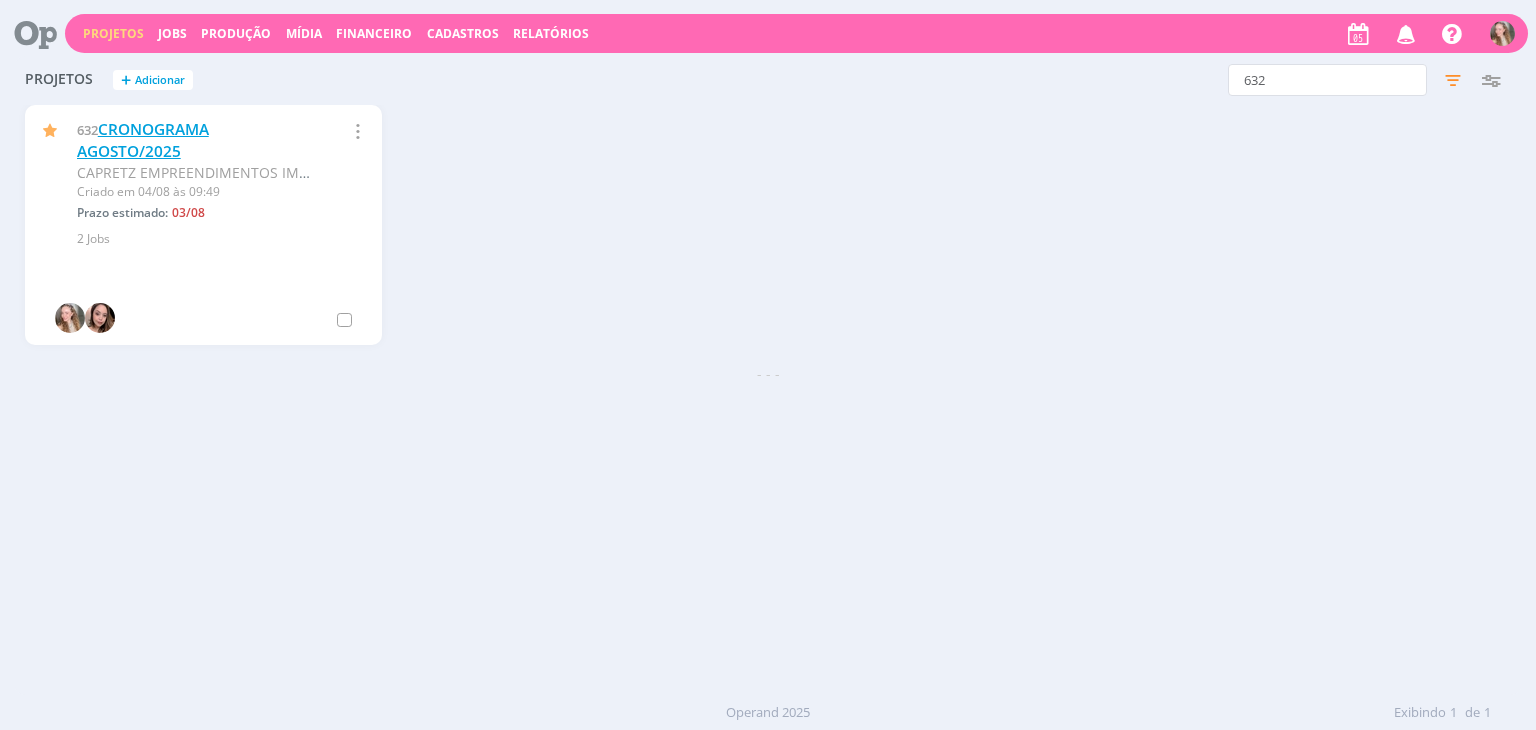 click on "CRONOGRAMA AGOSTO/2025" at bounding box center [143, 140] 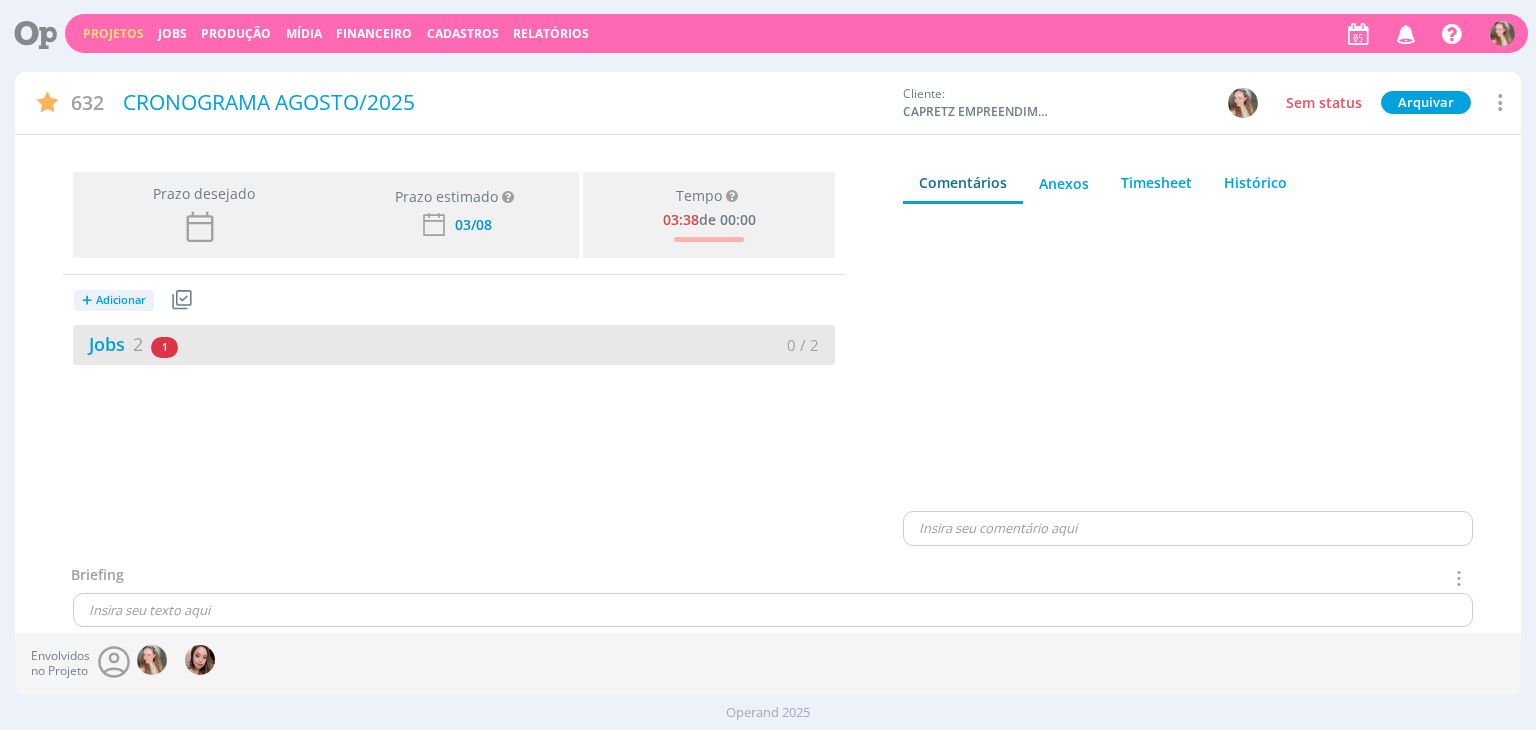click on "Jobs 2 1  atrasado" at bounding box center [263, 344] 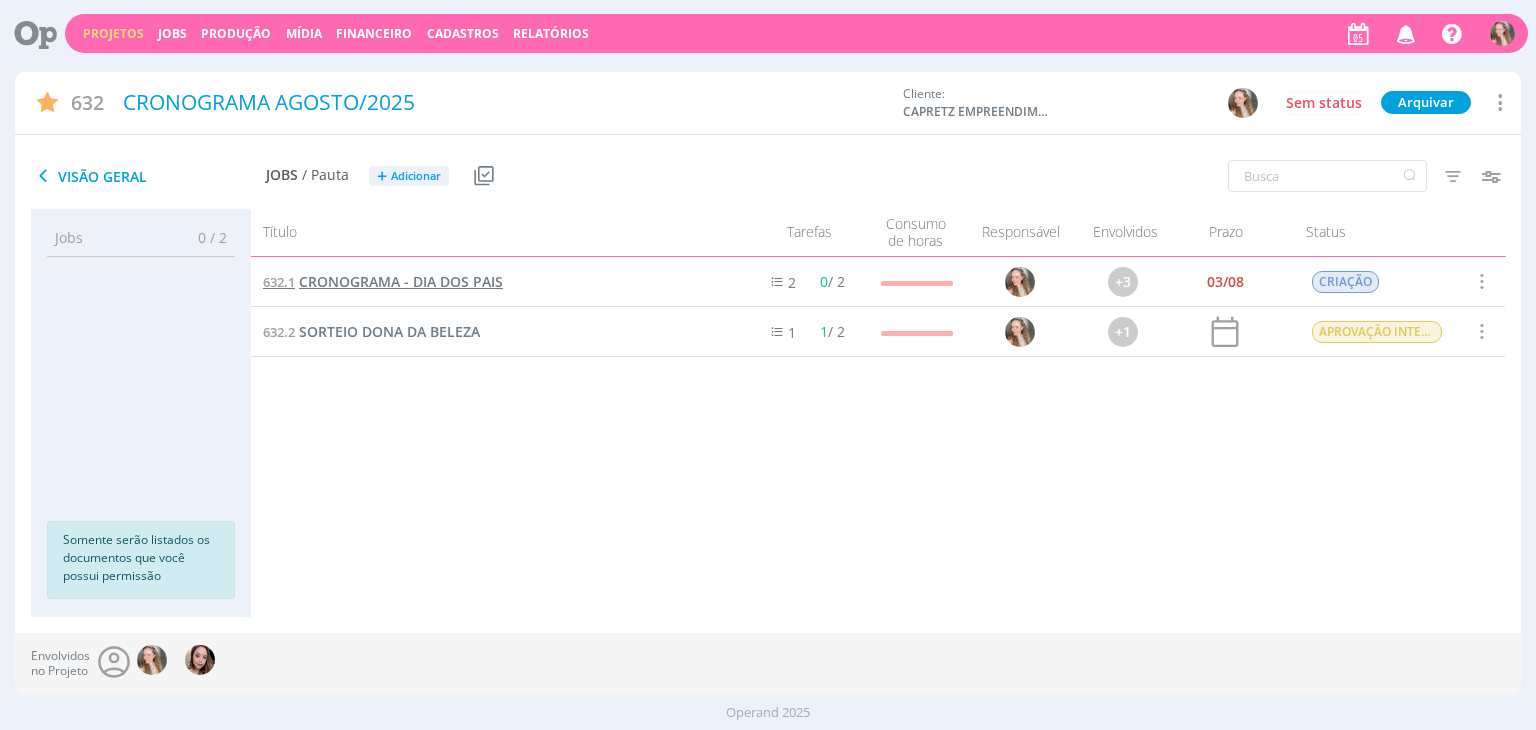 click on "CRONOGRAMA - DIA DOS PAIS" at bounding box center [401, 281] 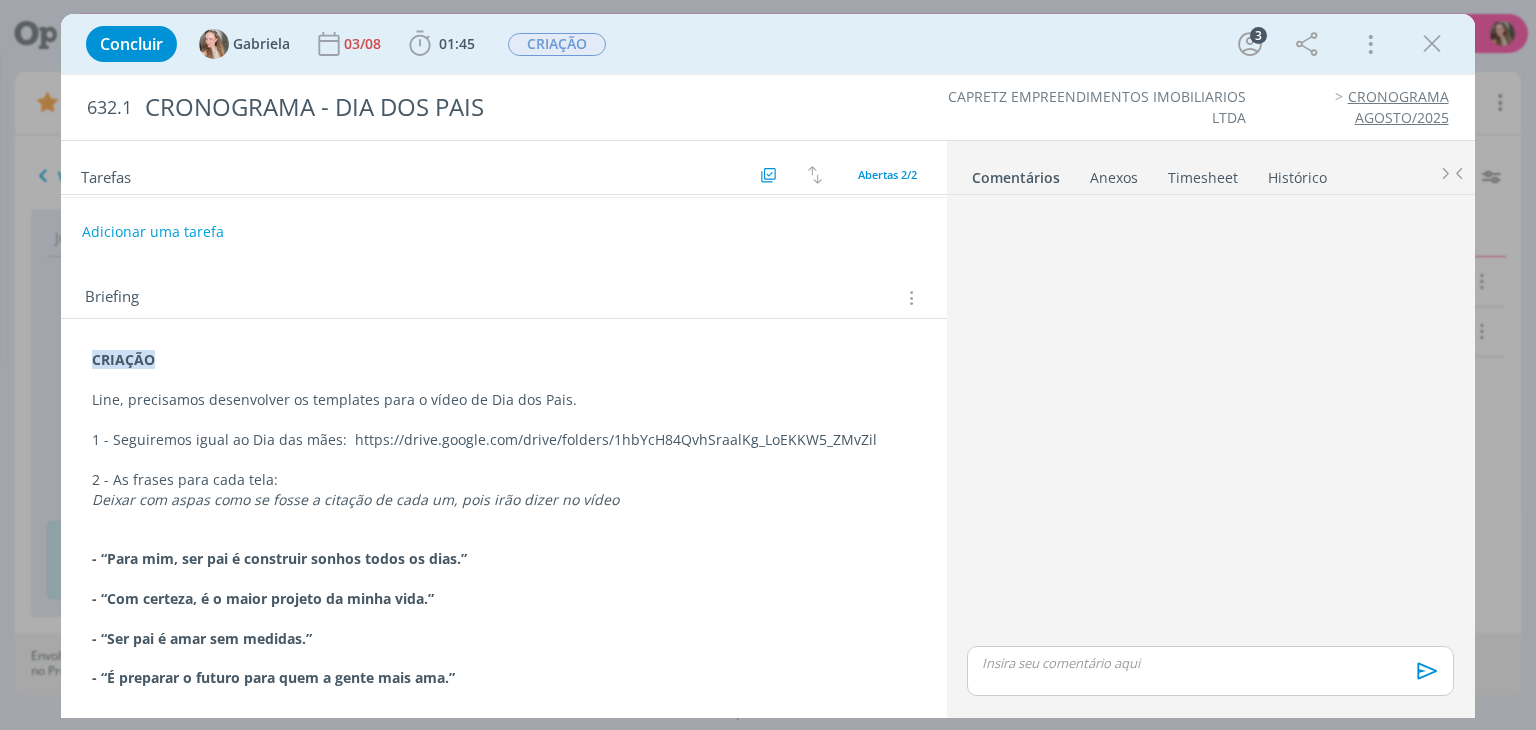 scroll, scrollTop: 256, scrollLeft: 0, axis: vertical 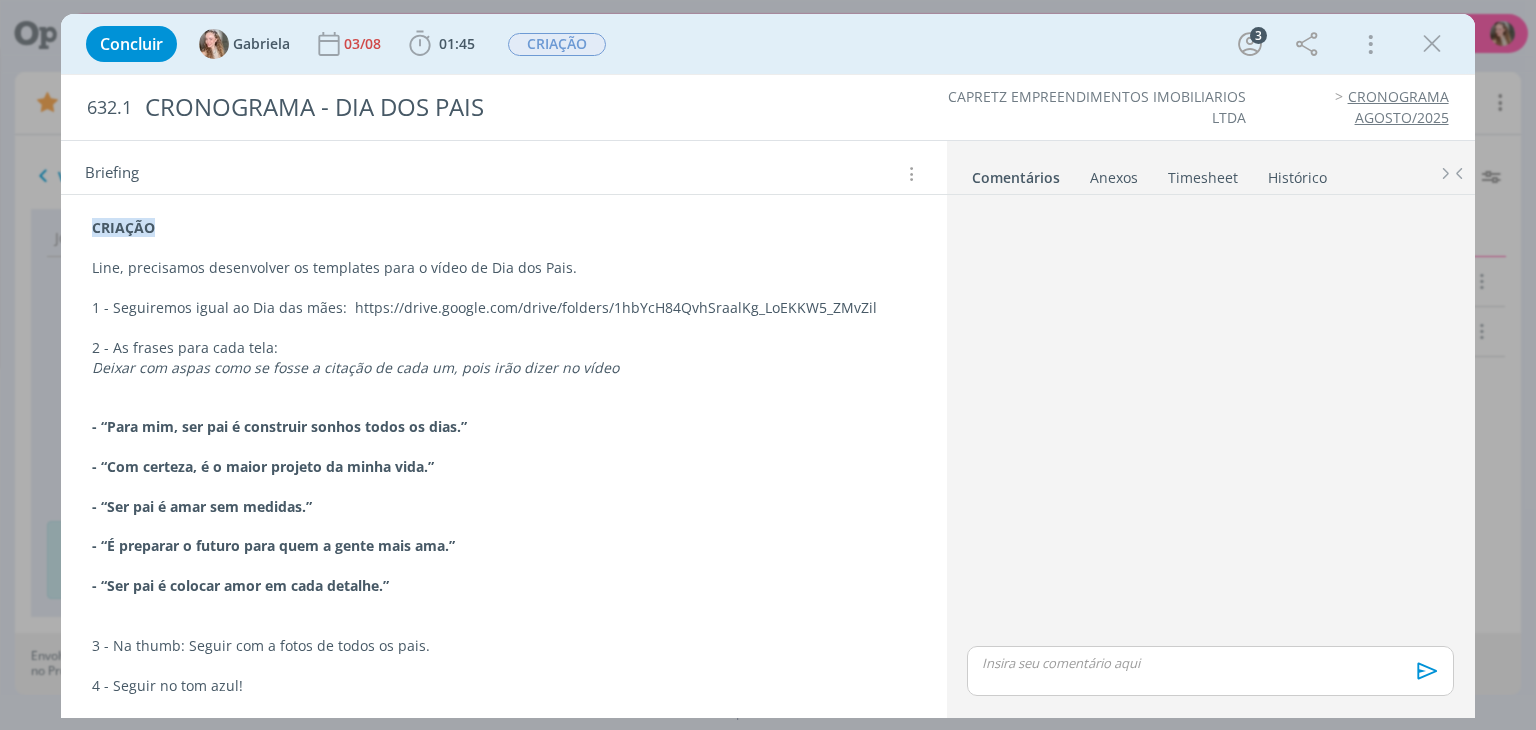 click on "CRIAÇÃO Line, precisamos desenvolver os templates para o vídeo de Dia dos Pais. 1 - Seguiremos igual ao Dia das mães:  https://drive.google.com/drive/folders/1hbYcH84QvhSraalKg_LoEKKW5_ZMvZil 2 - As frases para cada tela:  D eixar com aspas como se fosse a citação de cada um, pois irão dizer no vídeo - “Para mim, ser pai é construir sonhos todos os dias.” - “Com certeza, é o maior projeto da minha vida.” - “Ser pai é amar sem medidas.” - “É preparar o futuro para quem a gente mais ama.” - “Ser pai é colocar amor em cada detalhe.” 3 - Na thumb: Seguir com a fotos de todos os pais.   4 - Seguir no tom azul!" at bounding box center [503, 456] 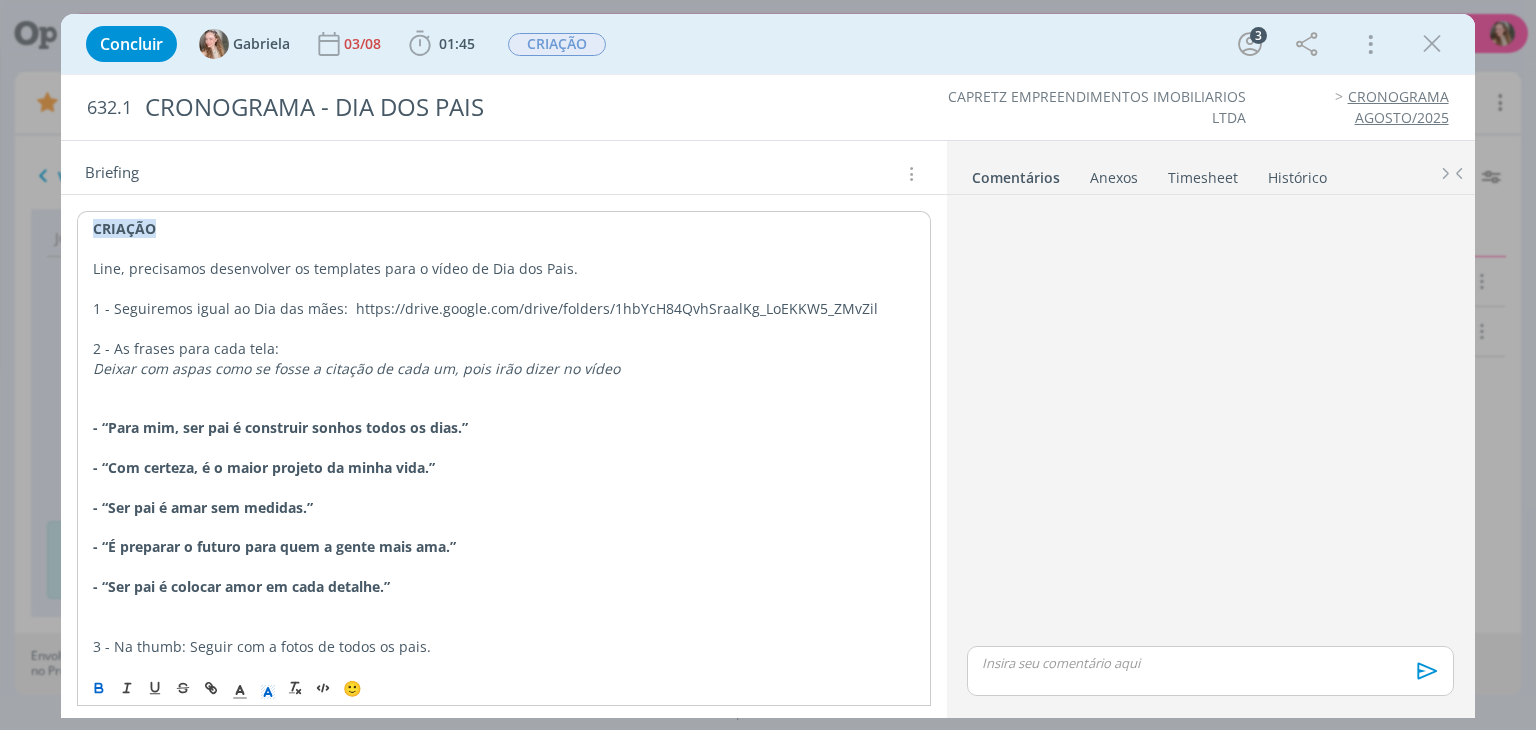 type 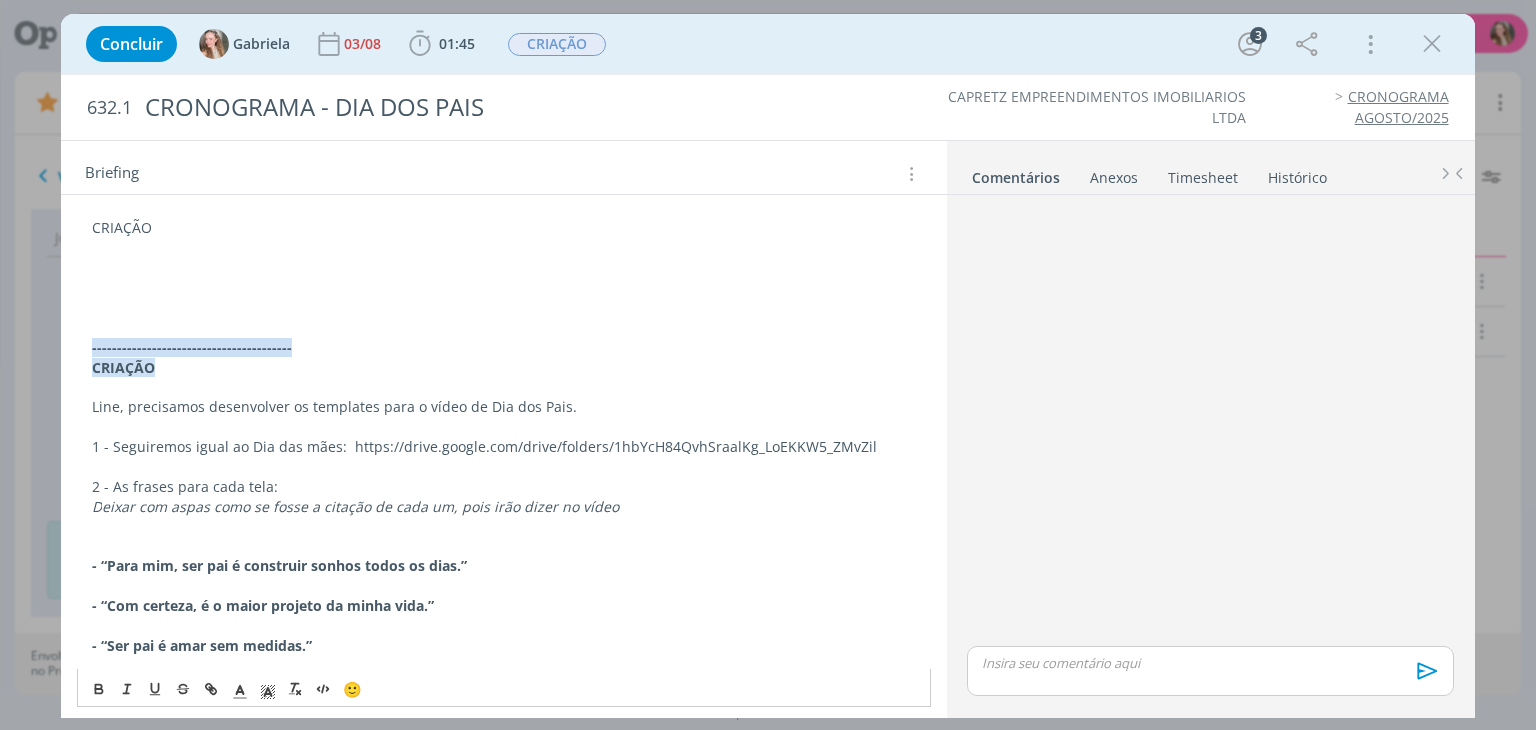 click at bounding box center [503, 268] 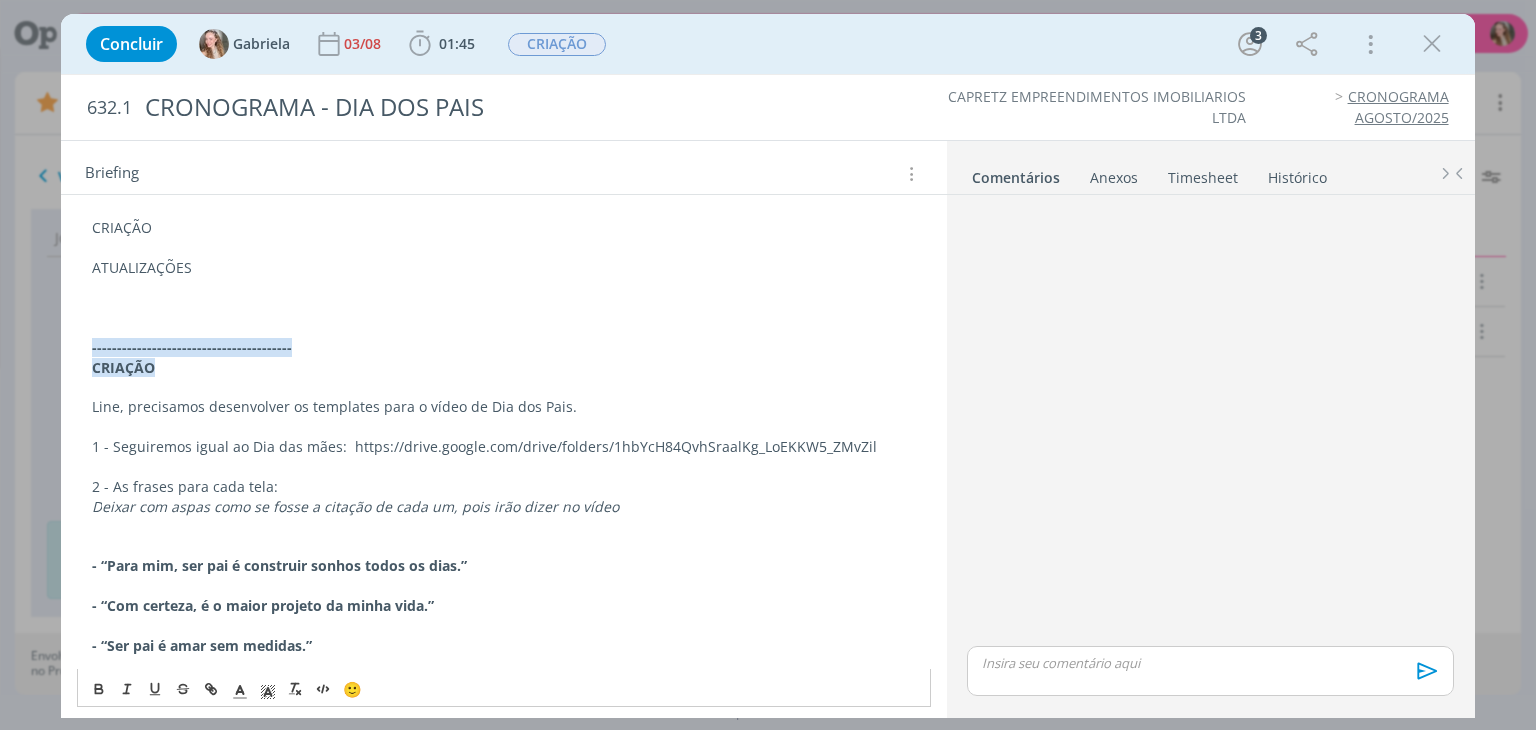 click on "ATUALIZAÇÕES" at bounding box center [503, 268] 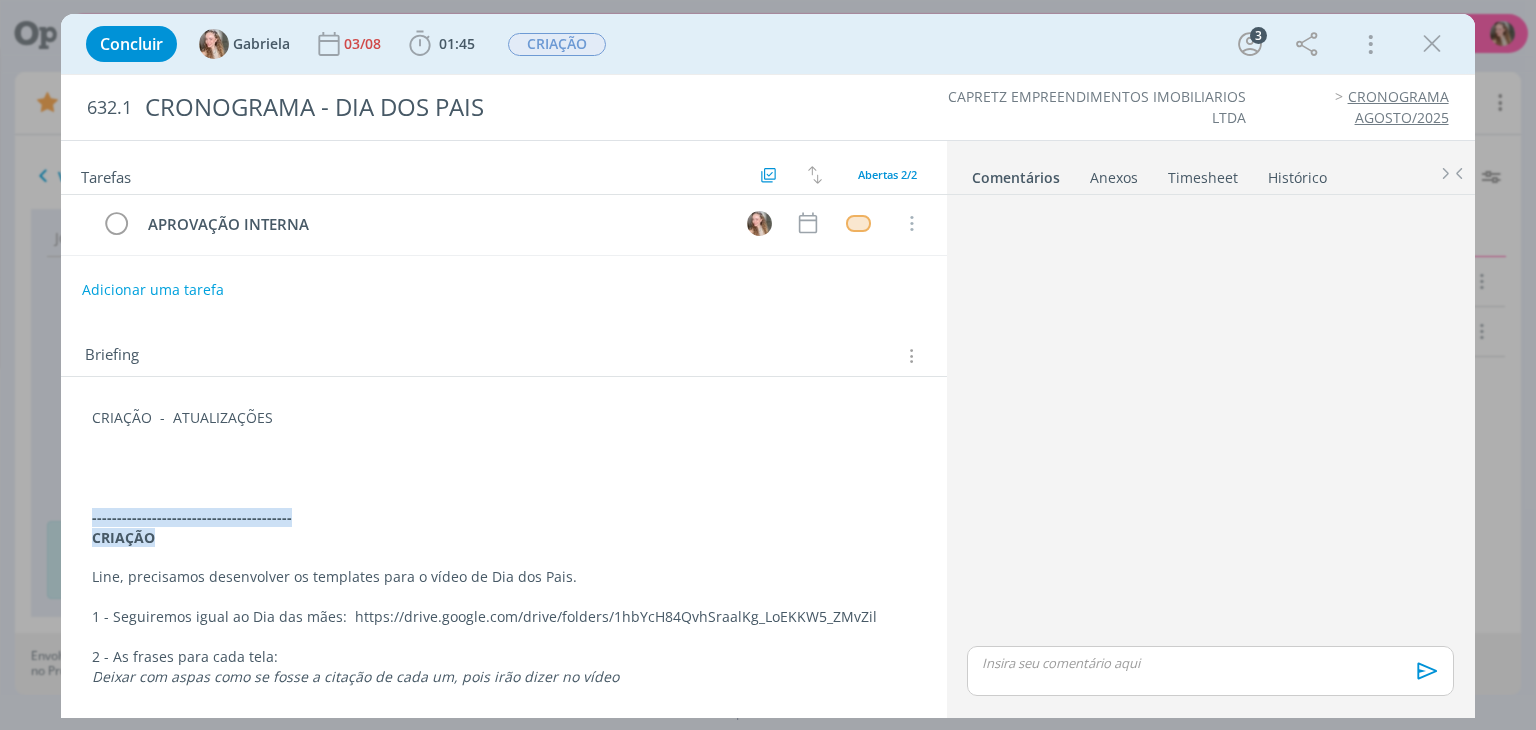 scroll, scrollTop: 50, scrollLeft: 0, axis: vertical 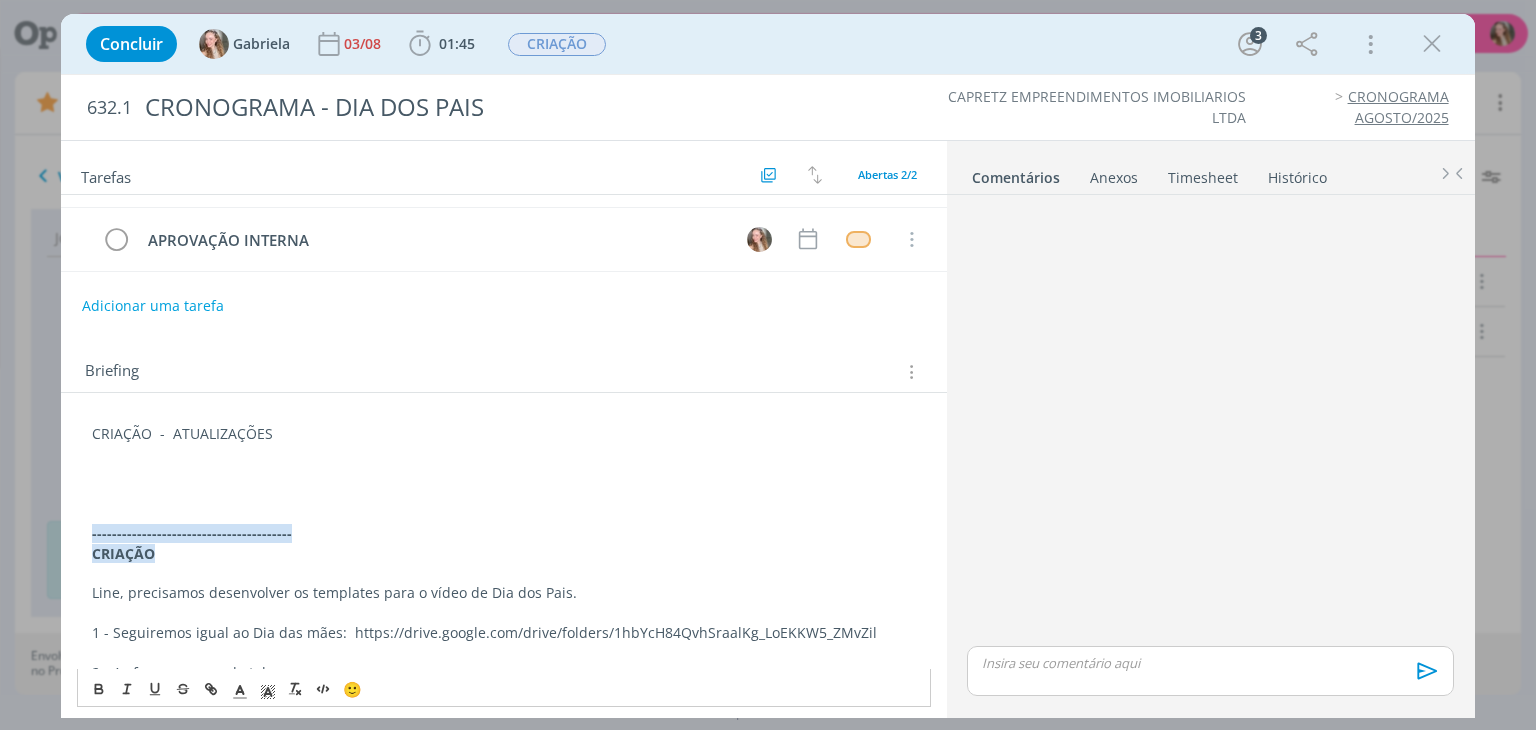 click at bounding box center (503, 494) 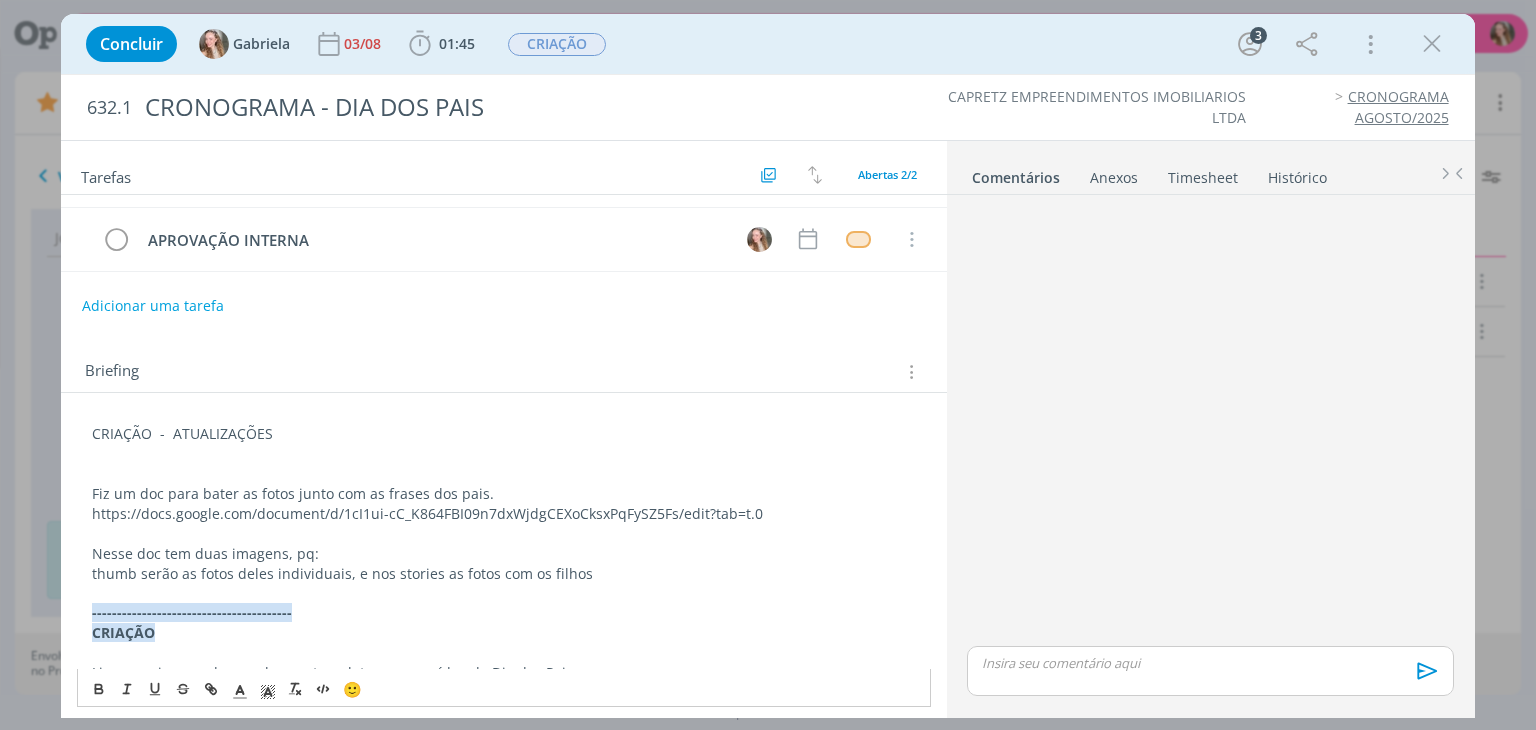 click on "thumb serão as fotos deles individuais, e nos stories as fotos com os filhos" at bounding box center [503, 574] 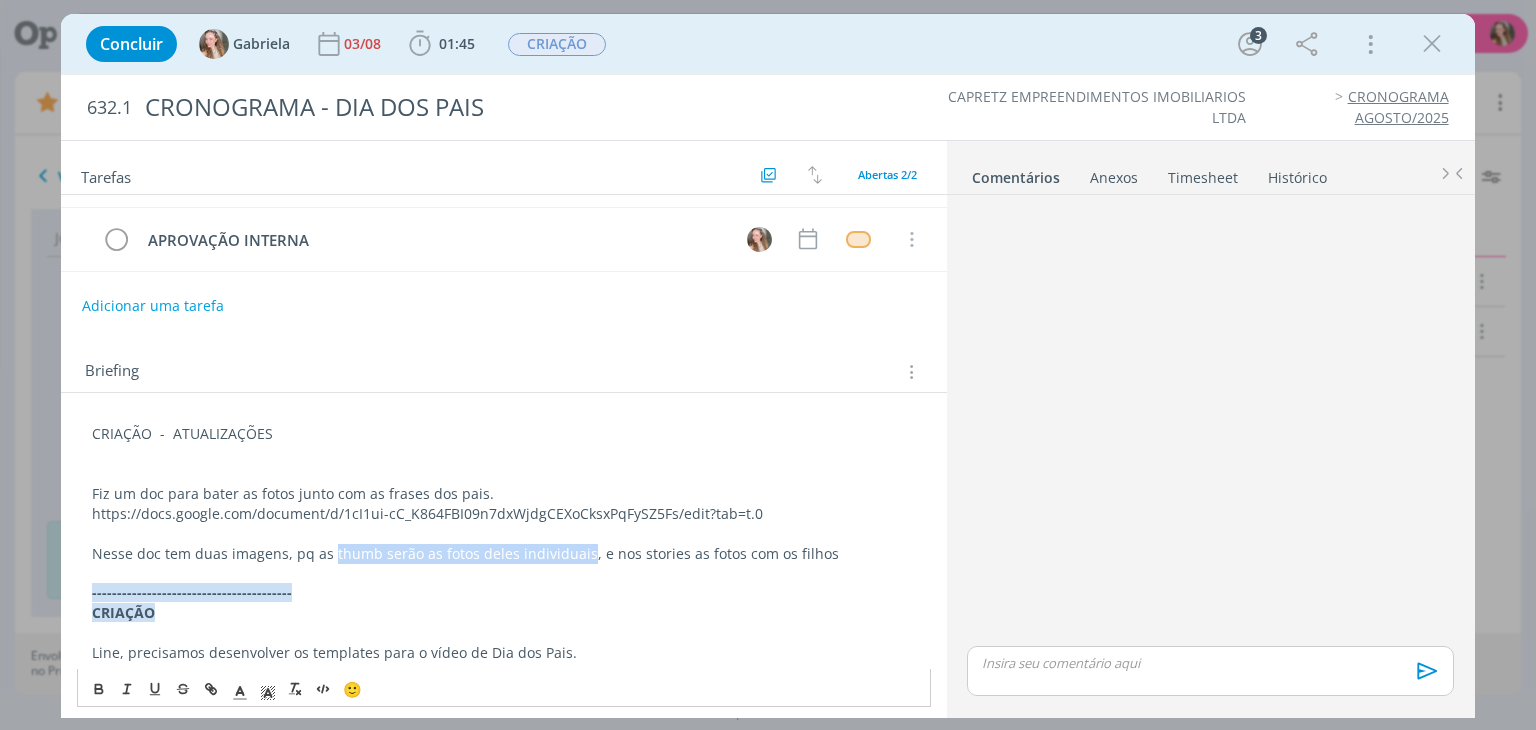 drag, startPoint x: 580, startPoint y: 554, endPoint x: 330, endPoint y: 549, distance: 250.04999 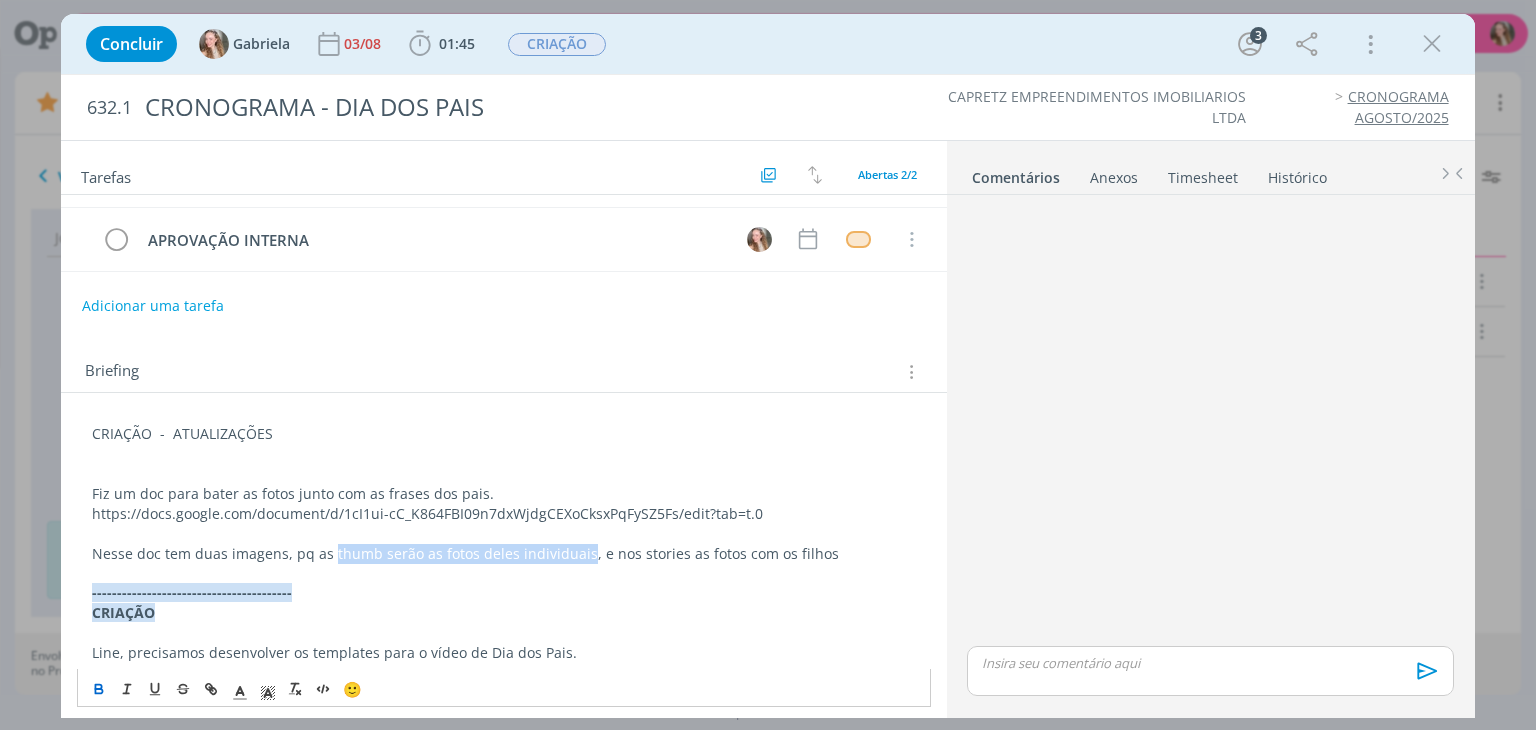 click 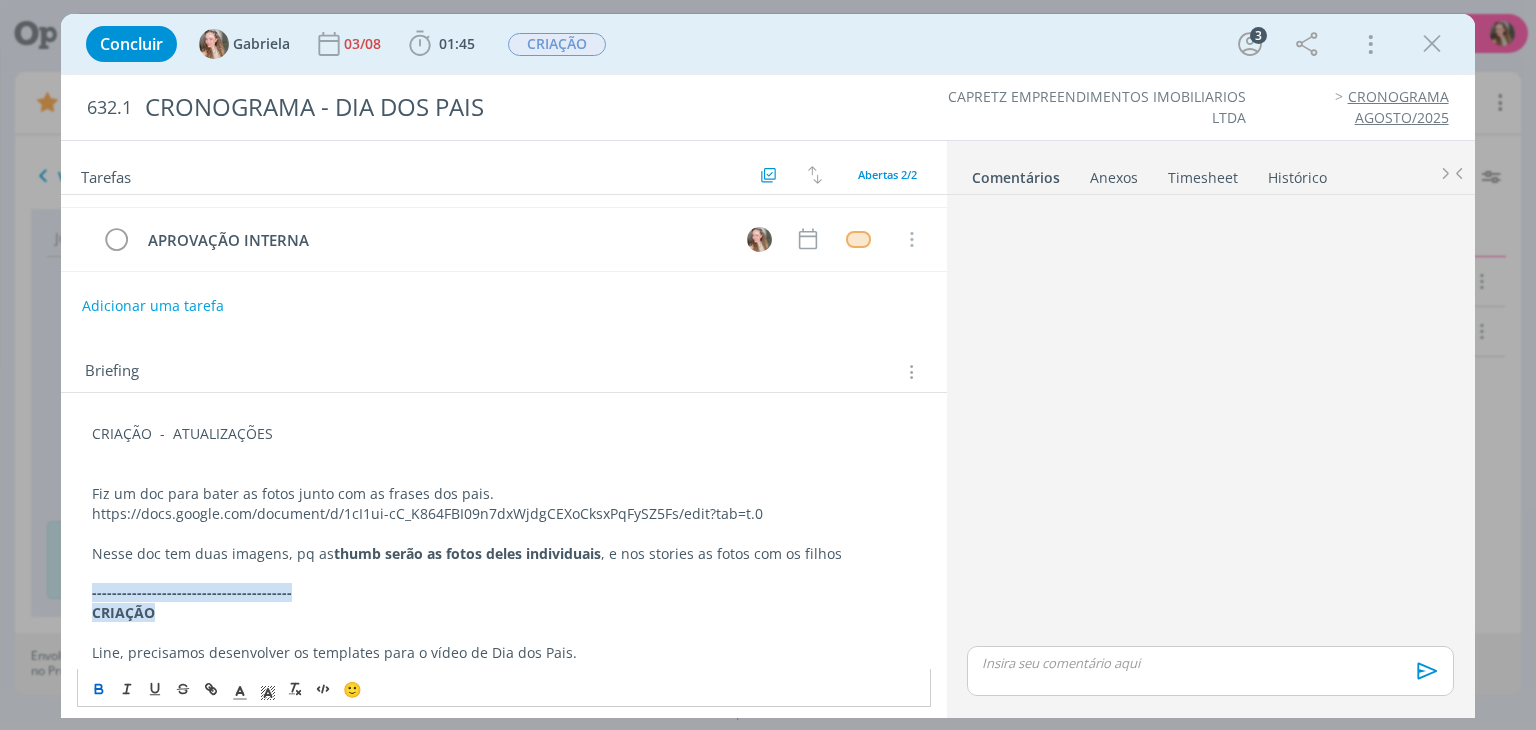 click on "Nesse doc tem duas imagens, pq as  thumb serão as fotos deles individuais , e nos stories as fotos com os filhos" at bounding box center (503, 554) 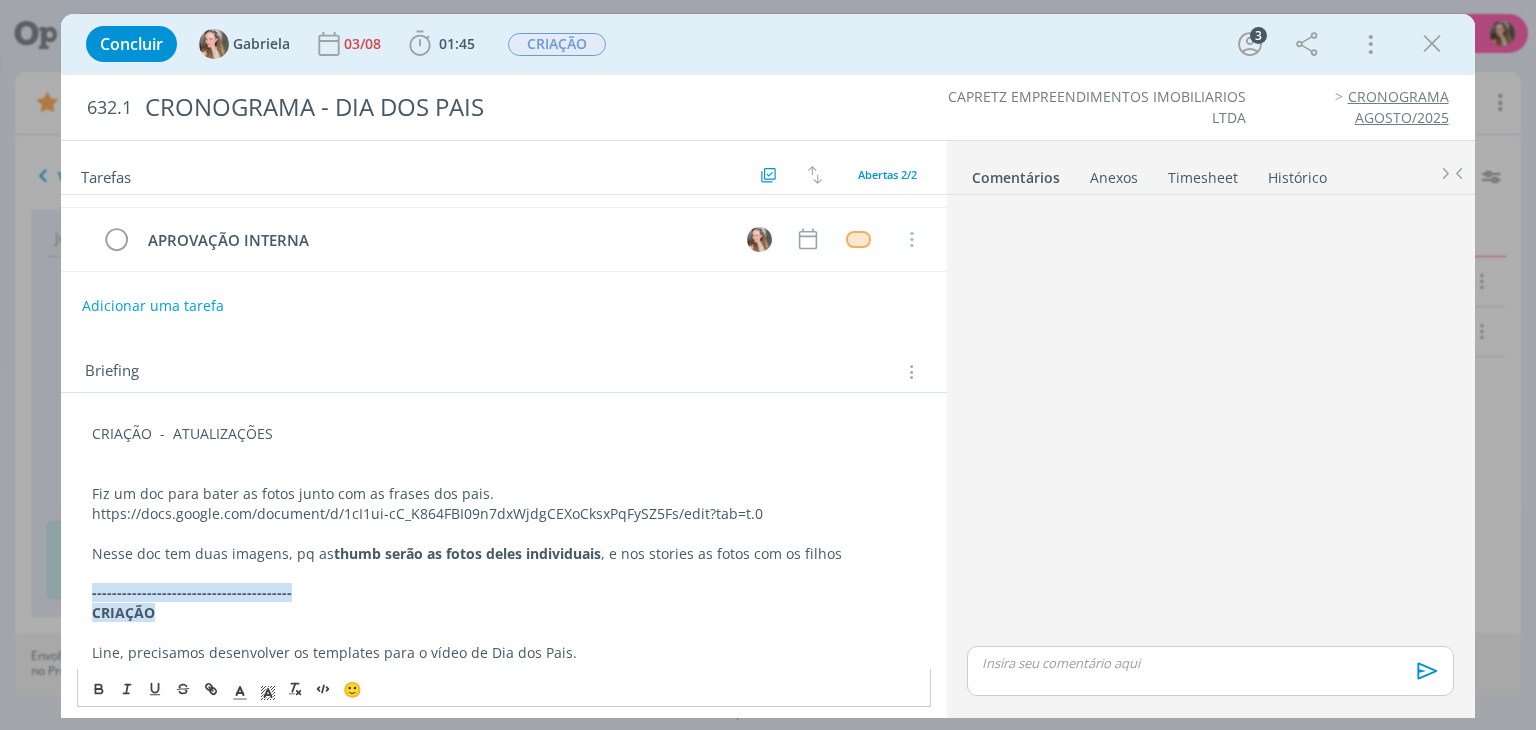 click on "Nesse doc tem duas imagens, pq as  thumb serão as fotos deles individuais , e nos stories as fotos com os filhos" at bounding box center [503, 554] 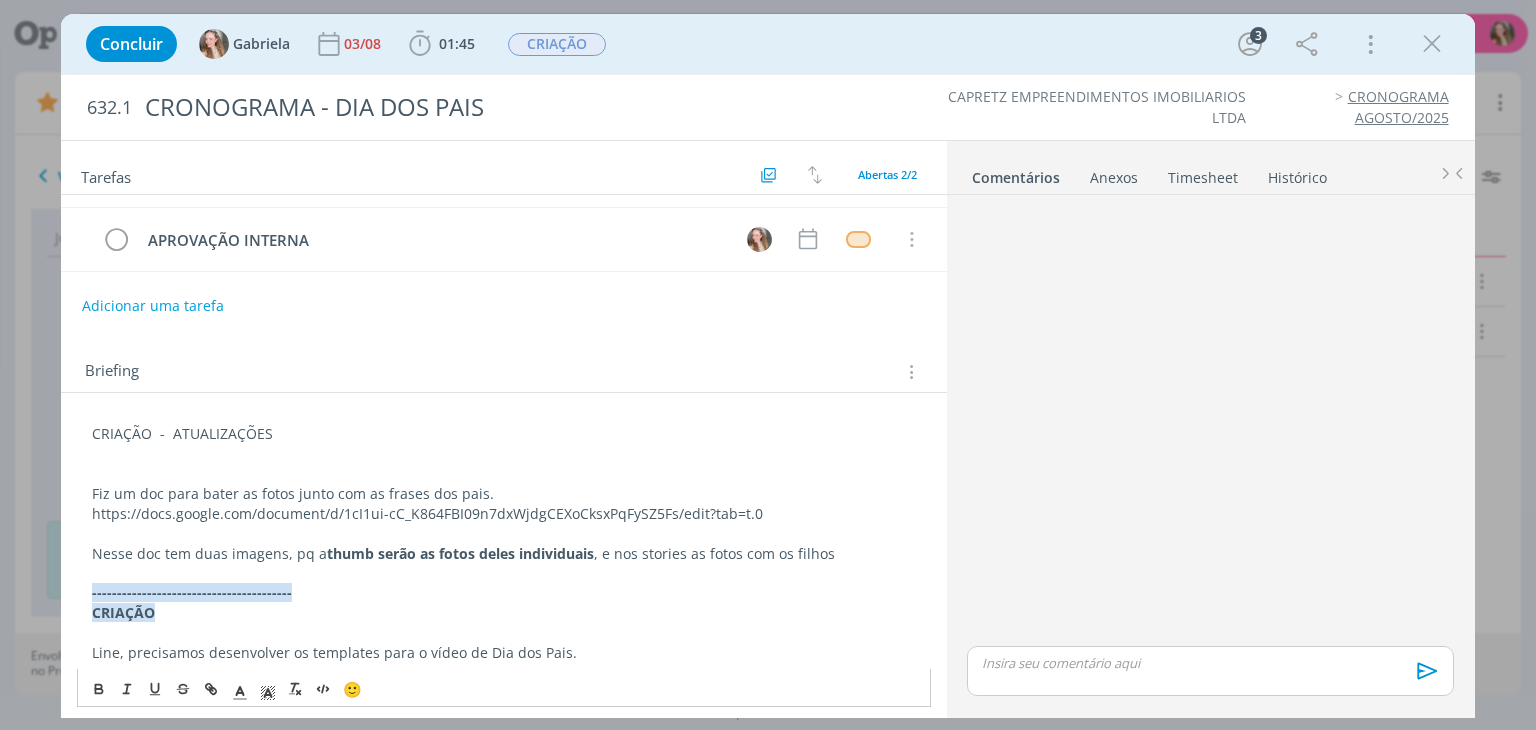 click on "Nesse doc tem duas imagens, pq a  thumb serão as fotos deles individuais , e nos stories as fotos com os filhos" at bounding box center [503, 554] 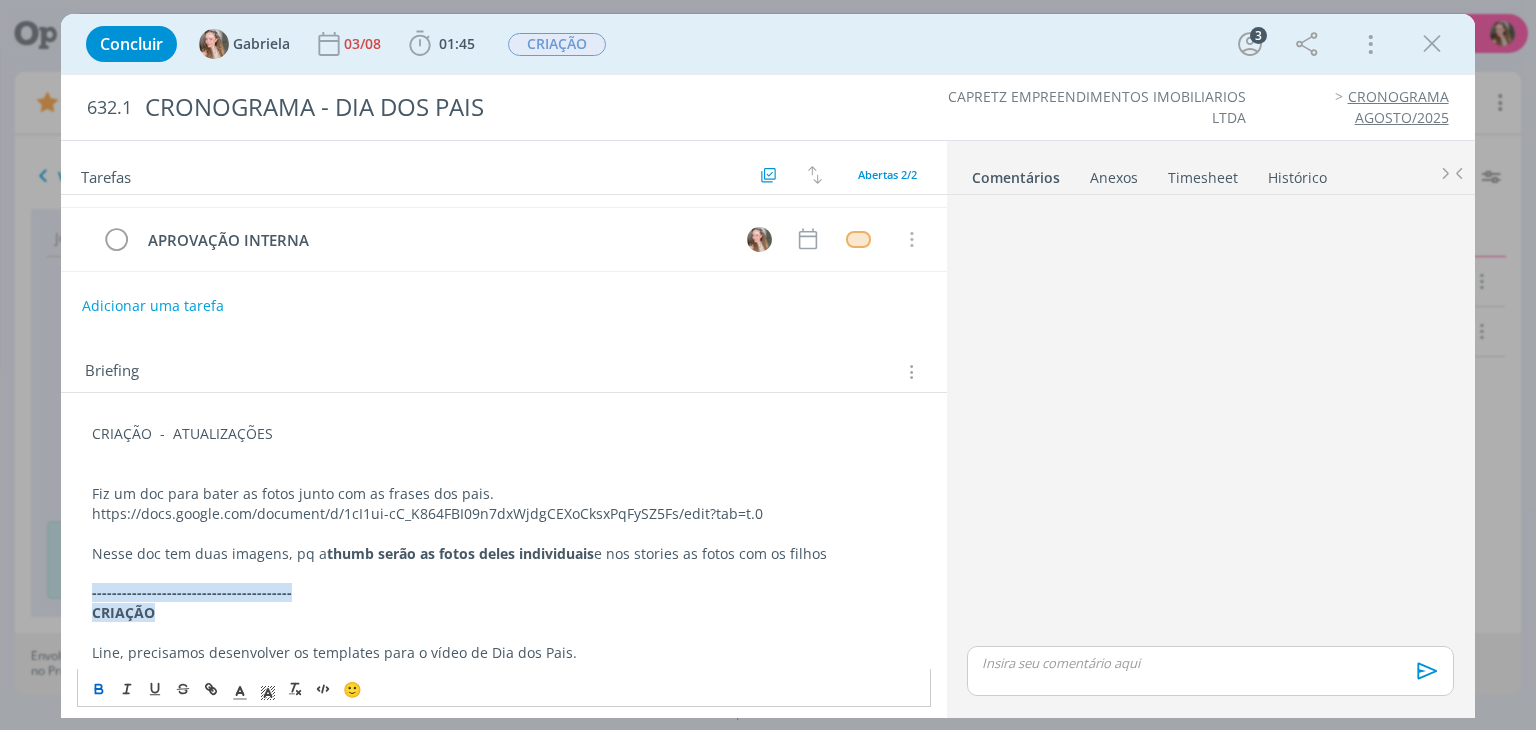 click at bounding box center [503, 534] 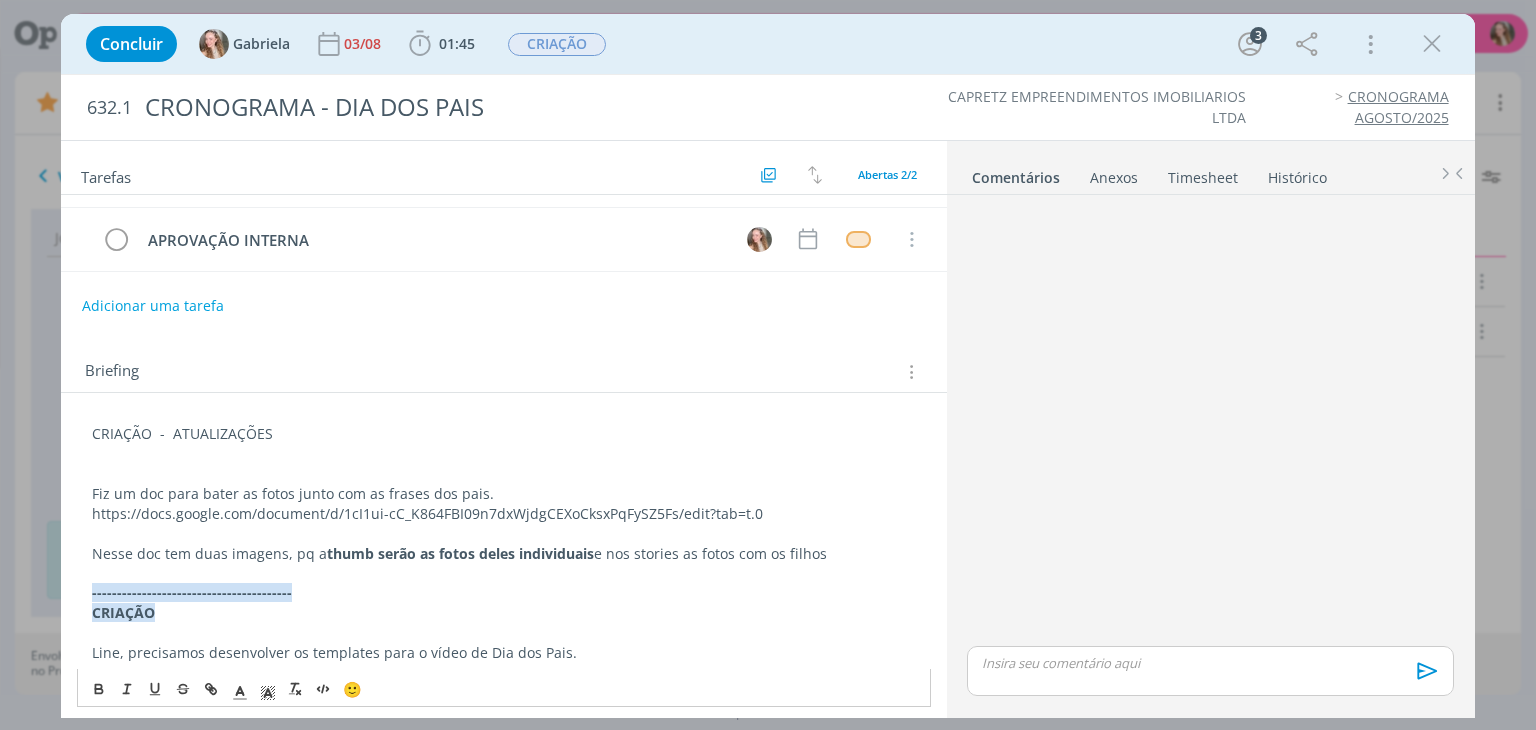 click on "Nesse doc tem duas imagens, pq a  thumb serão as fotos deles individuais  e nos stories as fotos com os filhos" at bounding box center [503, 554] 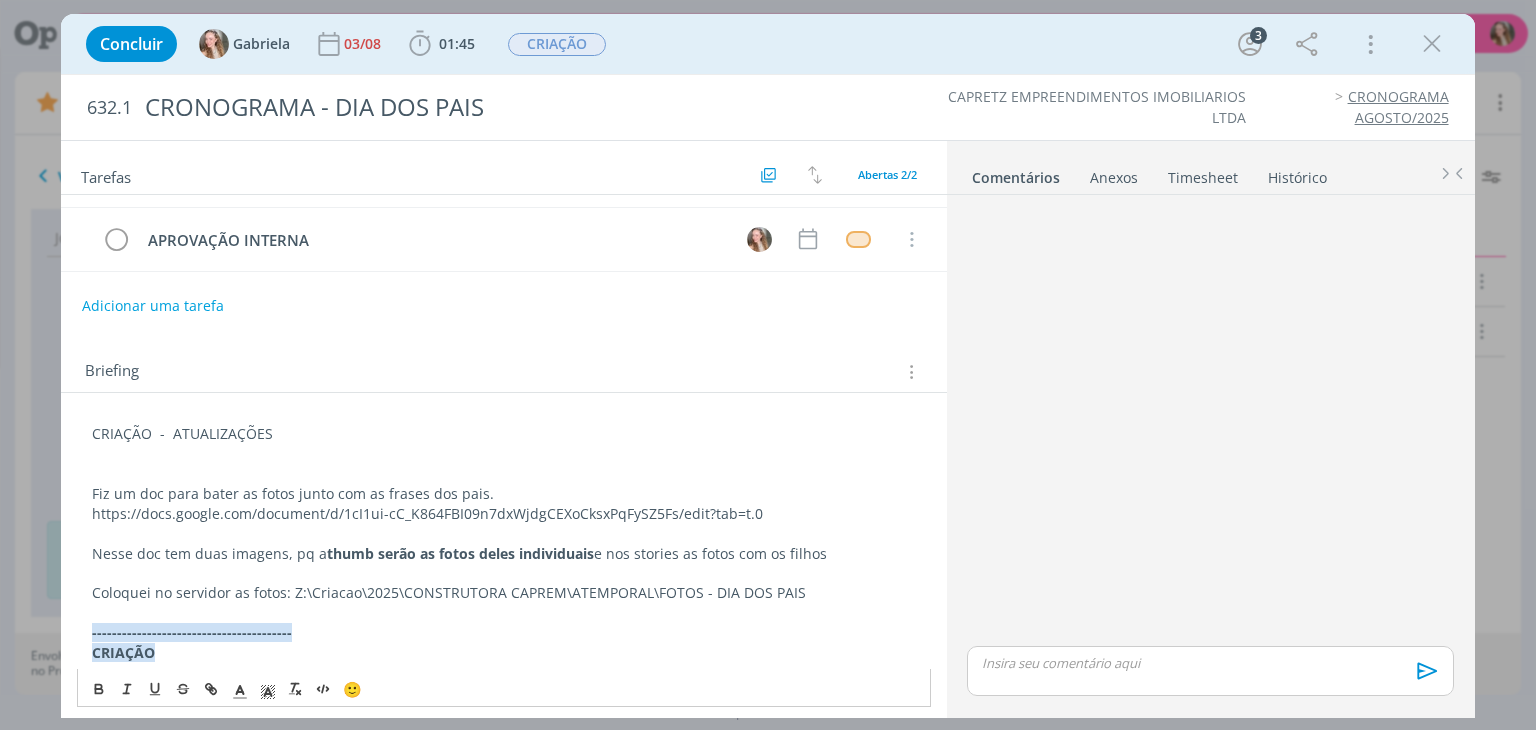 drag, startPoint x: 305, startPoint y: 431, endPoint x: 71, endPoint y: 438, distance: 234.10468 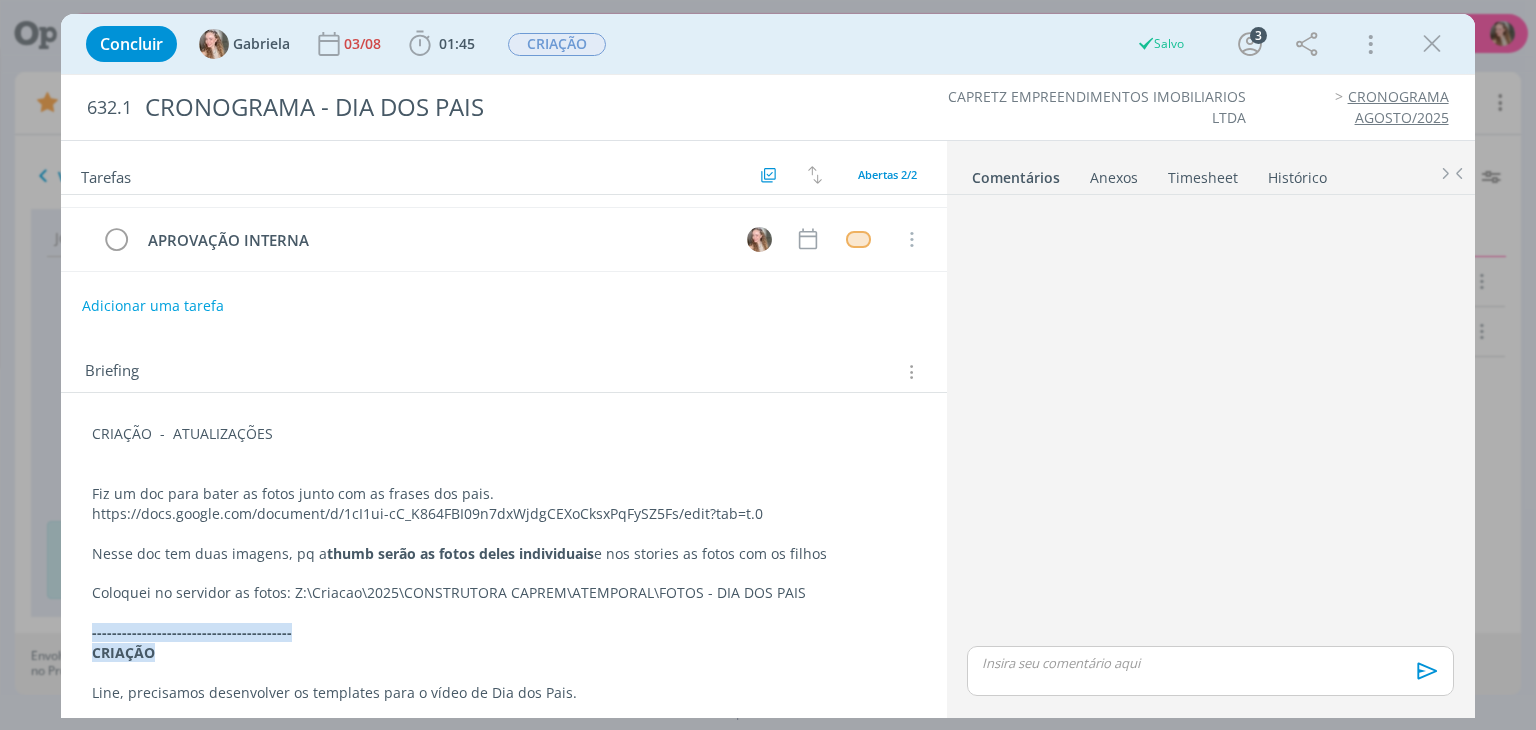 scroll, scrollTop: 513, scrollLeft: 0, axis: vertical 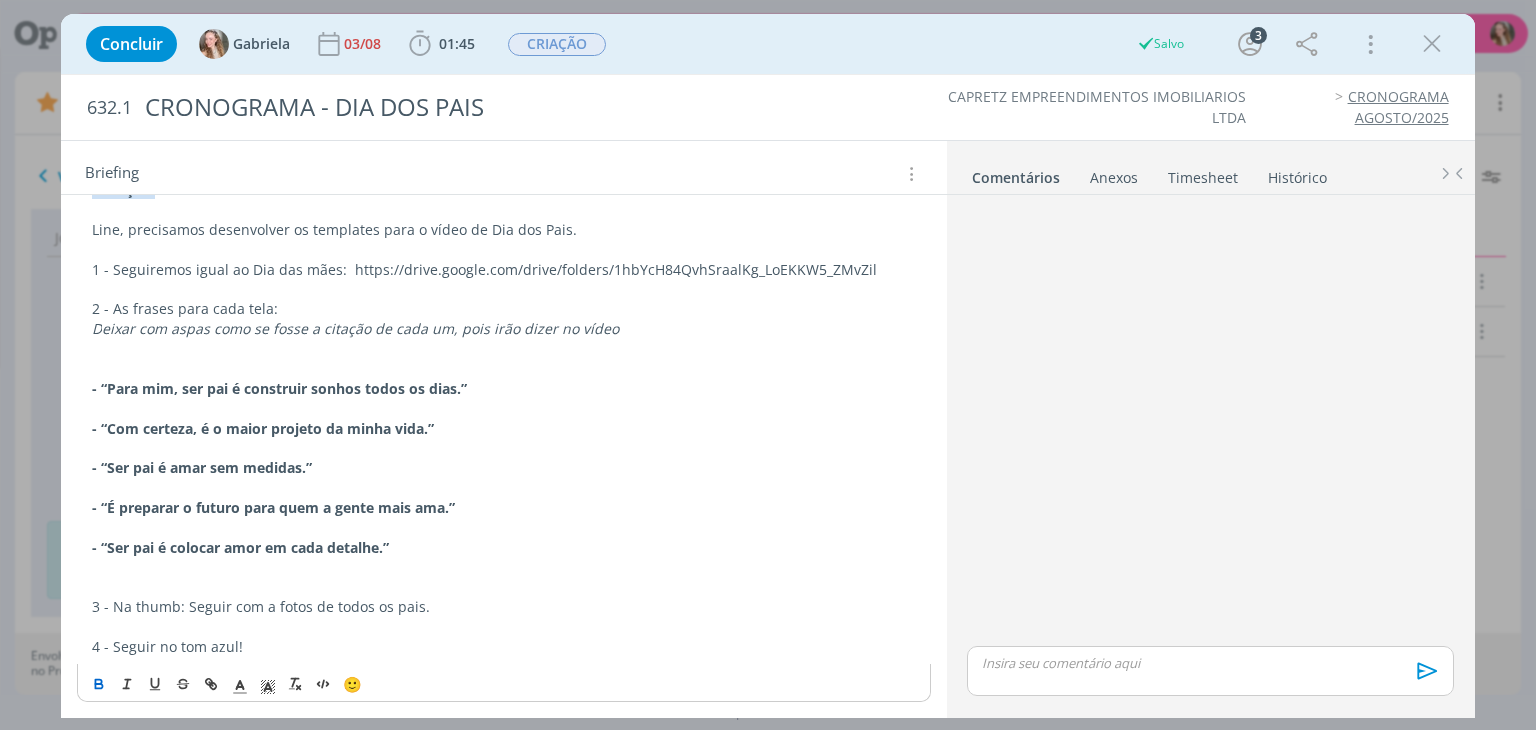 click 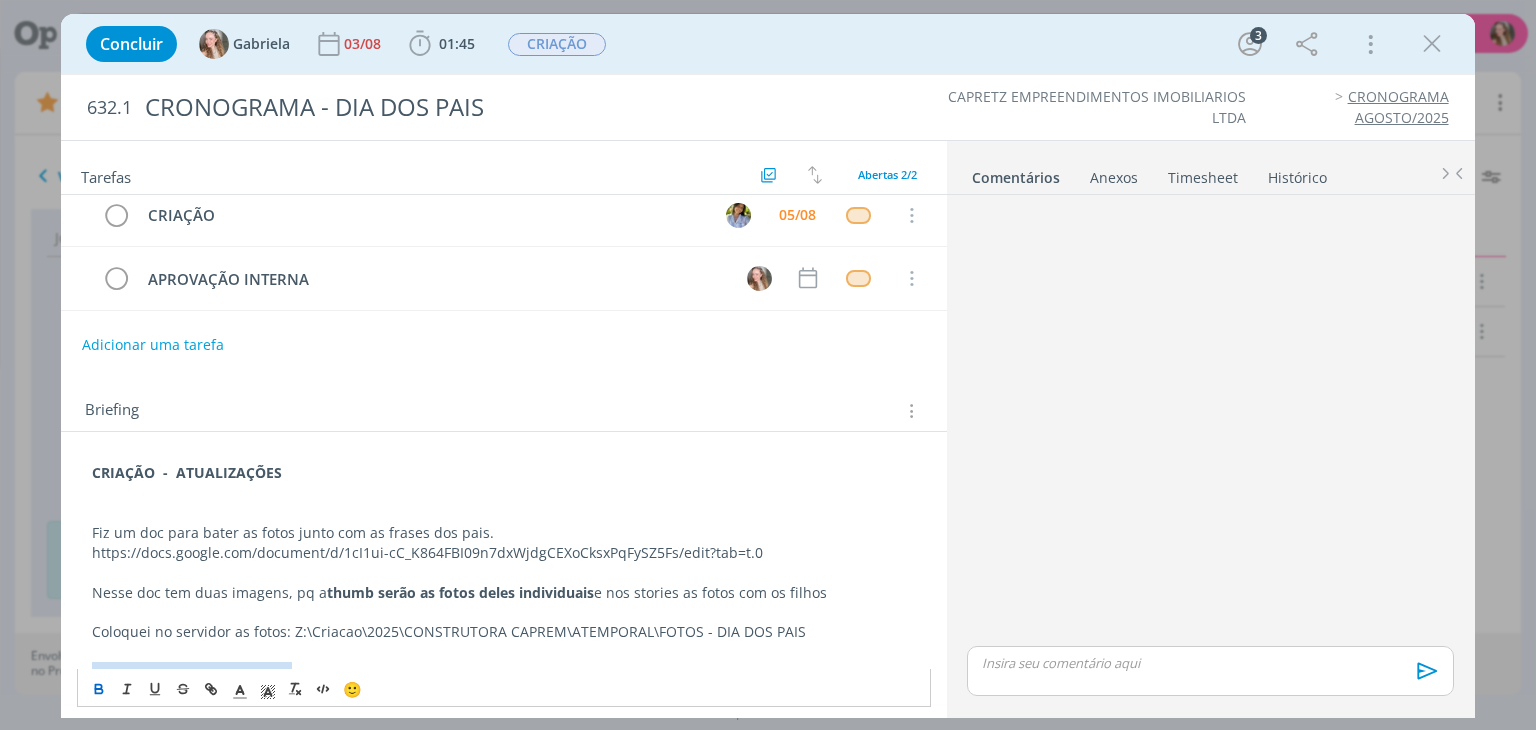 scroll, scrollTop: 9, scrollLeft: 0, axis: vertical 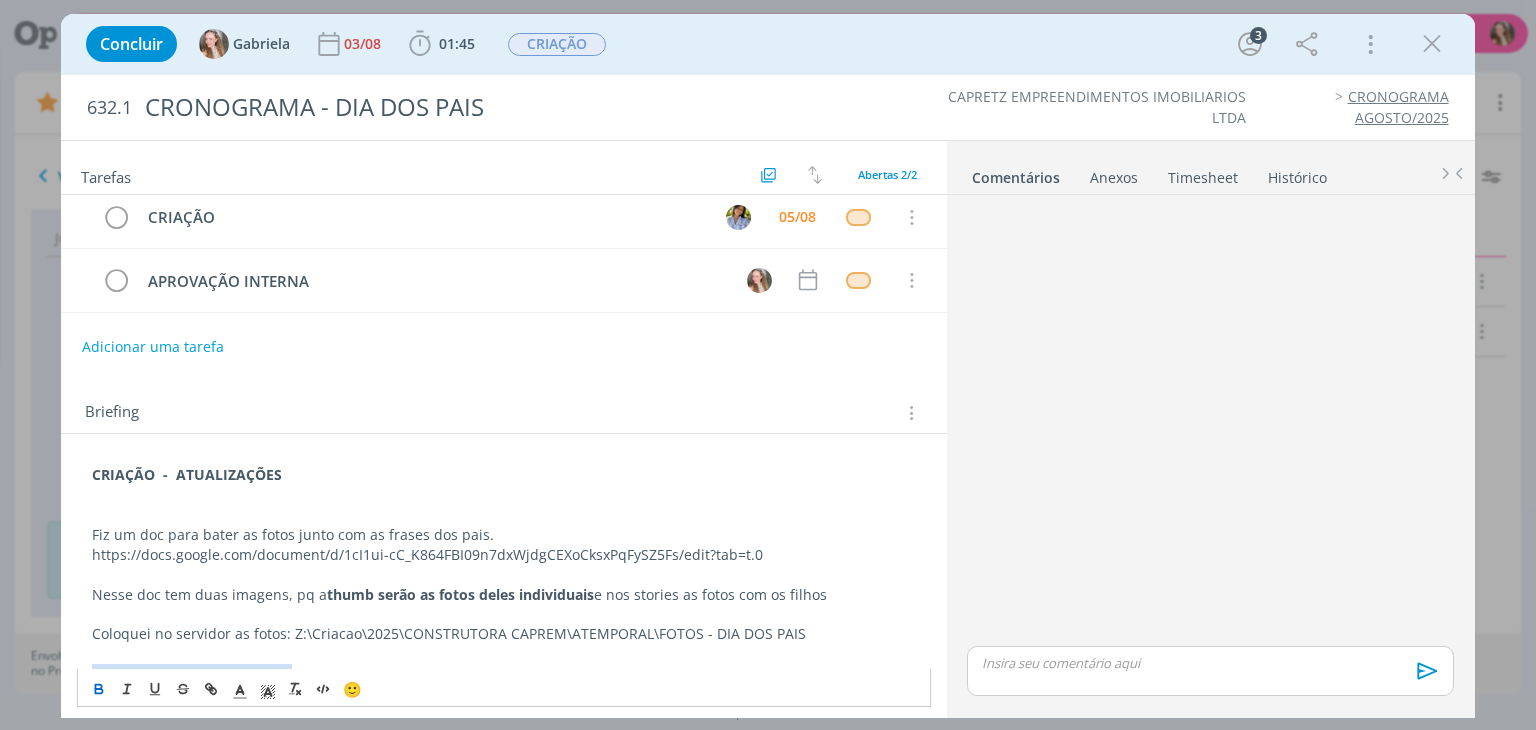 click at bounding box center [503, 495] 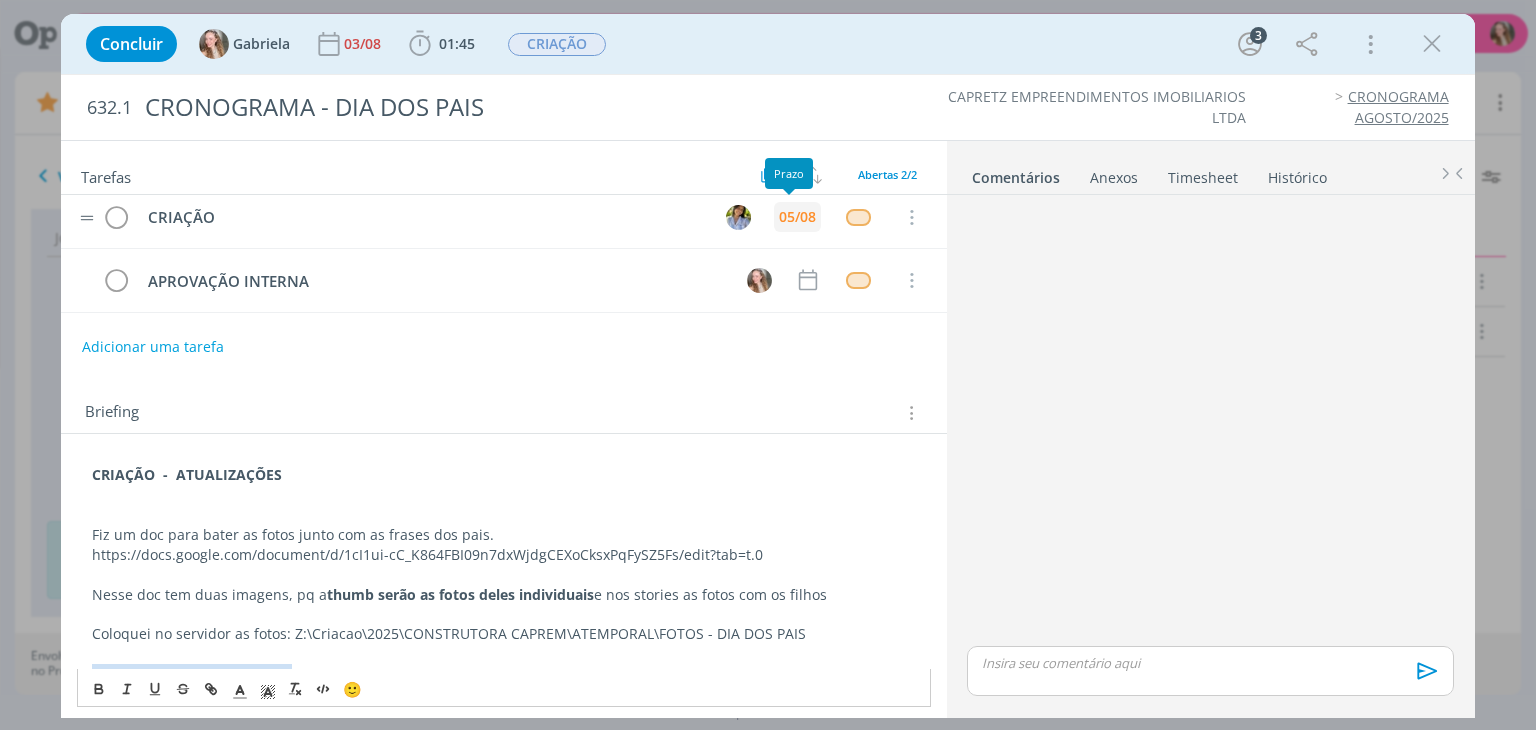 click on "05/08" at bounding box center (797, 217) 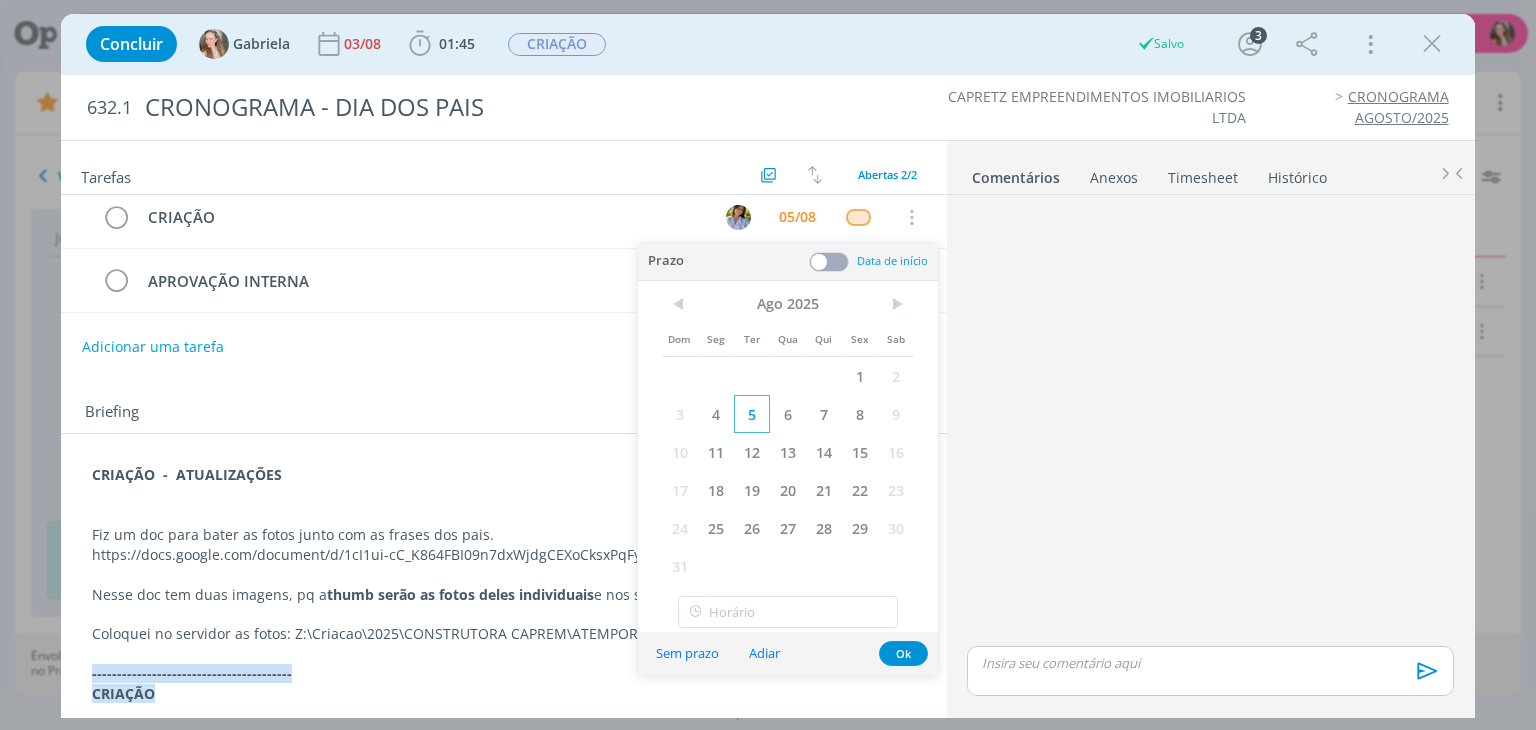 click on "5" at bounding box center [752, 414] 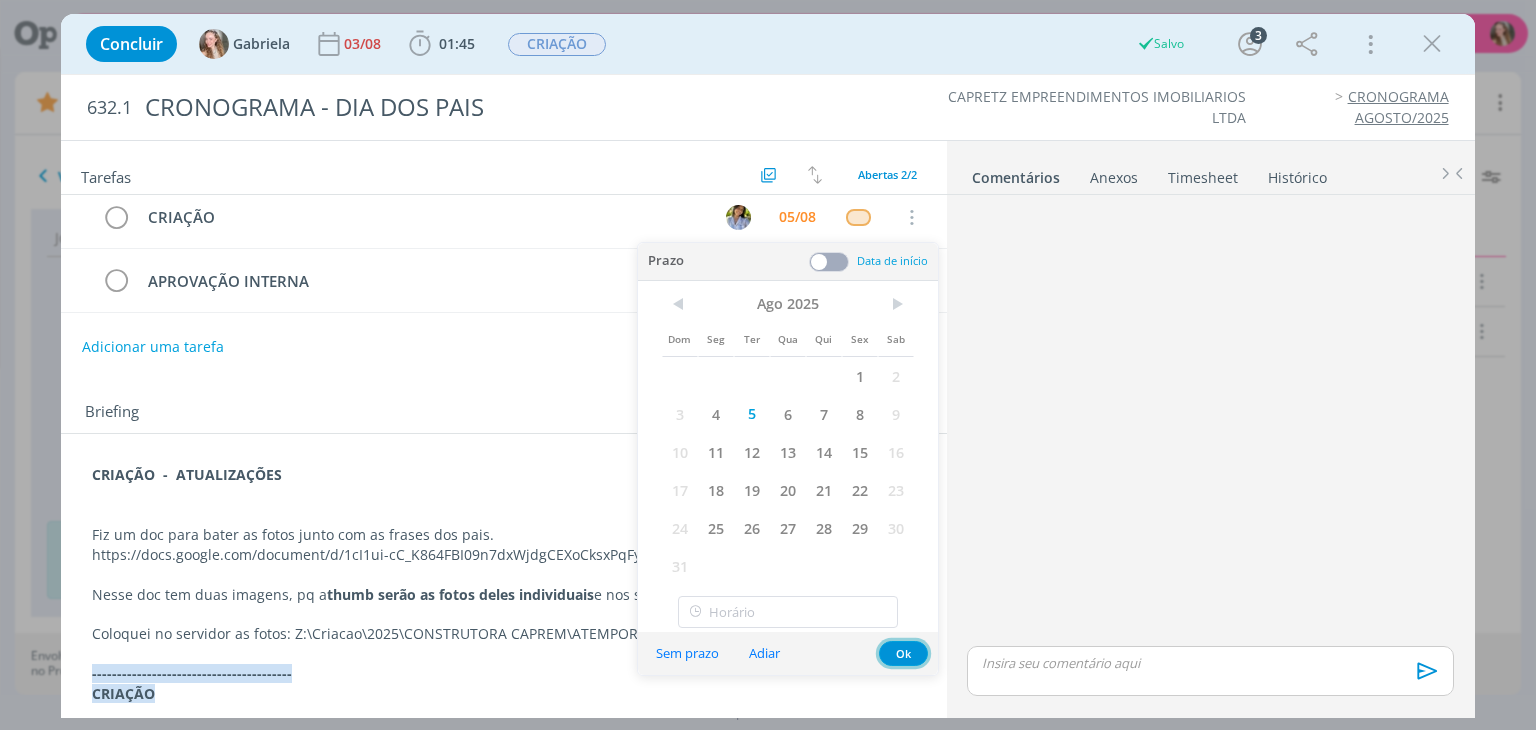 click on "Ok" at bounding box center (903, 653) 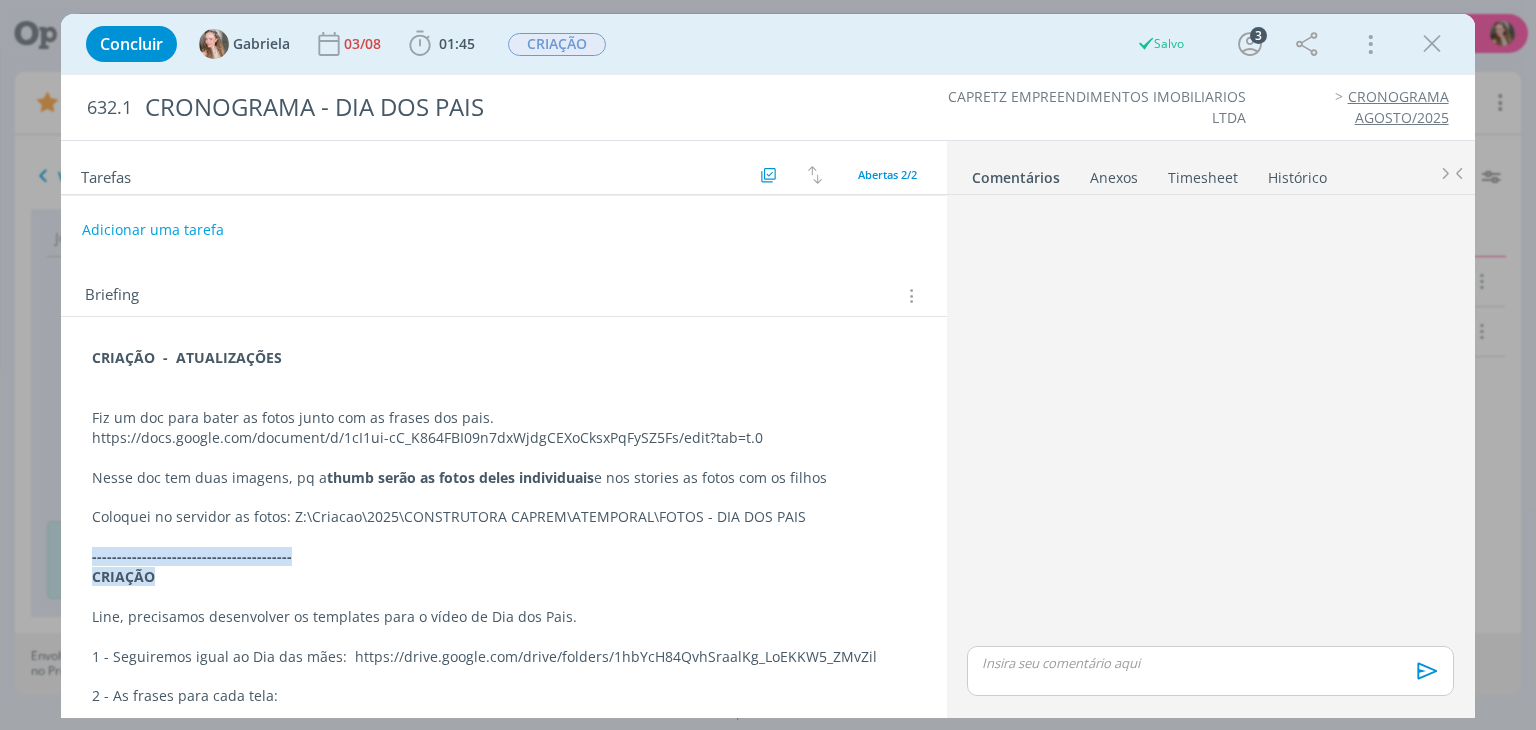 scroll, scrollTop: 125, scrollLeft: 0, axis: vertical 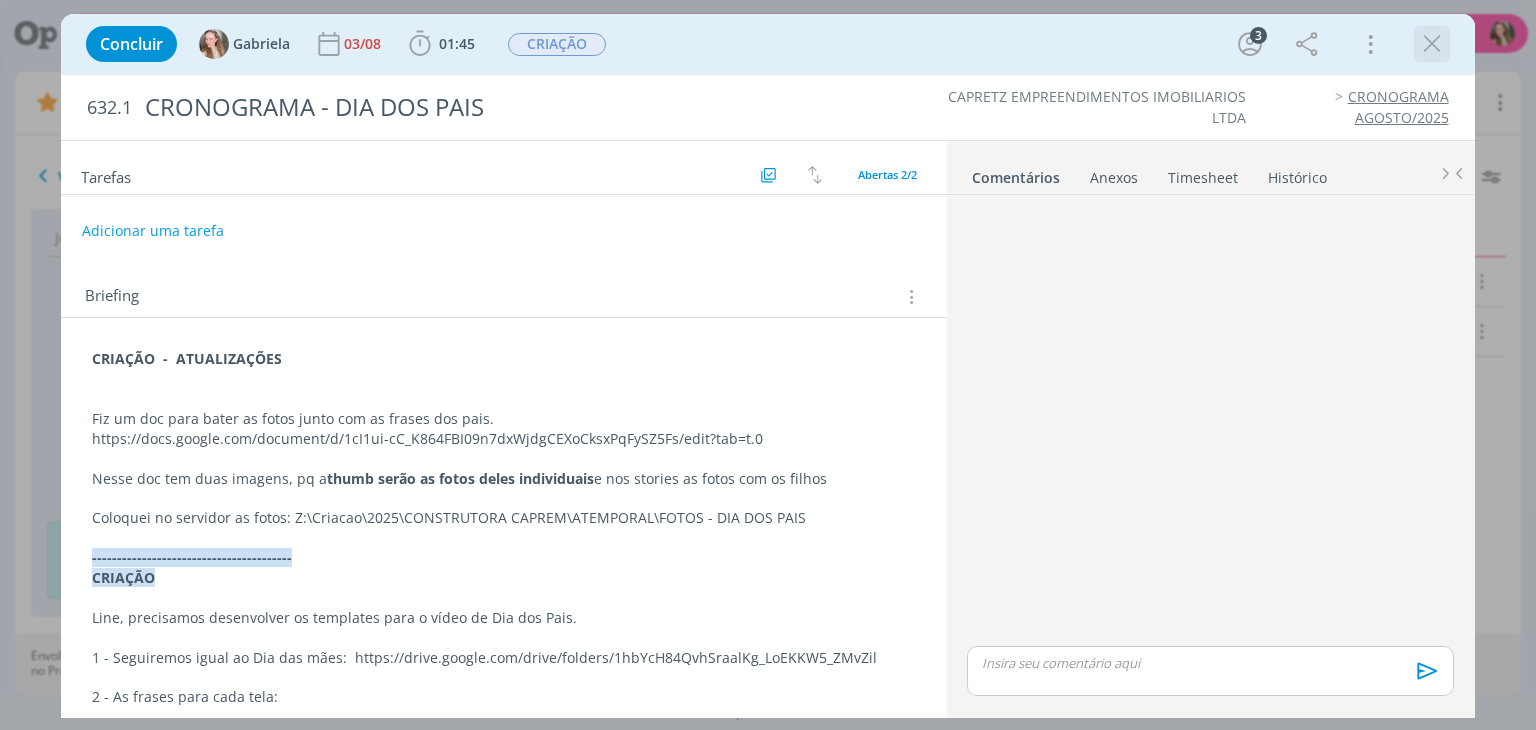 click at bounding box center (1432, 44) 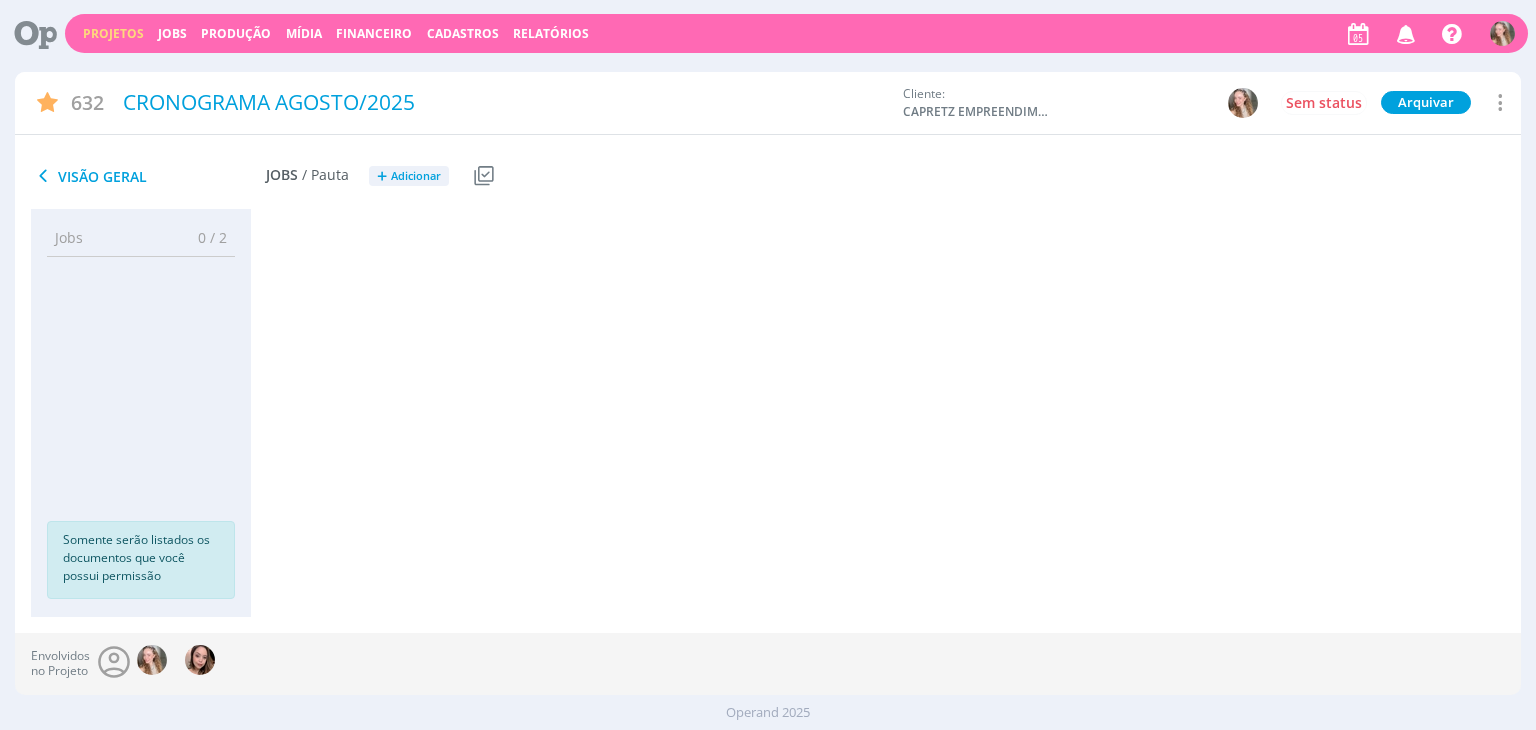 scroll, scrollTop: 0, scrollLeft: 0, axis: both 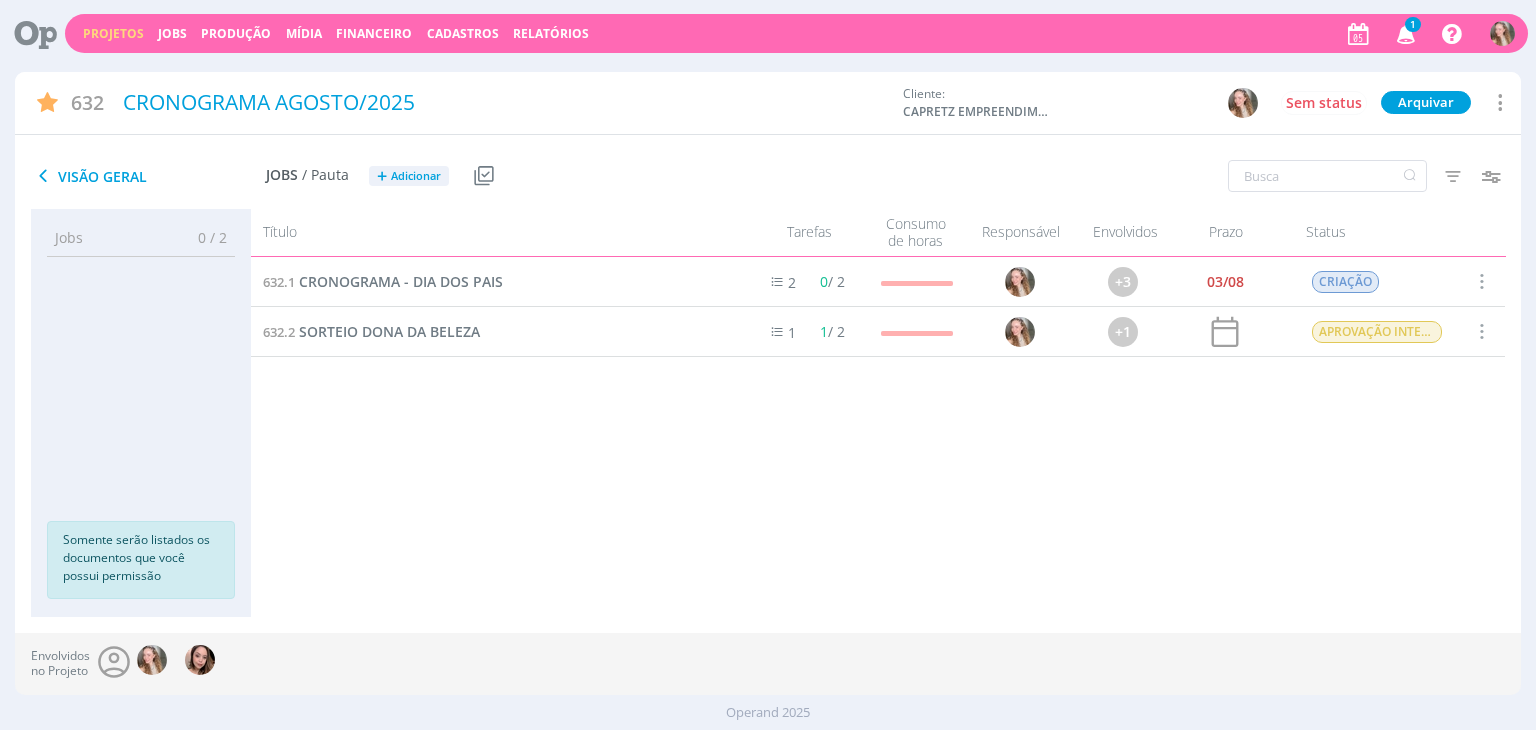 click on "Projetos
Jobs
Produção
Mídia
Financeiro
Cadastros
Relatórios
1
Notificações
Central de Ajuda
Área de Membros
Implantação orientada Consultoria Gabriela Meu Perfil
Anexos
Timesheets
Configurações
Sair" at bounding box center [796, 33] 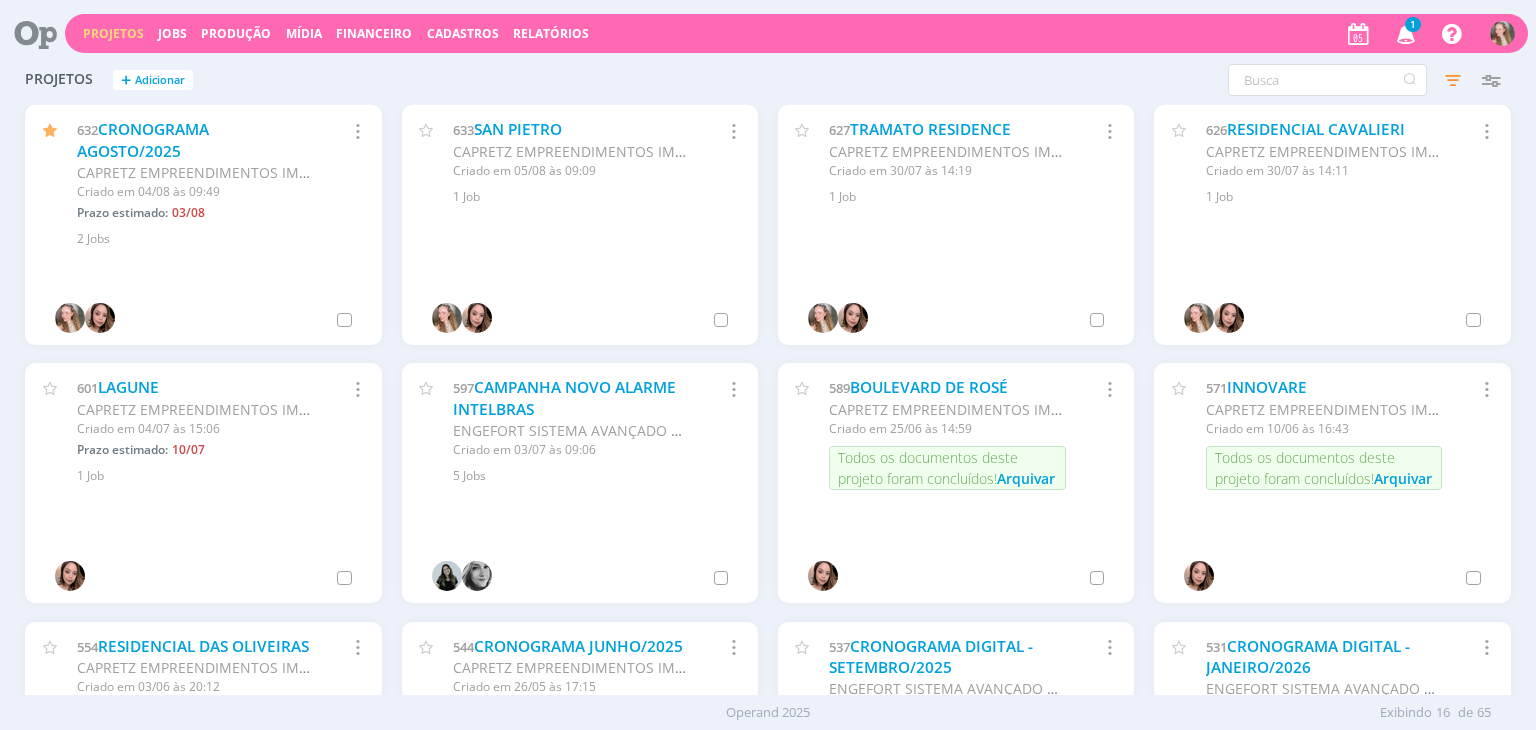 click at bounding box center [1406, 33] 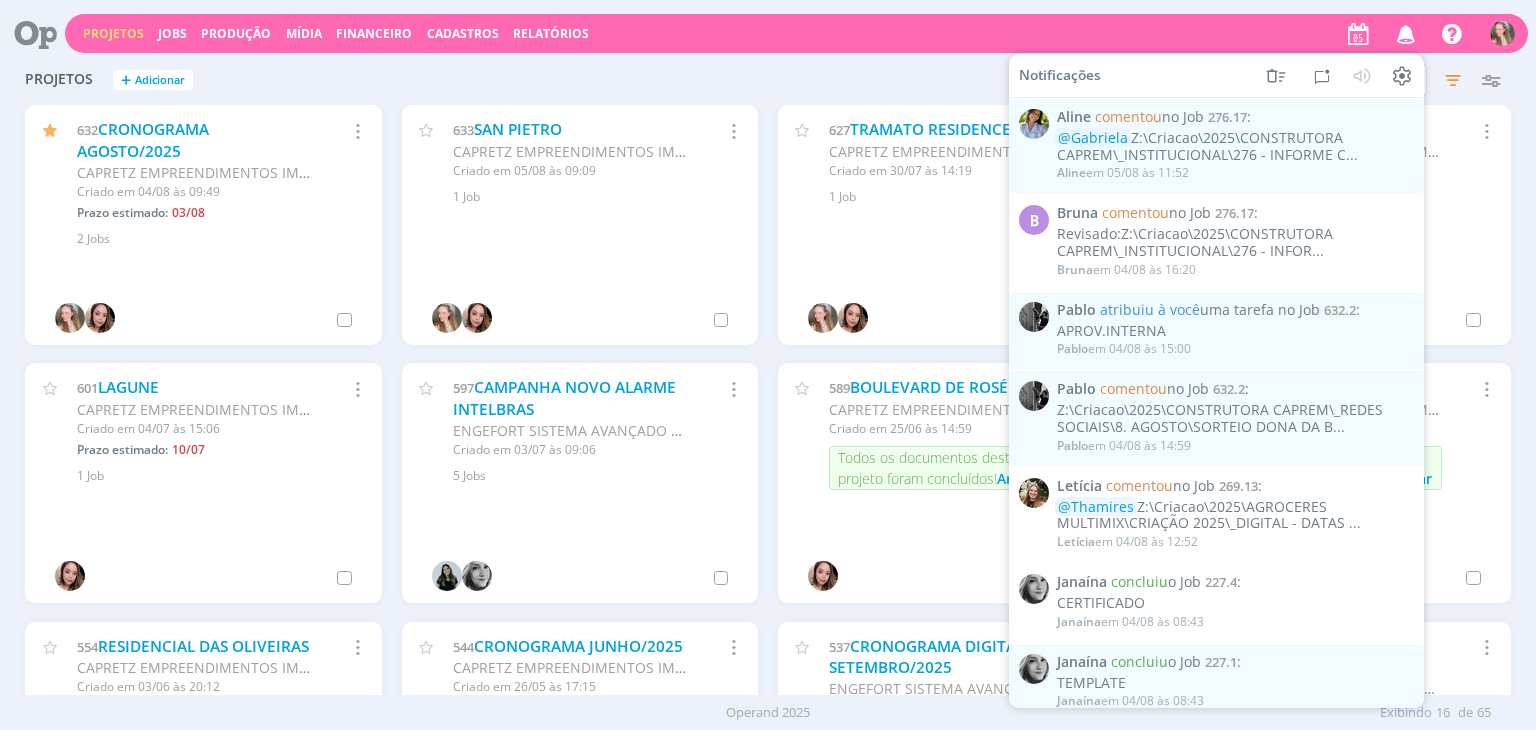 click on "Filtros
Filtrar
Limpar
Status
Clientes
3 selecionados
Data de criação
a
Situação dos projetos
Abertos
Arquivados
Cancelados
Visibilidade
Apenas ocultos
Responsável
Envolvidos
Configurar exibição
Ordenação
Ordenação padrão
Cliente
Data criação
Título
Número do projeto
Ordenação padrão
Mais configurações" at bounding box center [1238, 80] 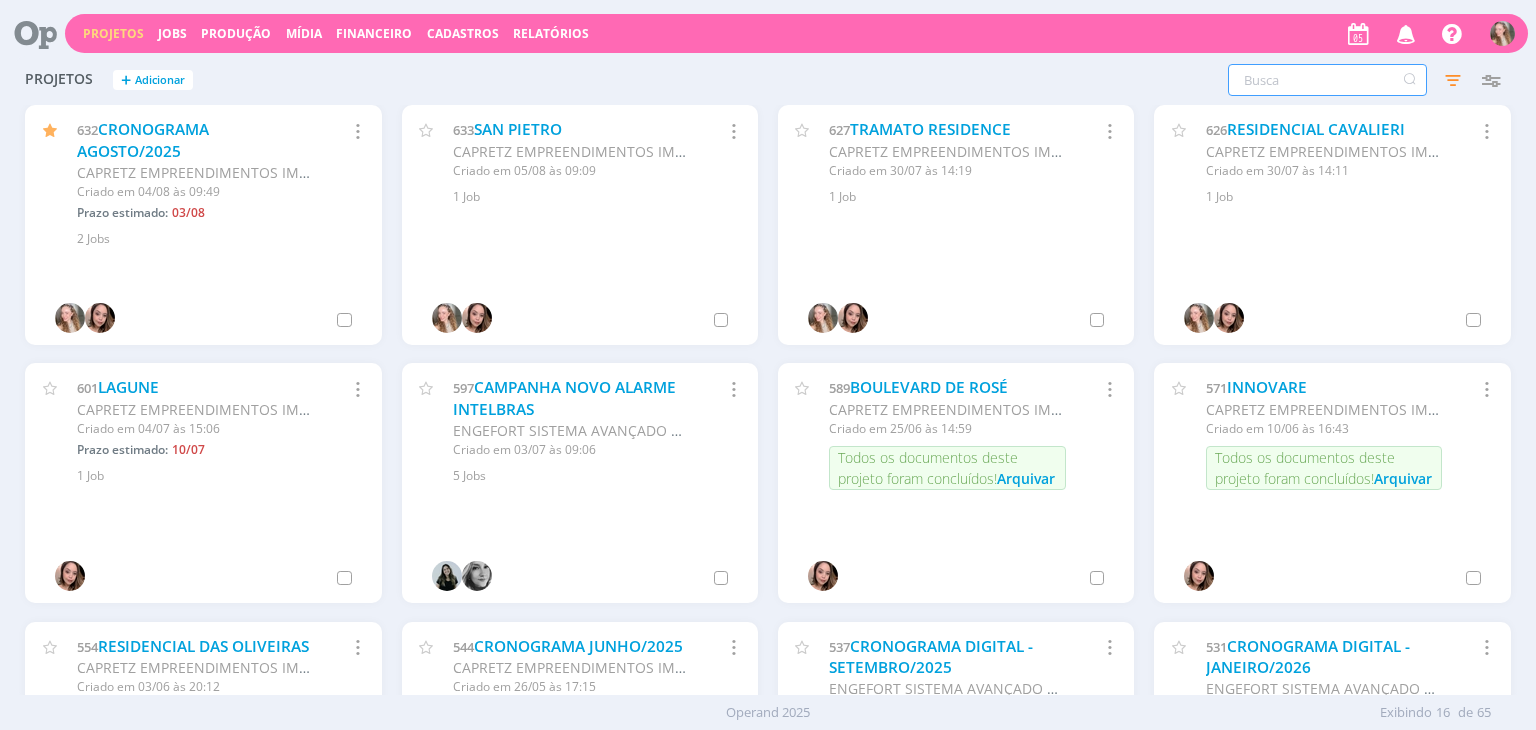 click at bounding box center [1327, 80] 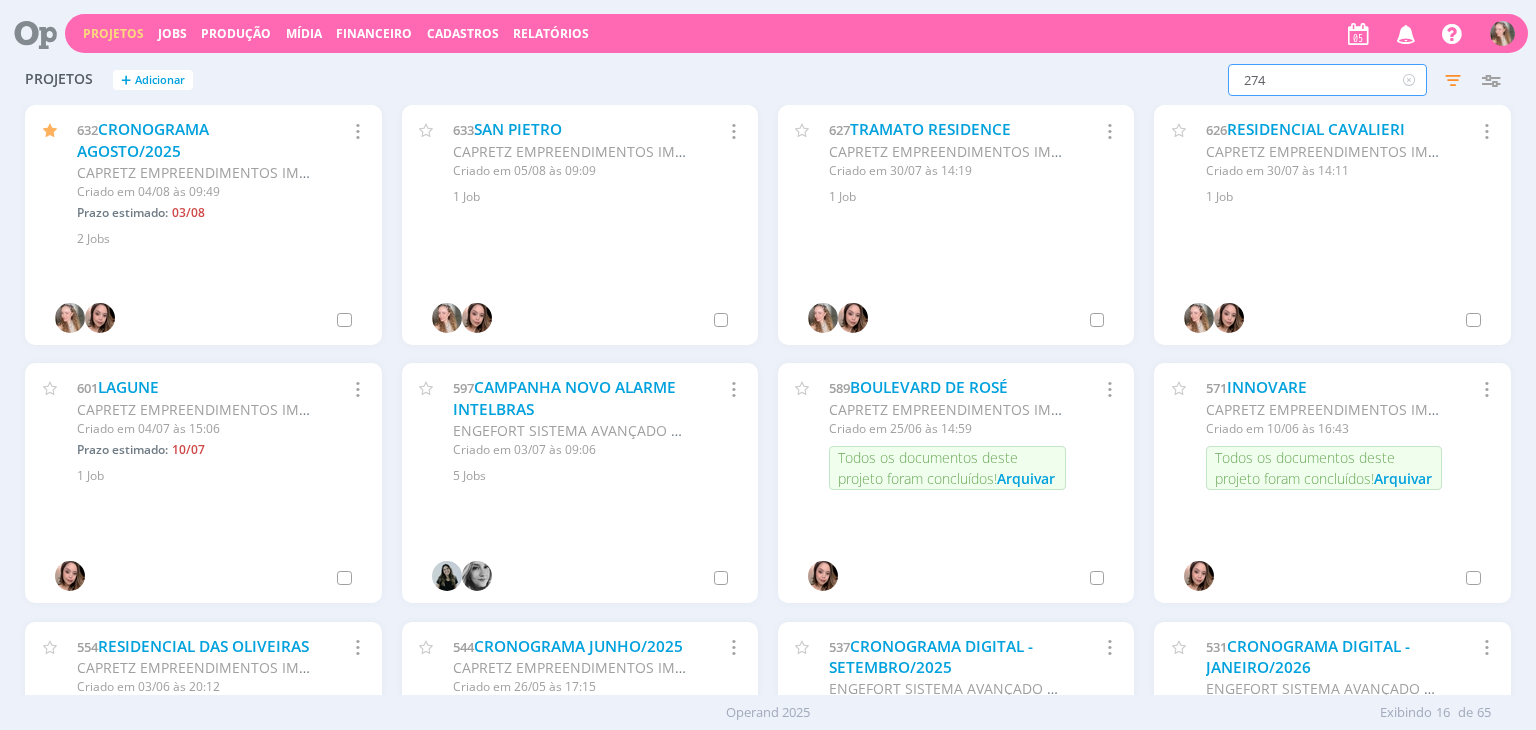 type on "274" 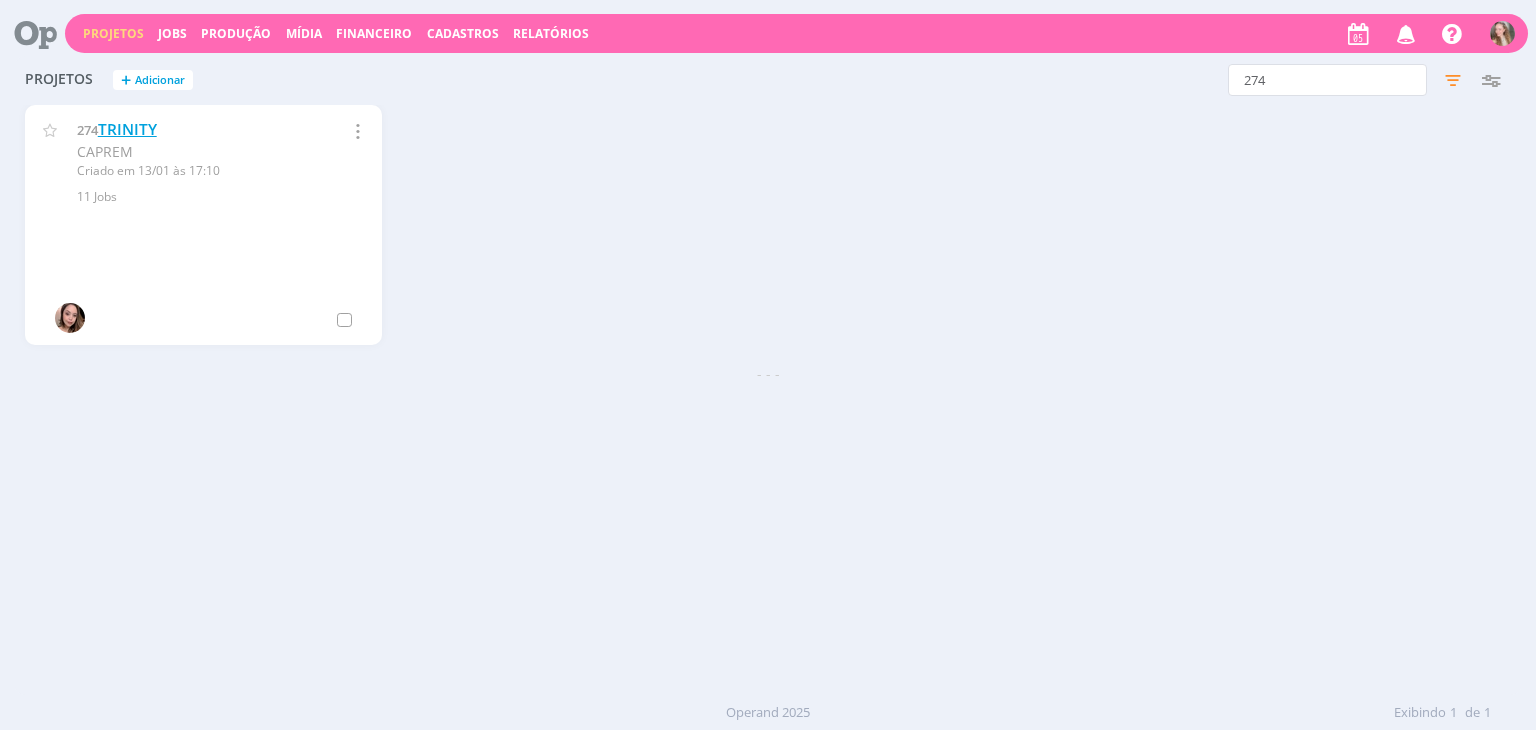 click on "TRINITY" at bounding box center [127, 129] 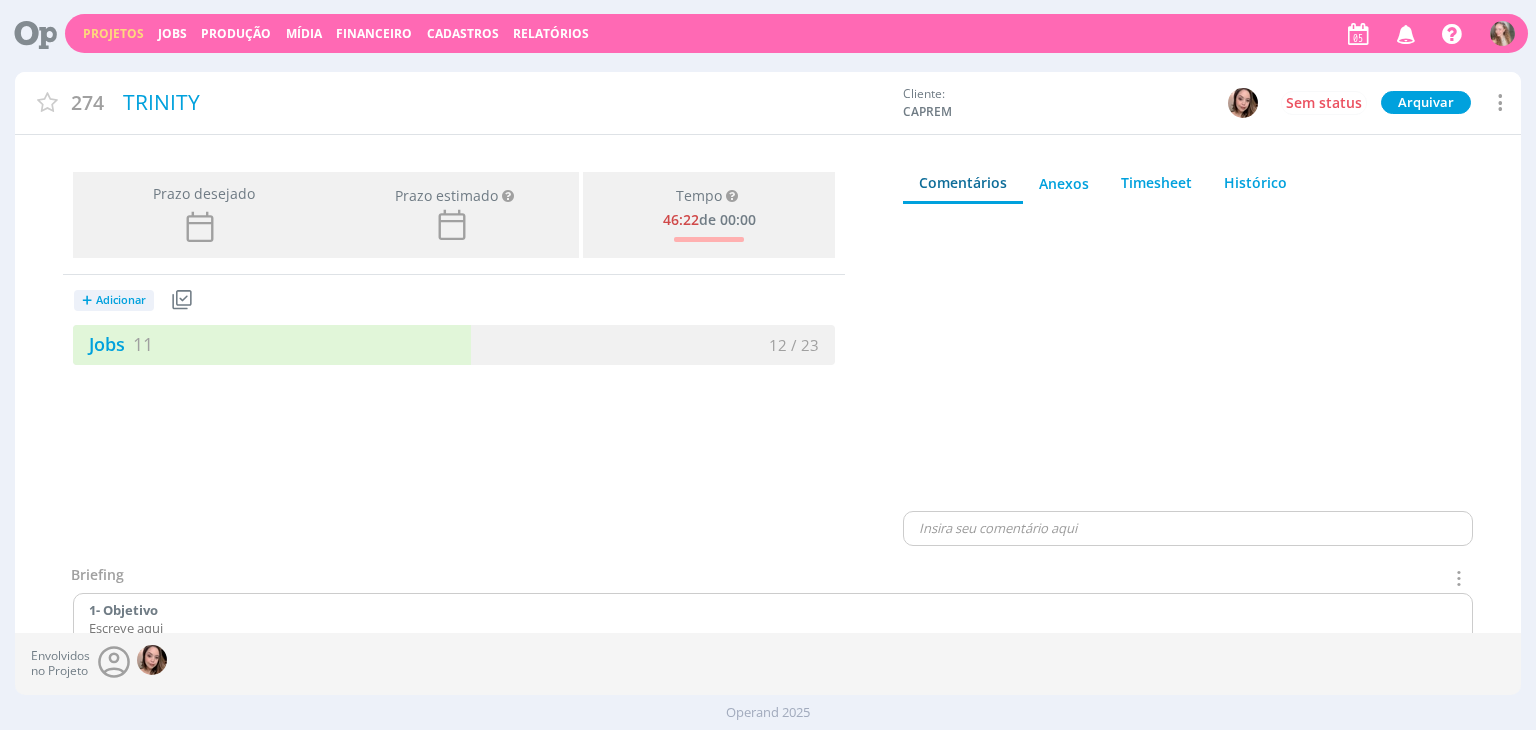 click on "Comentários
Anexos
0 Timesheet Histórico                                                 🙂  Ctrl + ENTER
Enviar
Powered by PQINA Arraste seus arquivos ou  procure em seu computador Nenhum lançamento foi feito até o momento" at bounding box center (1206, 364) 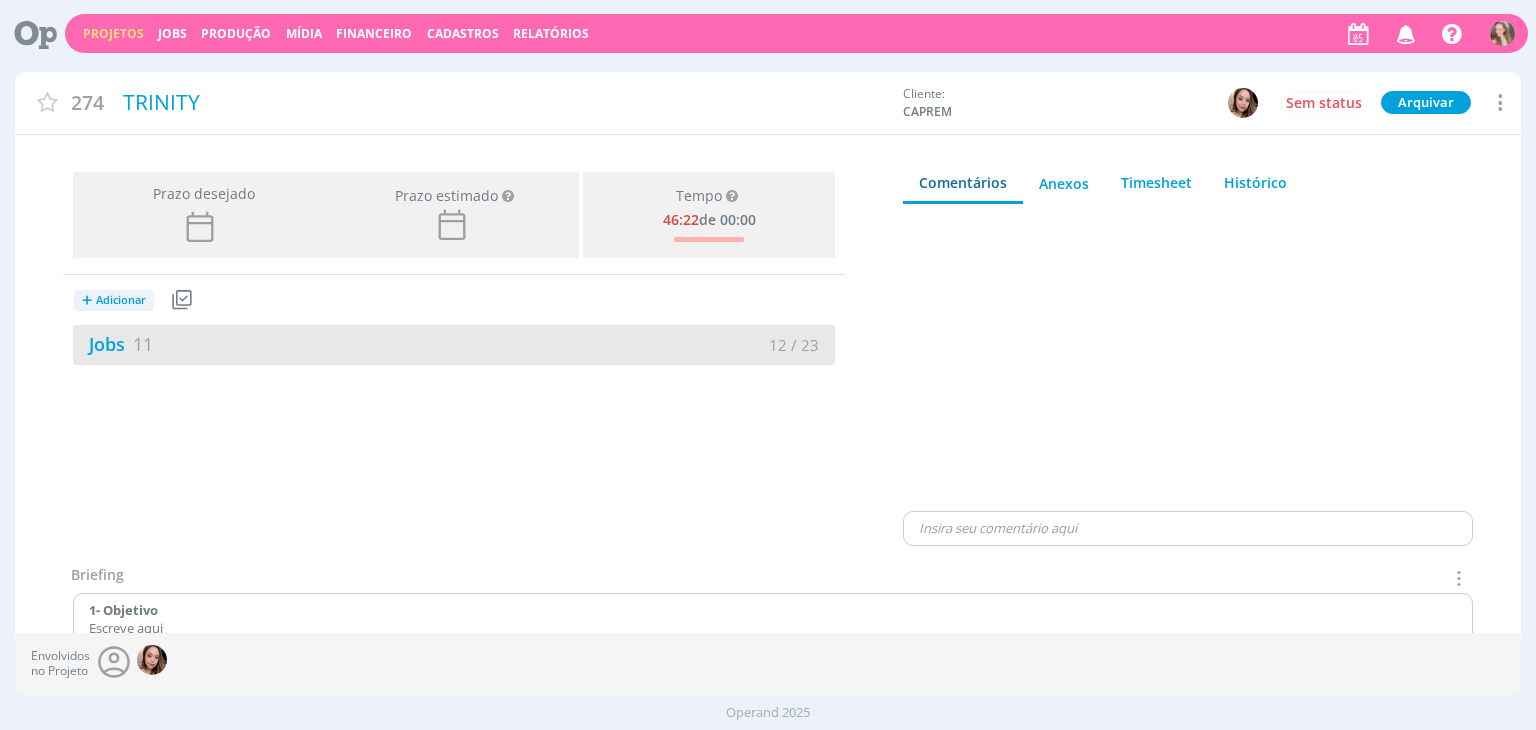 click on "Jobs 11" at bounding box center (263, 344) 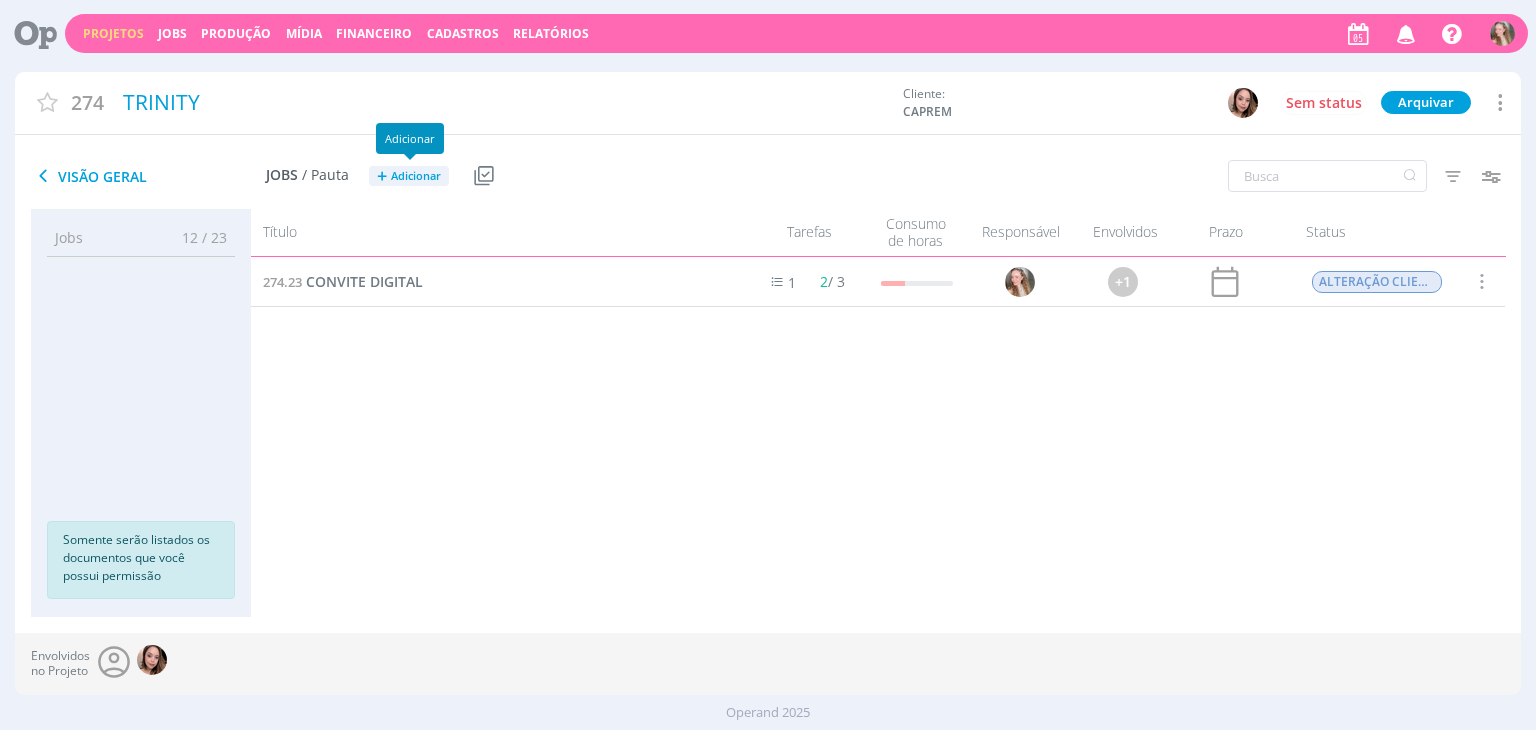 click on "Adicionar" at bounding box center [416, 176] 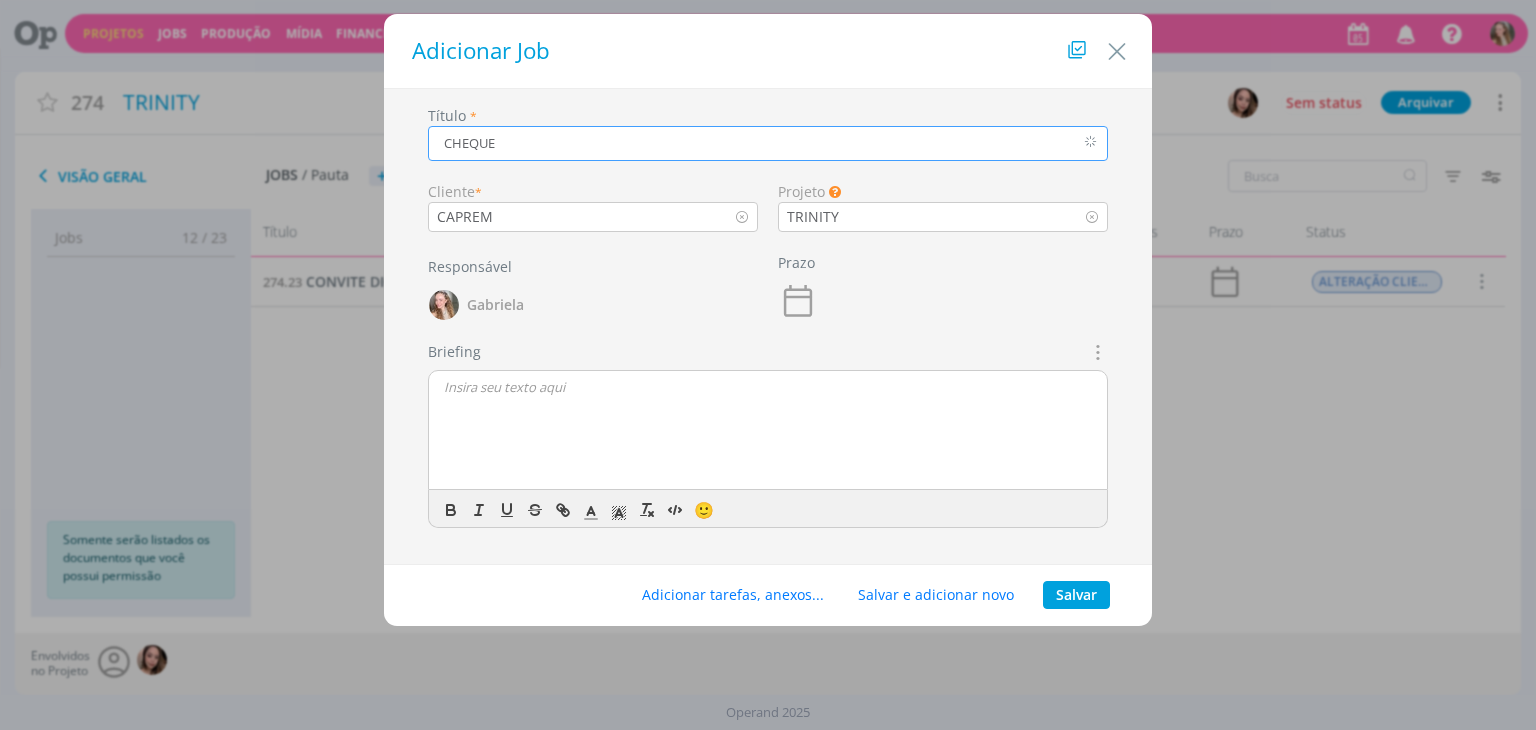type on "CHEQUE" 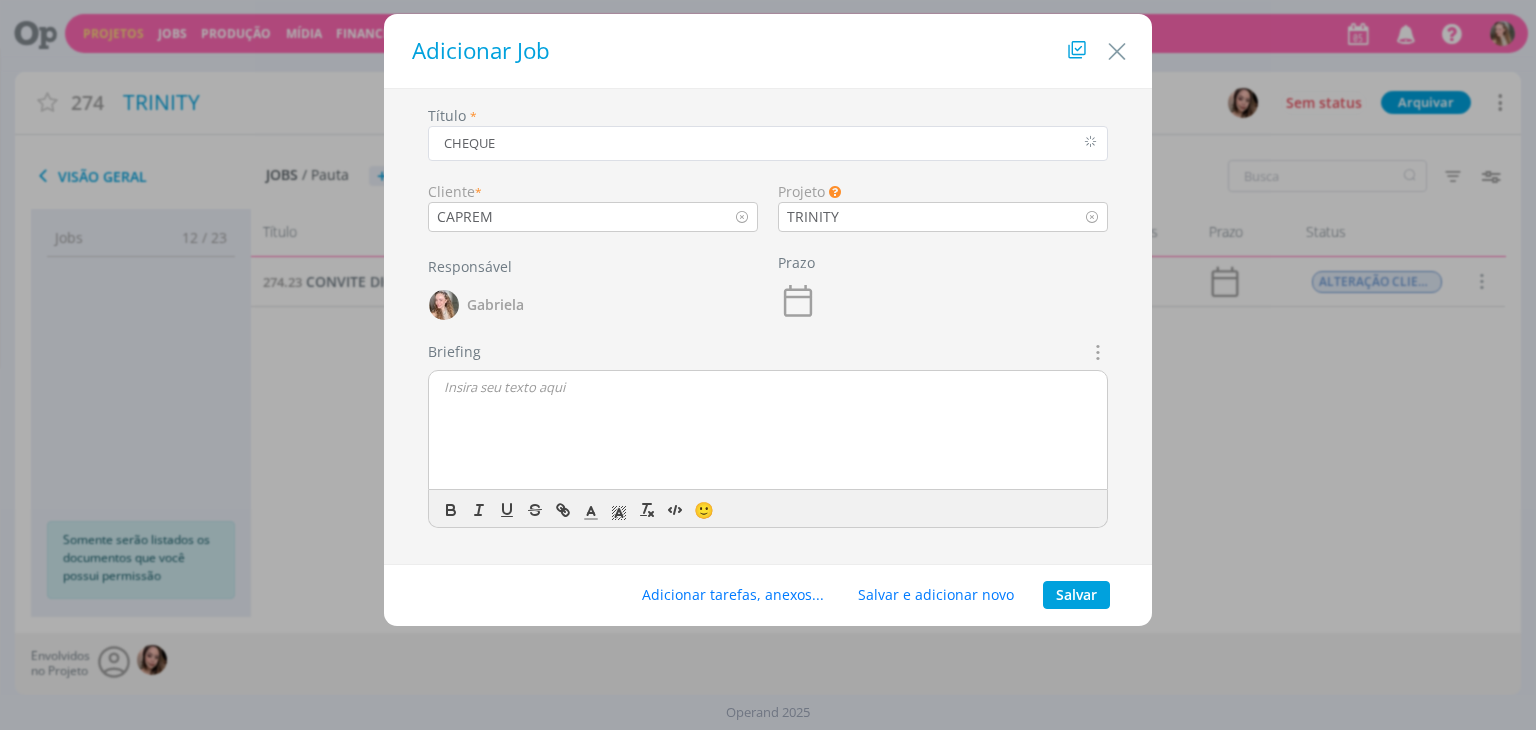 click at bounding box center [768, 431] 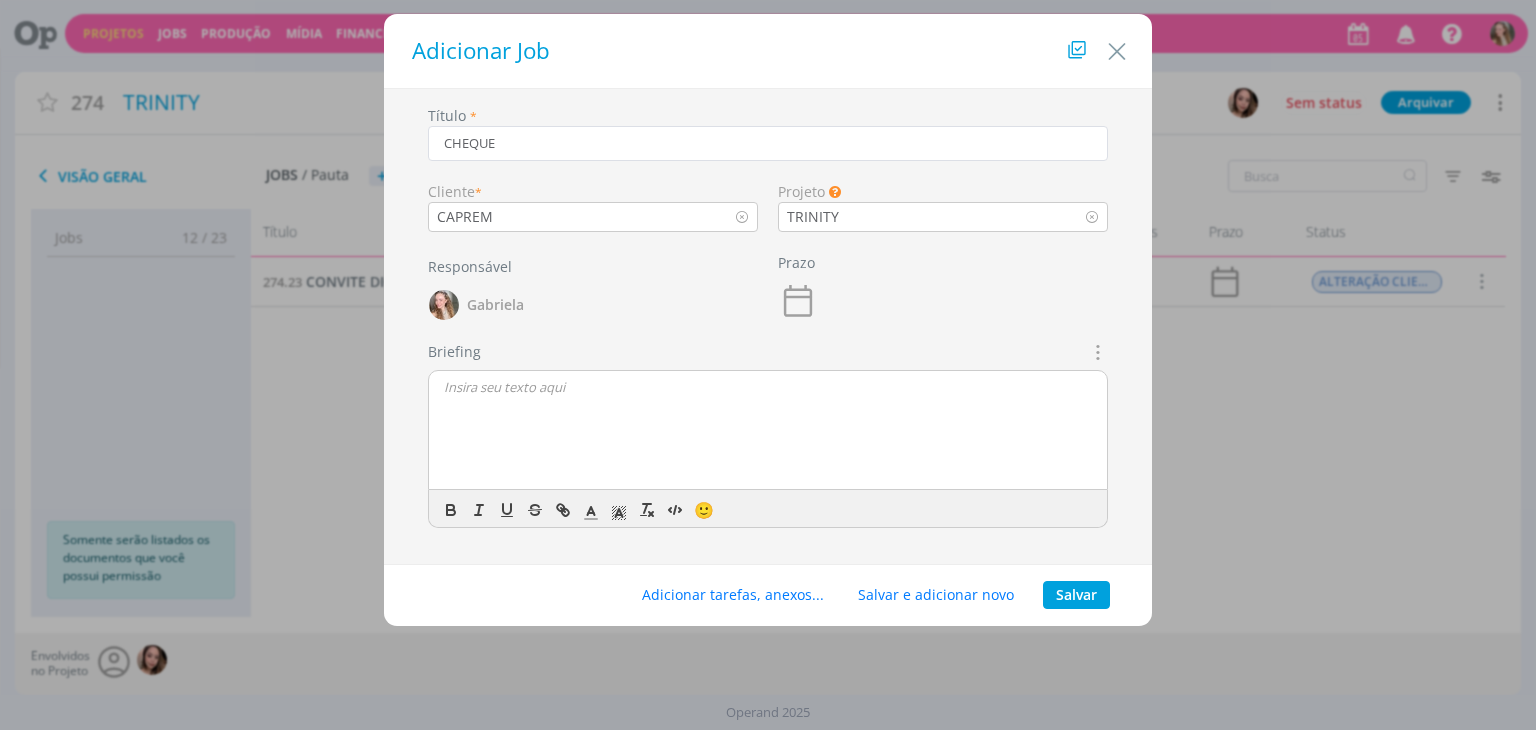type 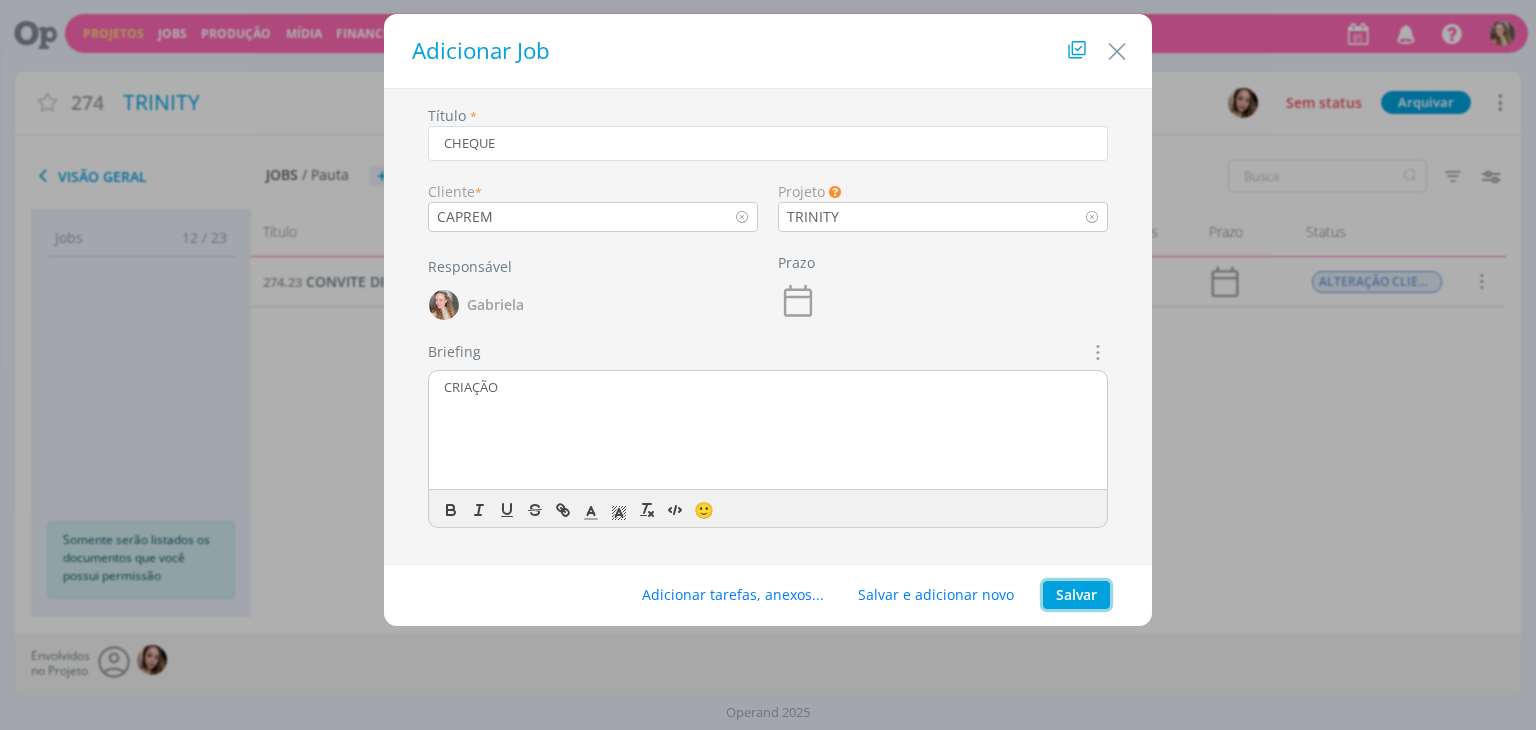 click on "Salvar" at bounding box center [1076, 595] 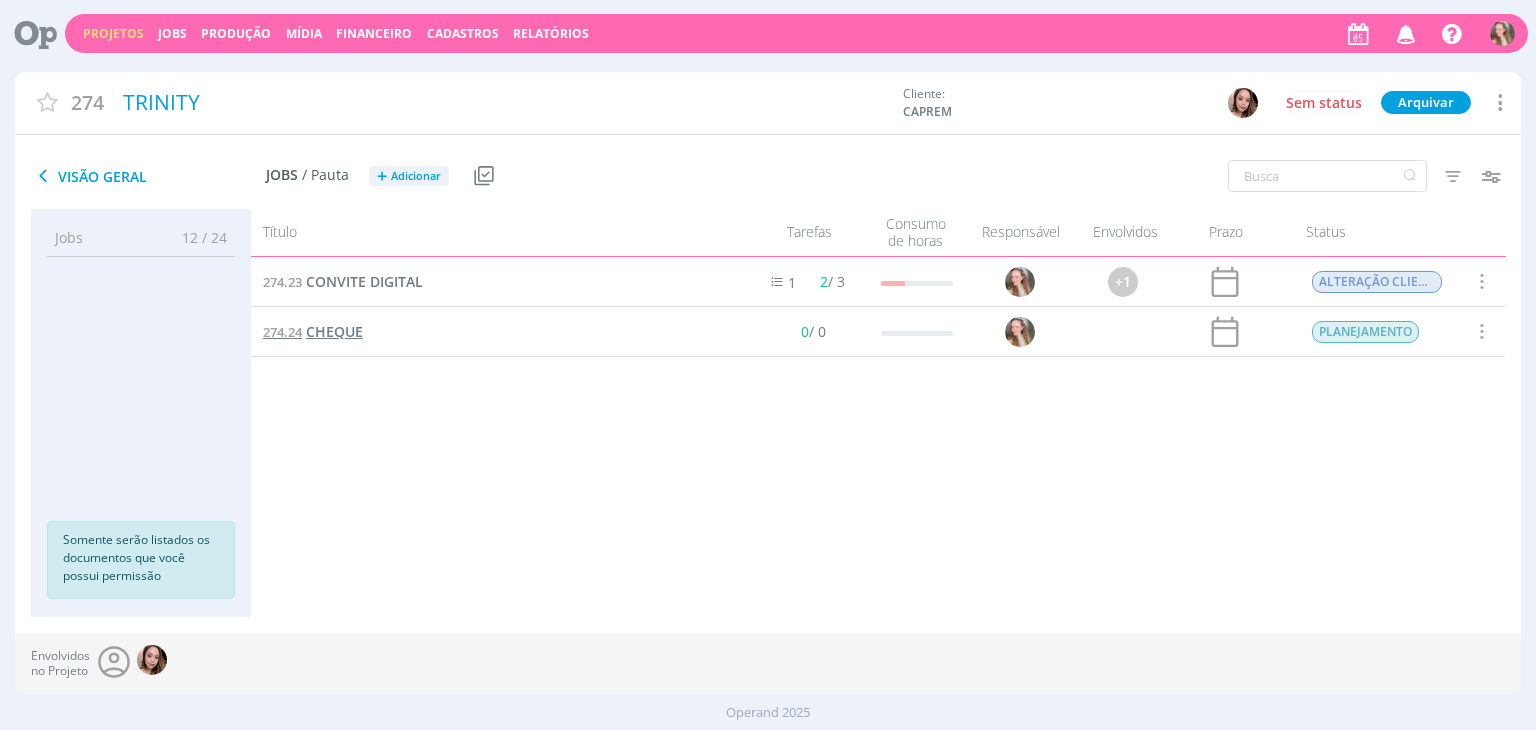 click on "CHEQUE" at bounding box center [334, 331] 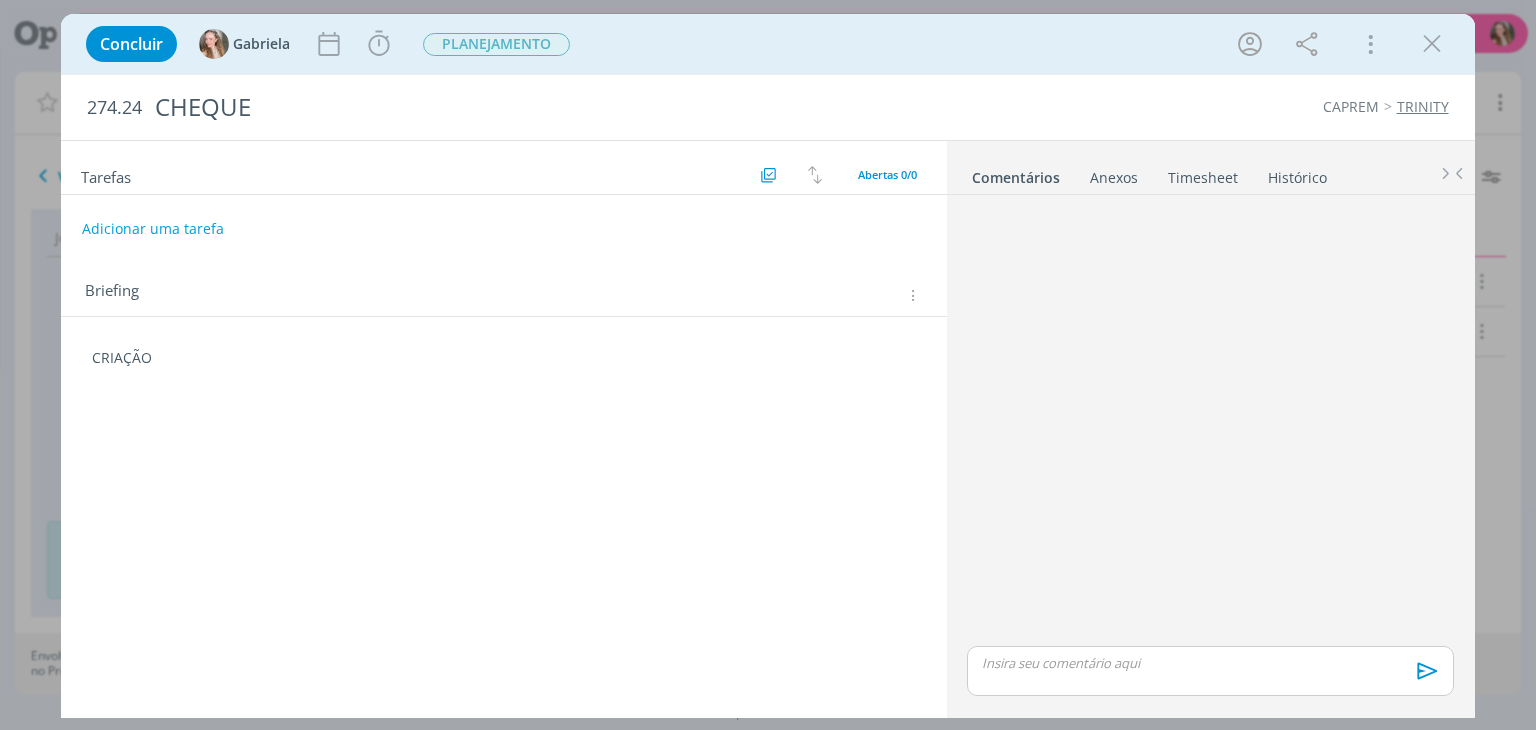 click on "CRIAÇÃO                                                                                                                                                                       🙂" at bounding box center [503, 362] 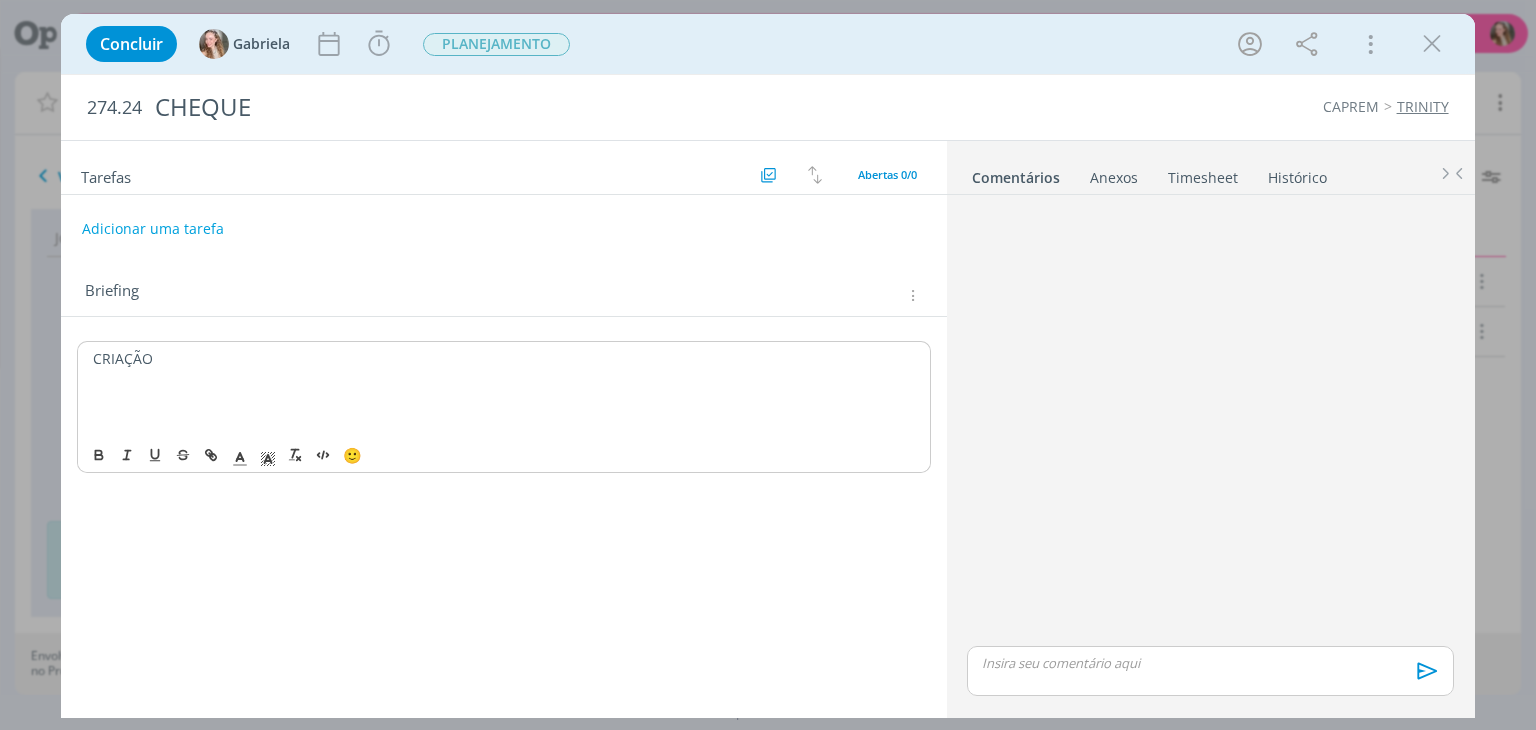 type 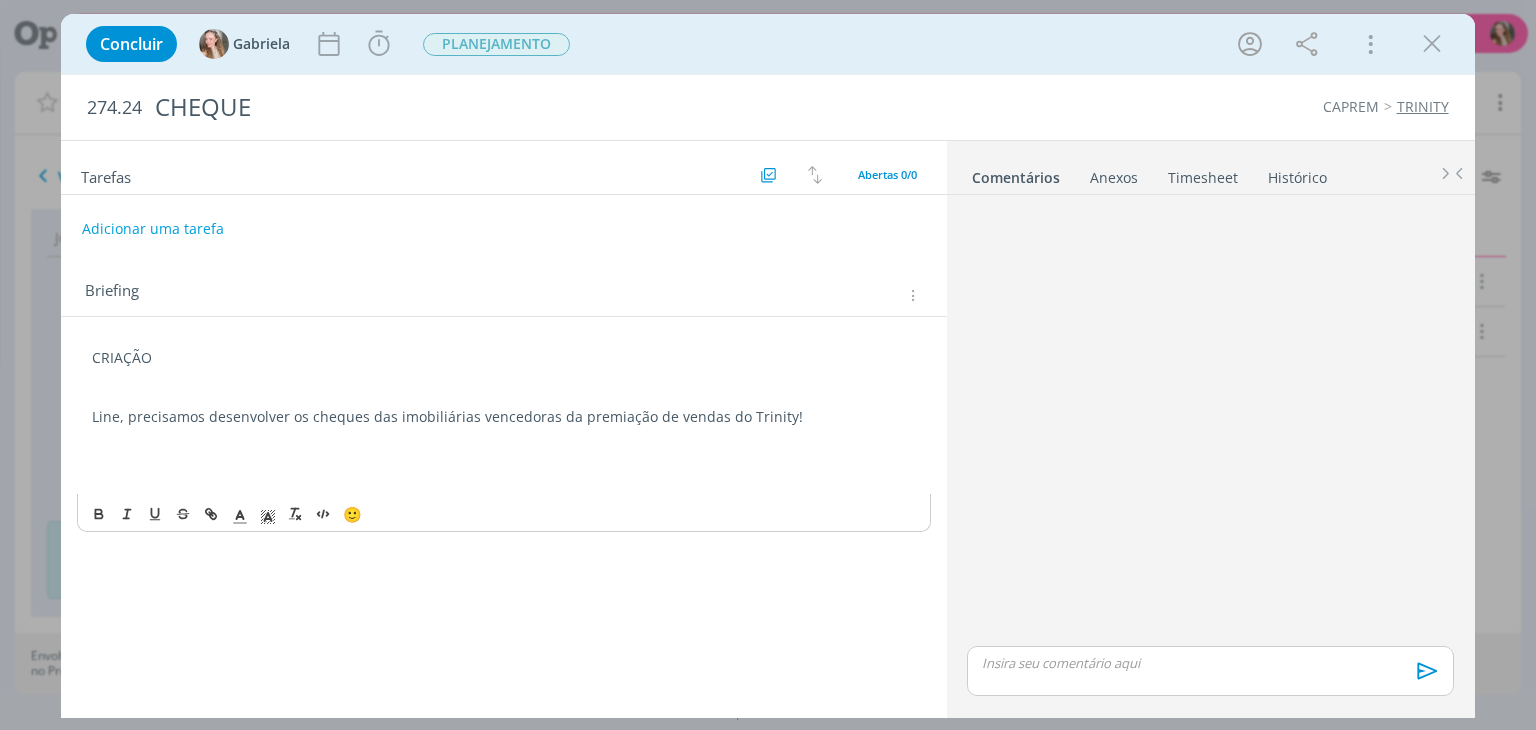 click at bounding box center (503, 398) 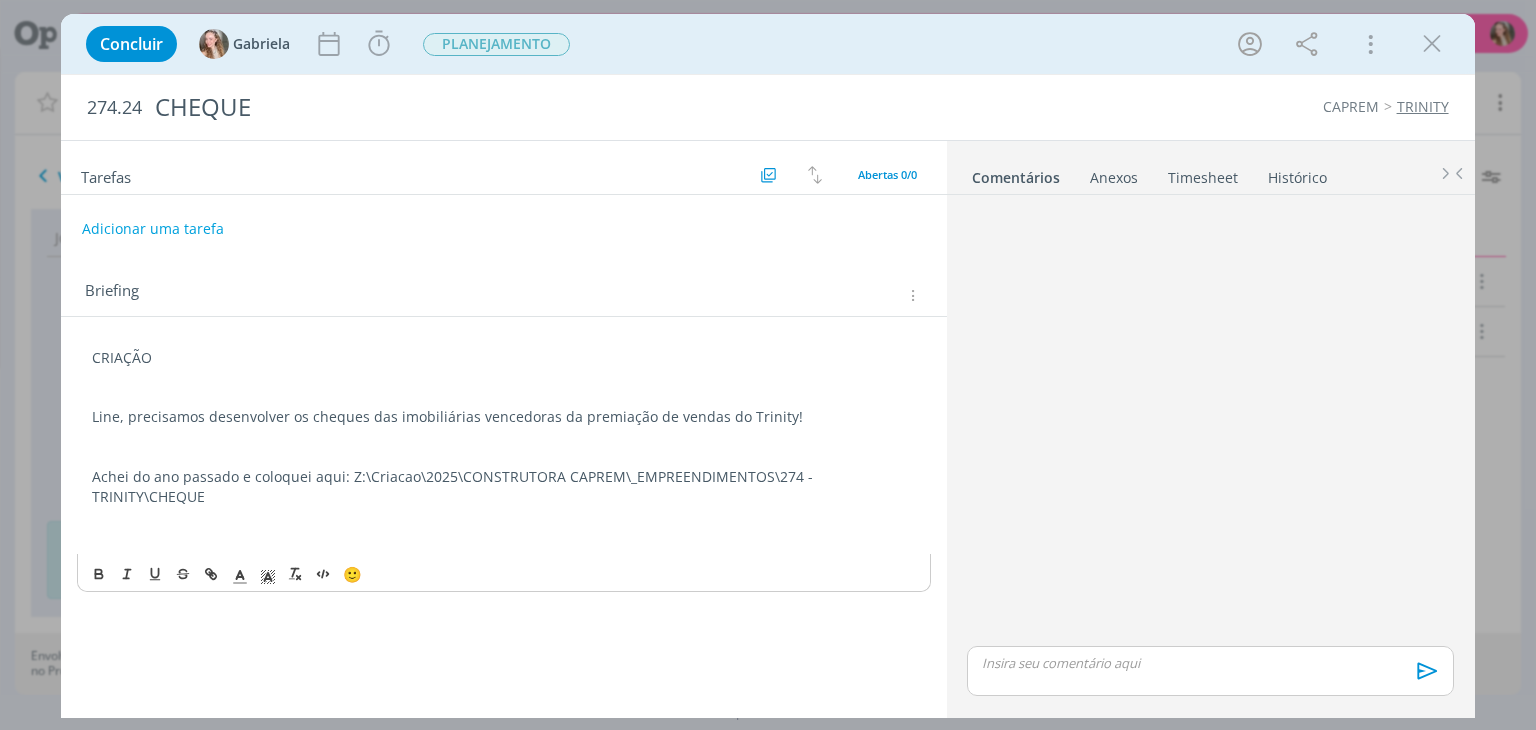 click at bounding box center [503, 437] 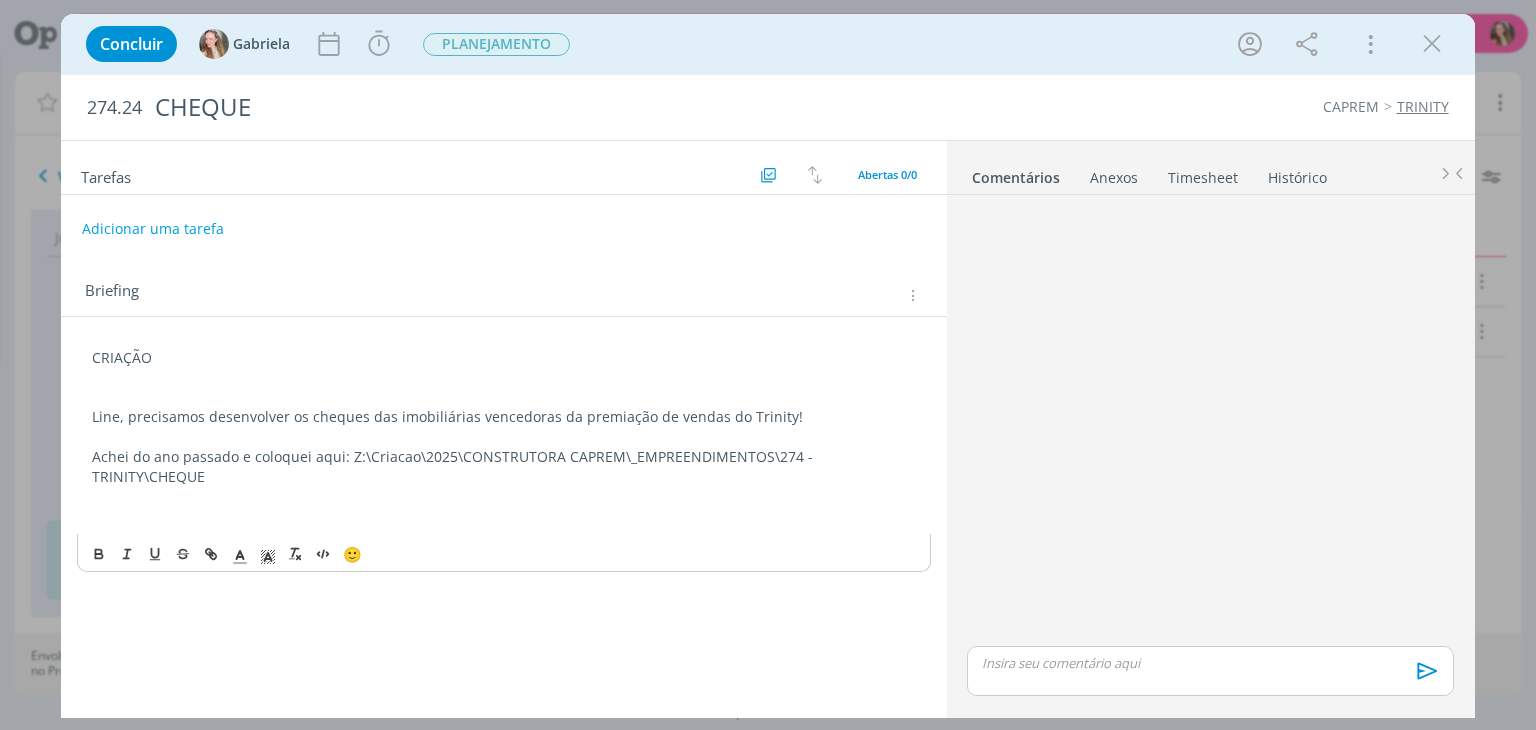 click at bounding box center [503, 517] 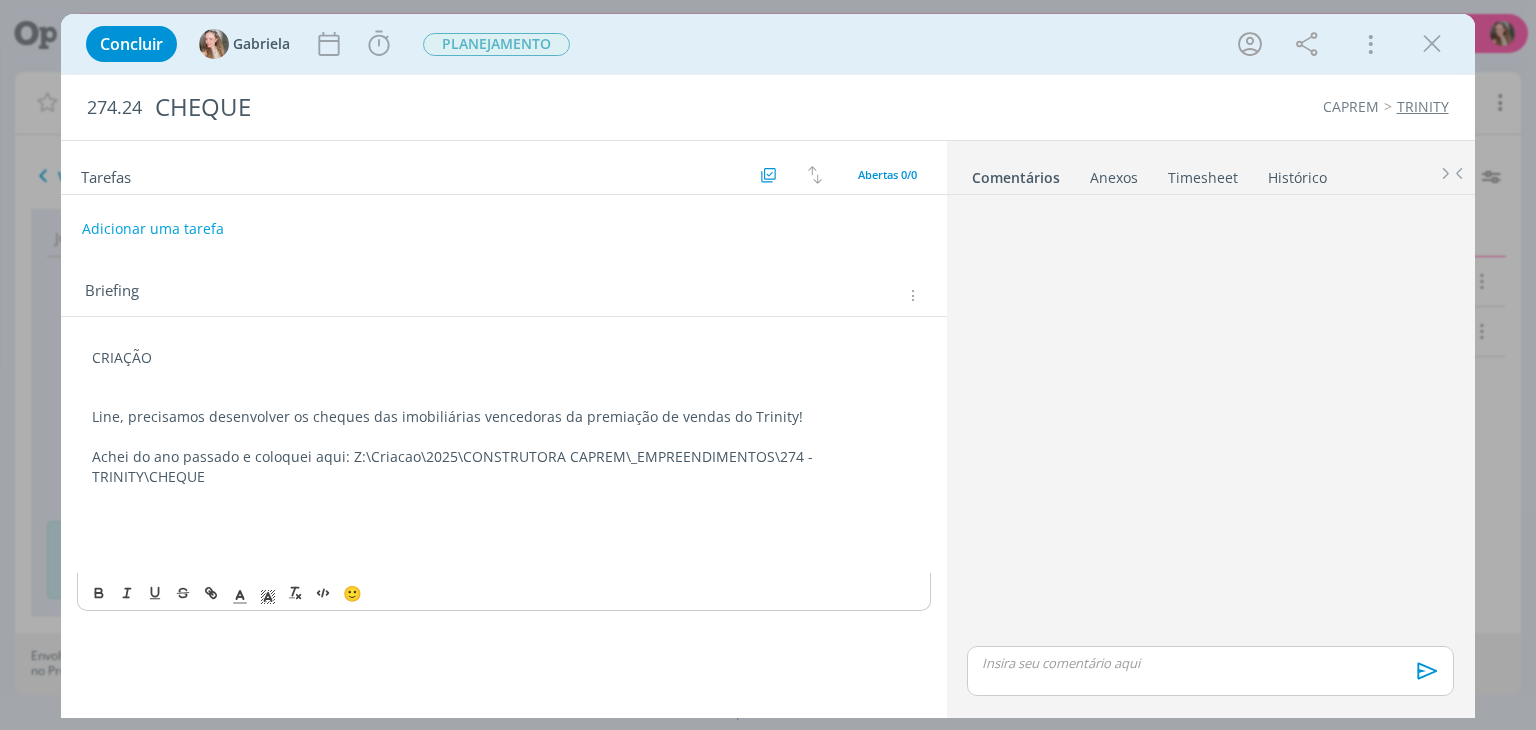 click at bounding box center (503, 537) 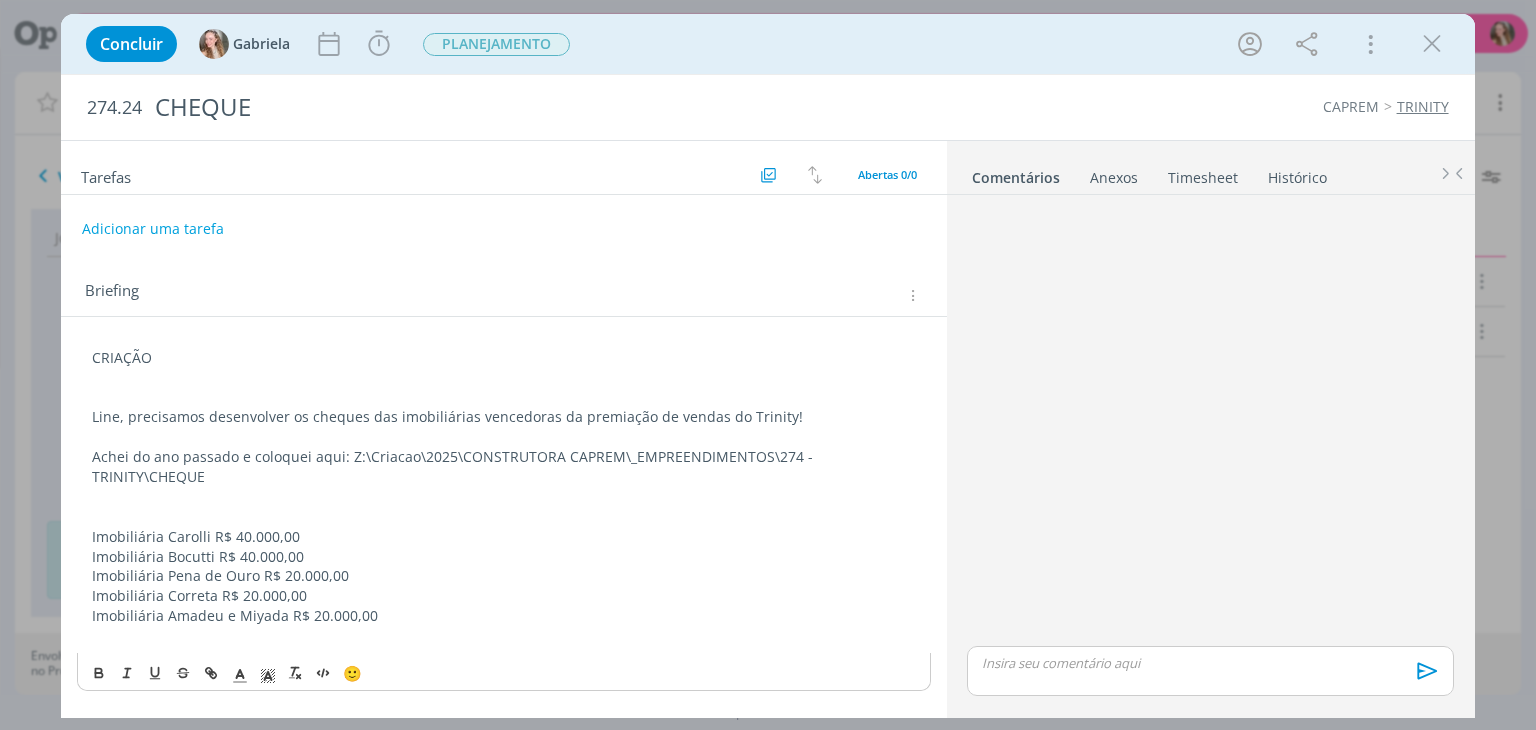 click on "Imobiliária Amadeu e Miyada R$ 20.000,00" at bounding box center [503, 616] 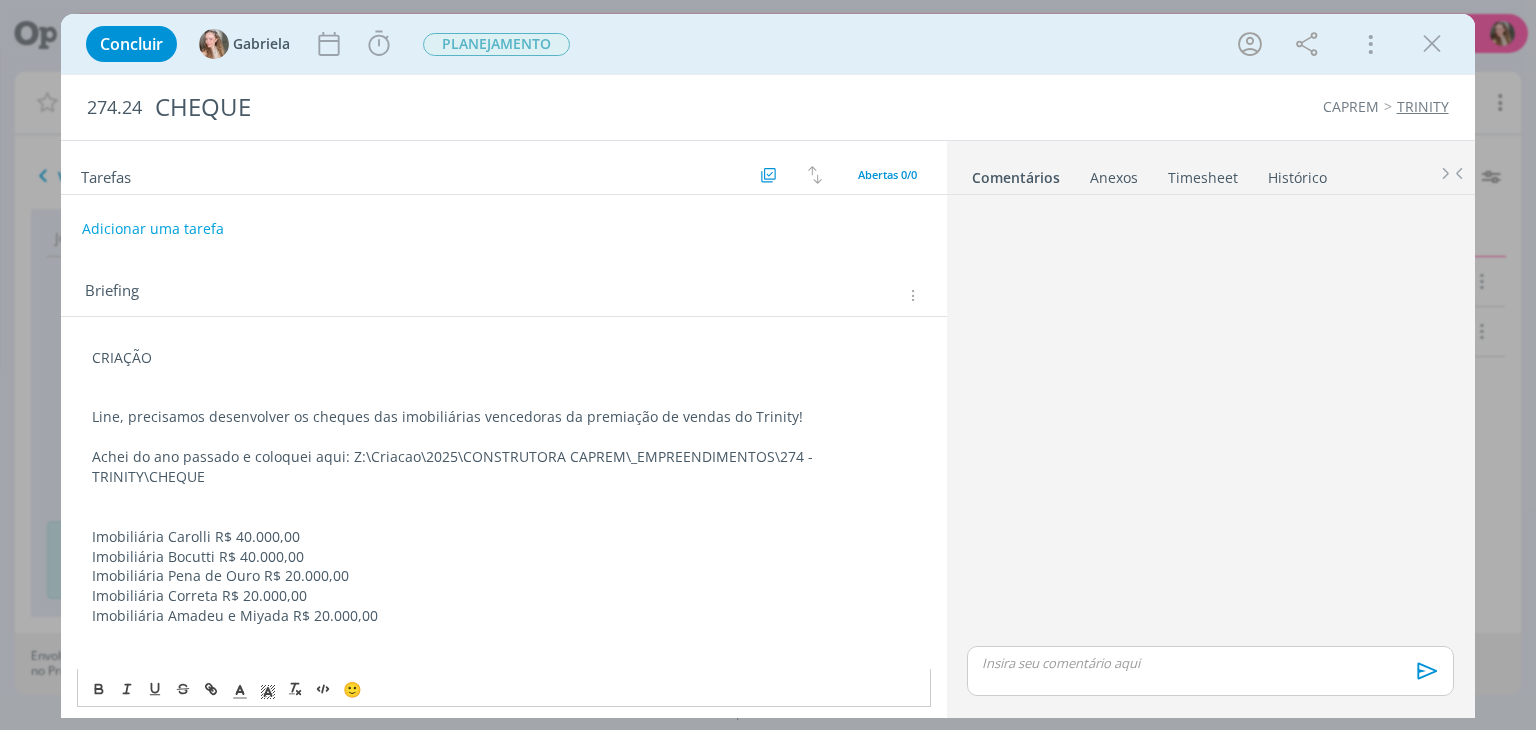click on "Imobiliária Amadeu e Miyada R$ 20.000,00" at bounding box center (503, 616) 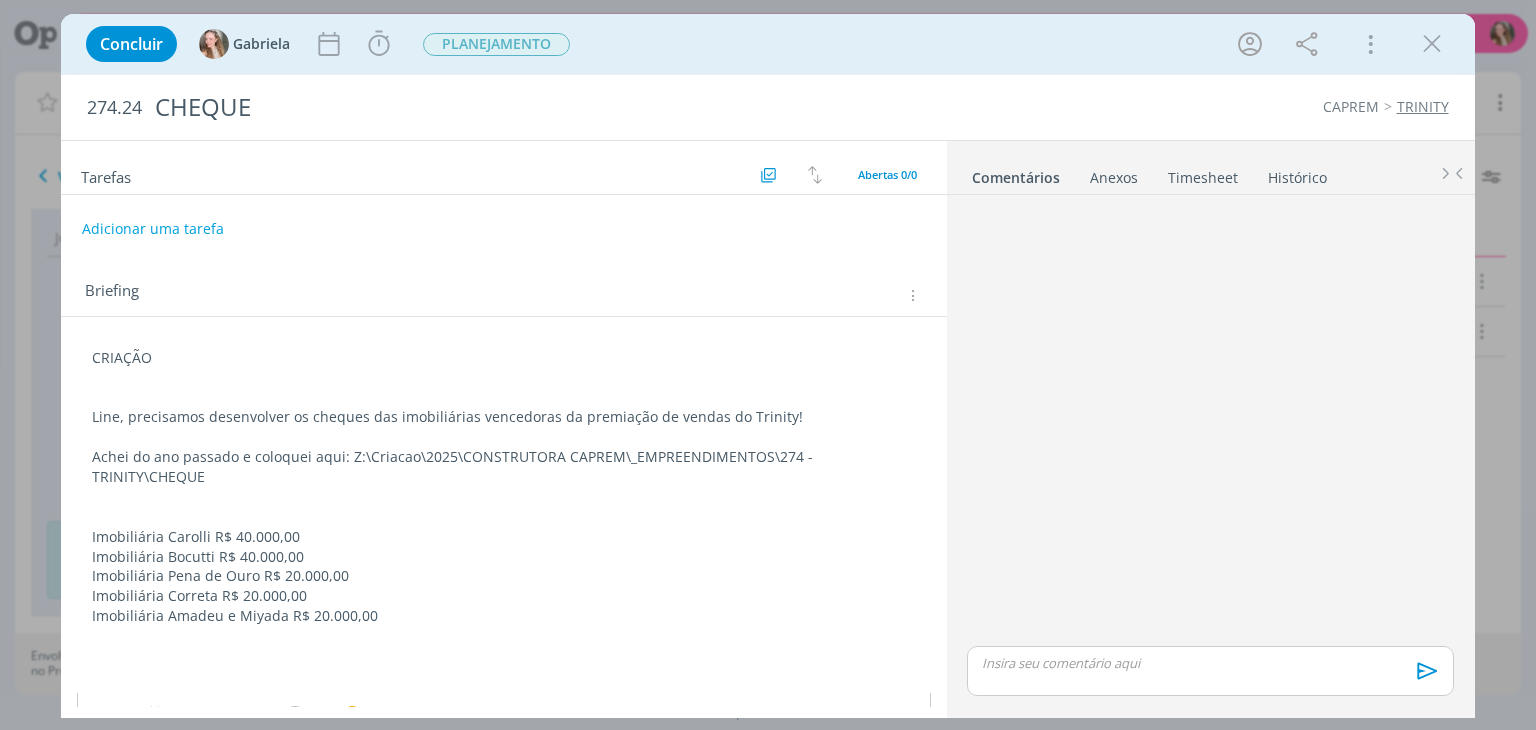 scroll, scrollTop: 30, scrollLeft: 0, axis: vertical 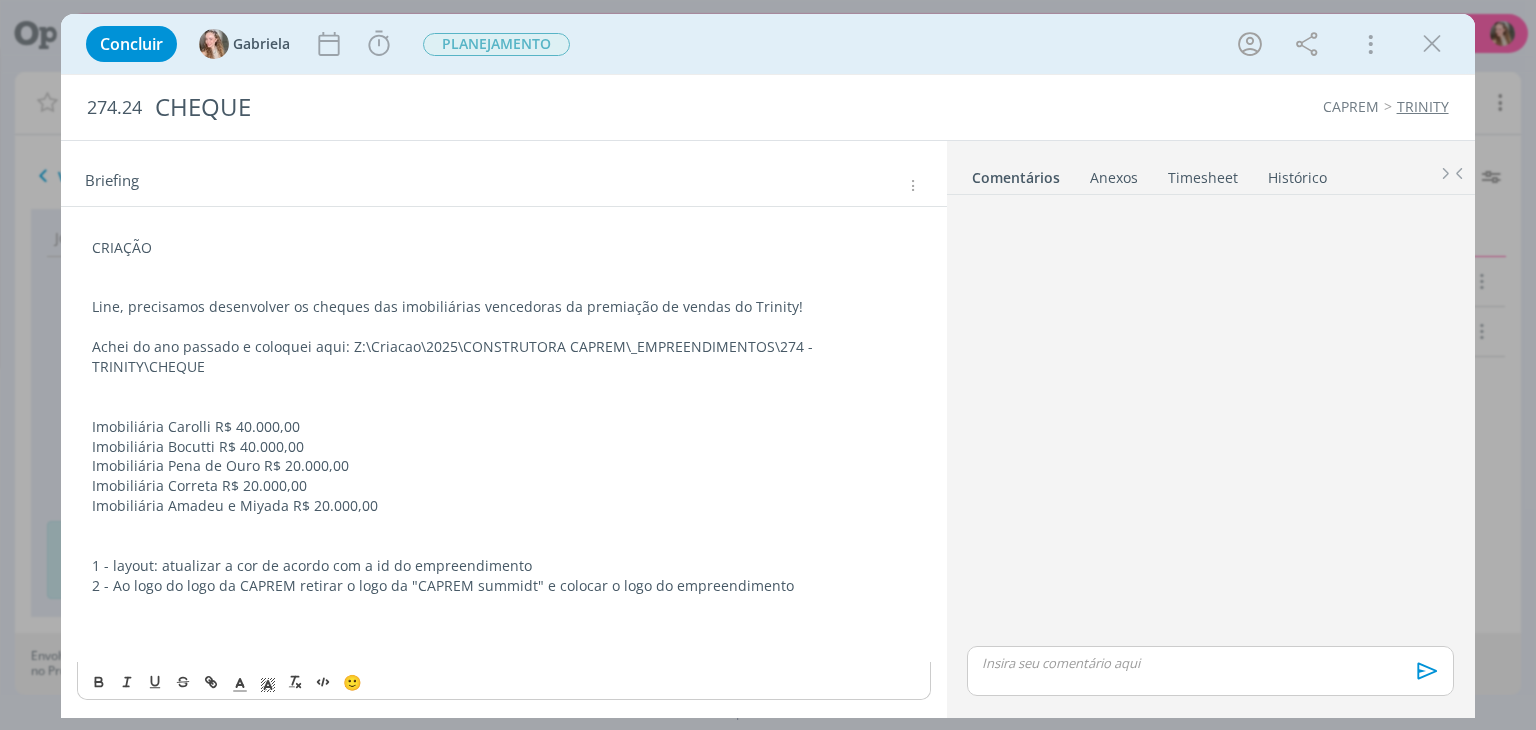 click on "2 - Ao logo do logo da CAPREM retirar o logo da "CAPREM summidt" e colocar o logo do empreendimento" at bounding box center [503, 586] 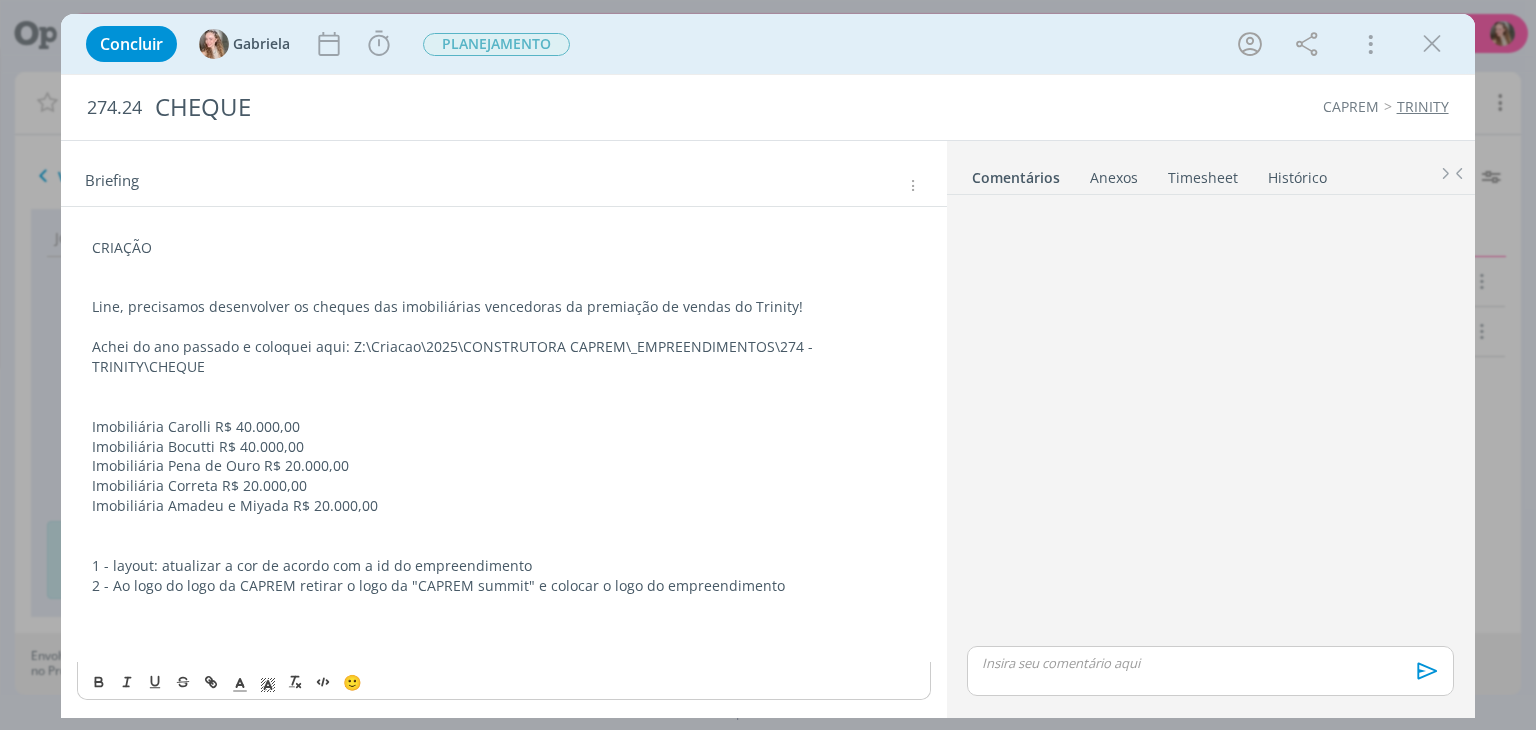 click at bounding box center (503, 606) 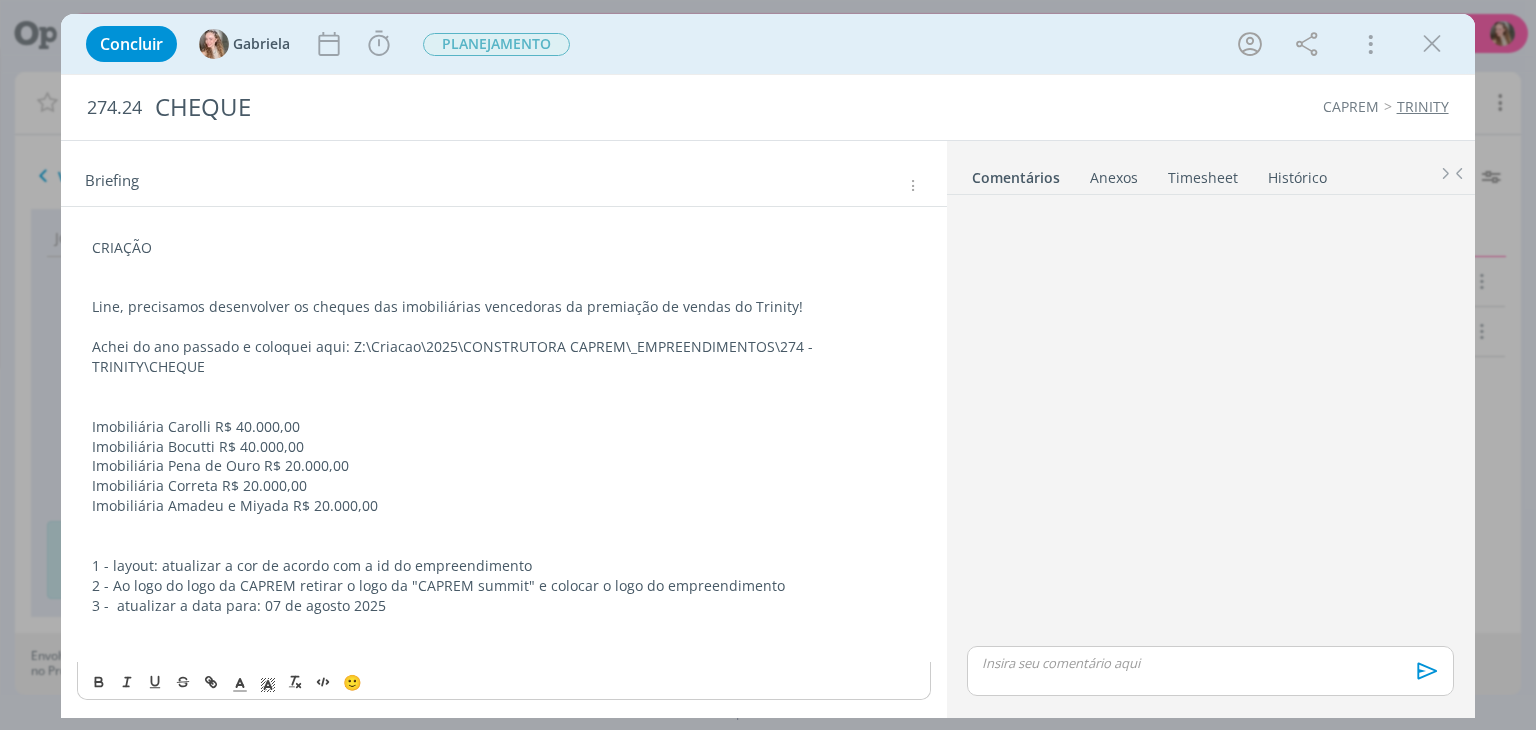 click on "Imobiliária Carolli R$ 40.000,00" at bounding box center (503, 427) 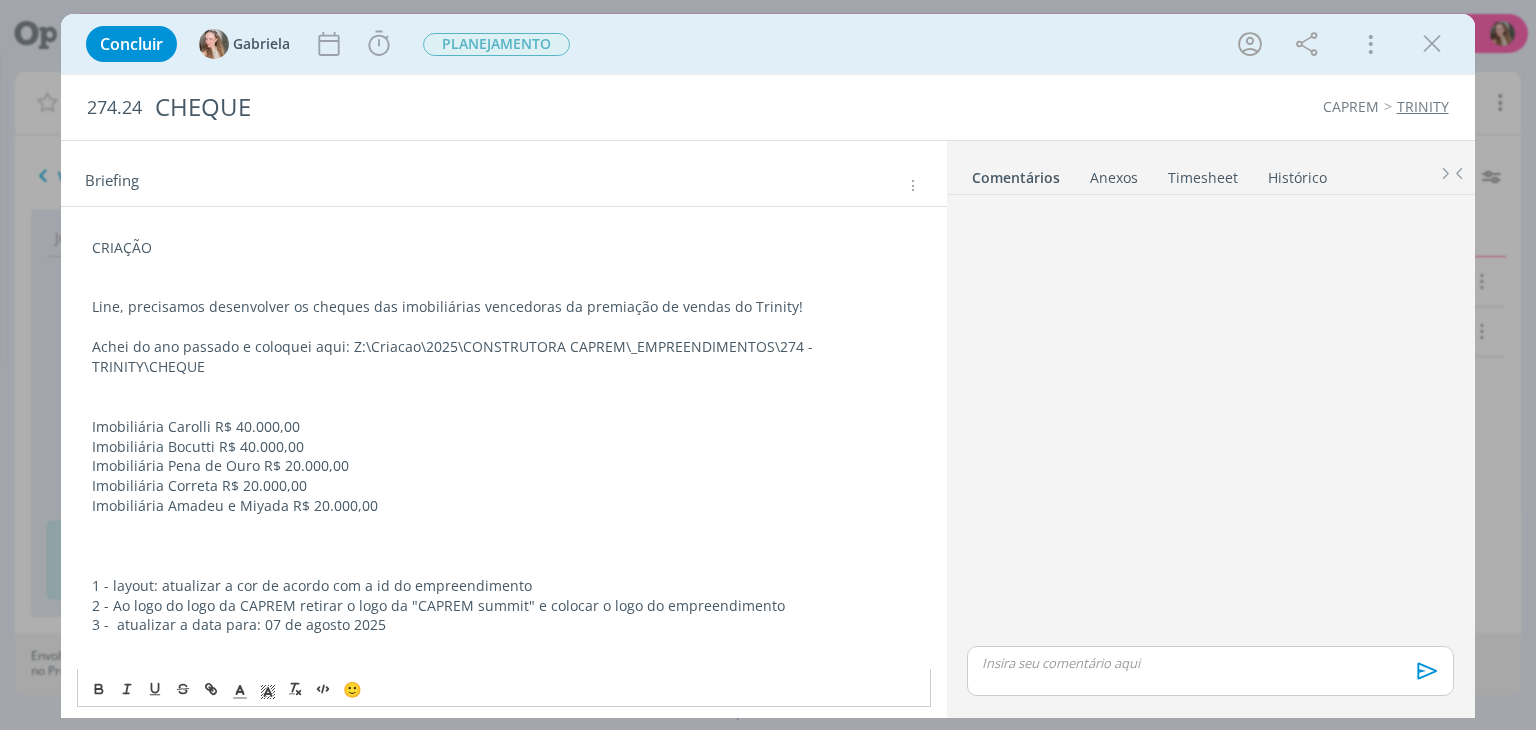 click on "Imobiliária Carolli R$ 40.000,00" at bounding box center [503, 427] 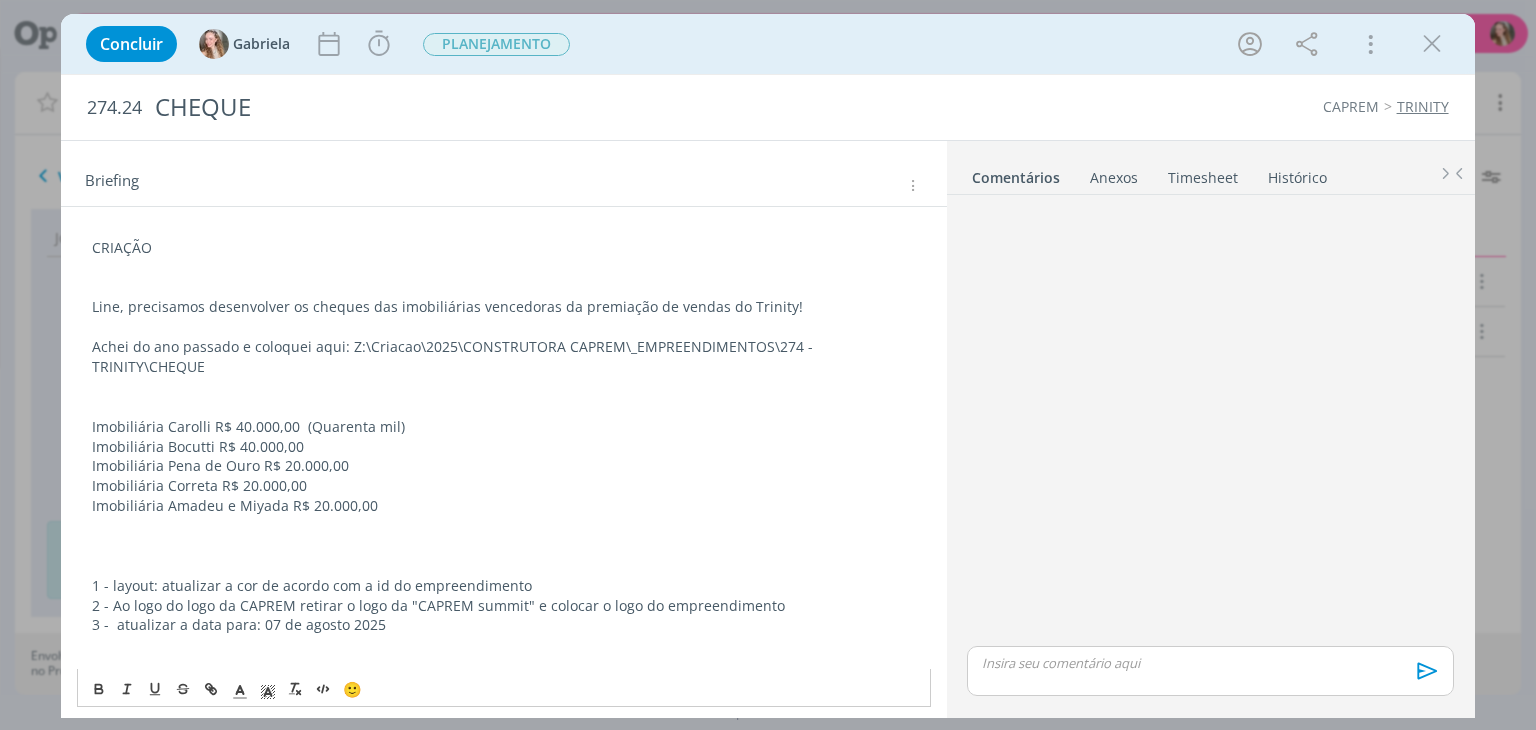 click on "Imobiliária Bocutti R$ 40.000,00" at bounding box center (503, 447) 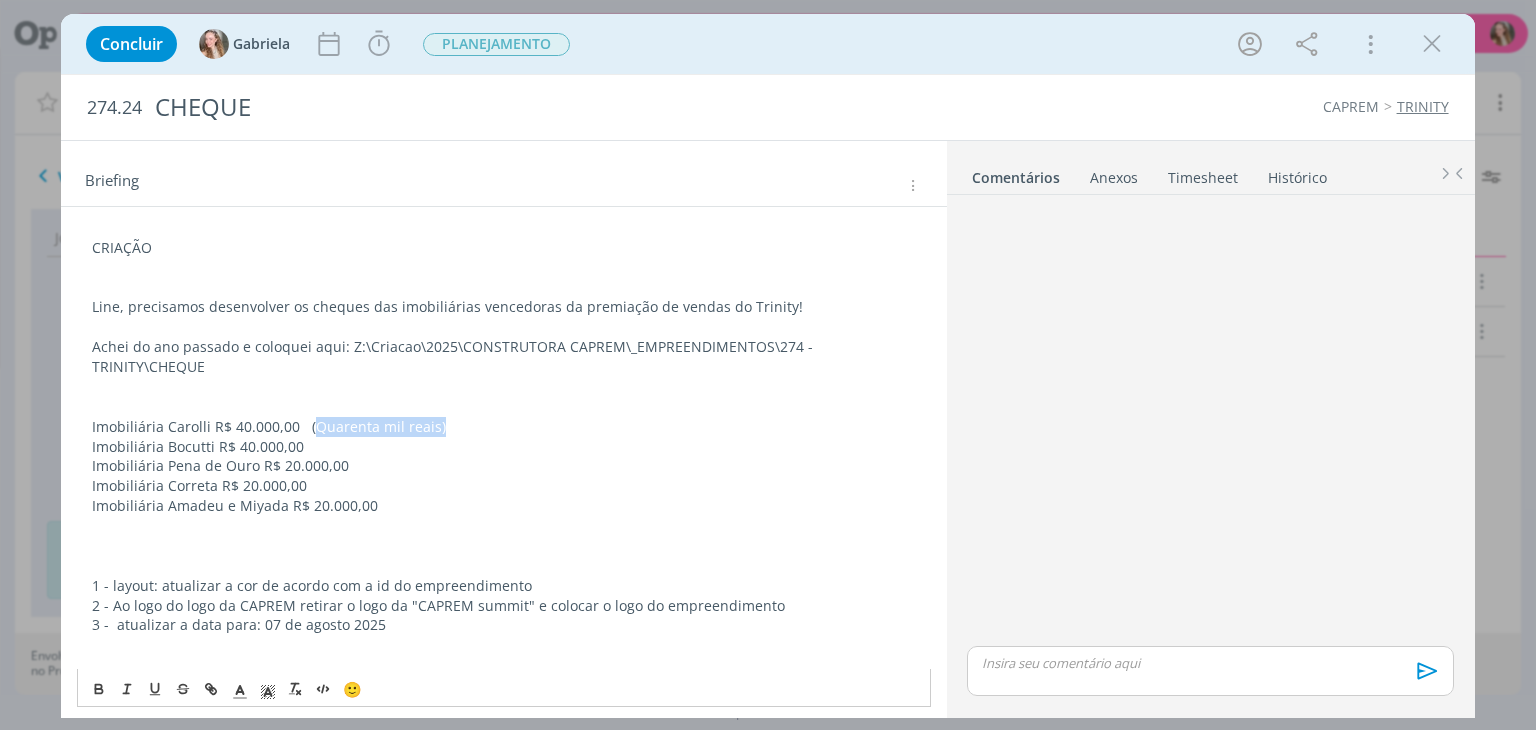 copy on "Quarenta mil reais)" 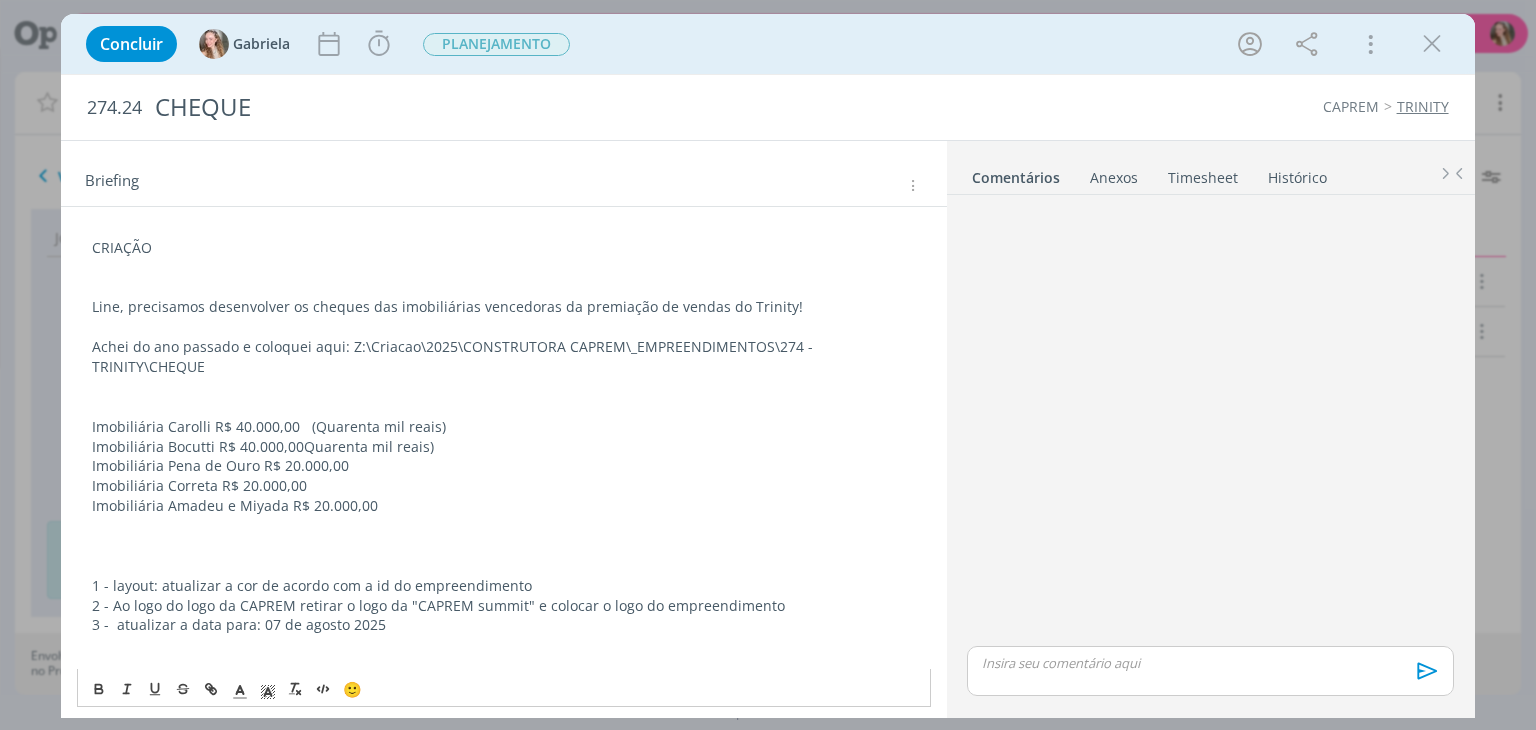 click on "Imobiliária Bocutti R$ 40.000,00   Quarenta mil reais)" at bounding box center [503, 447] 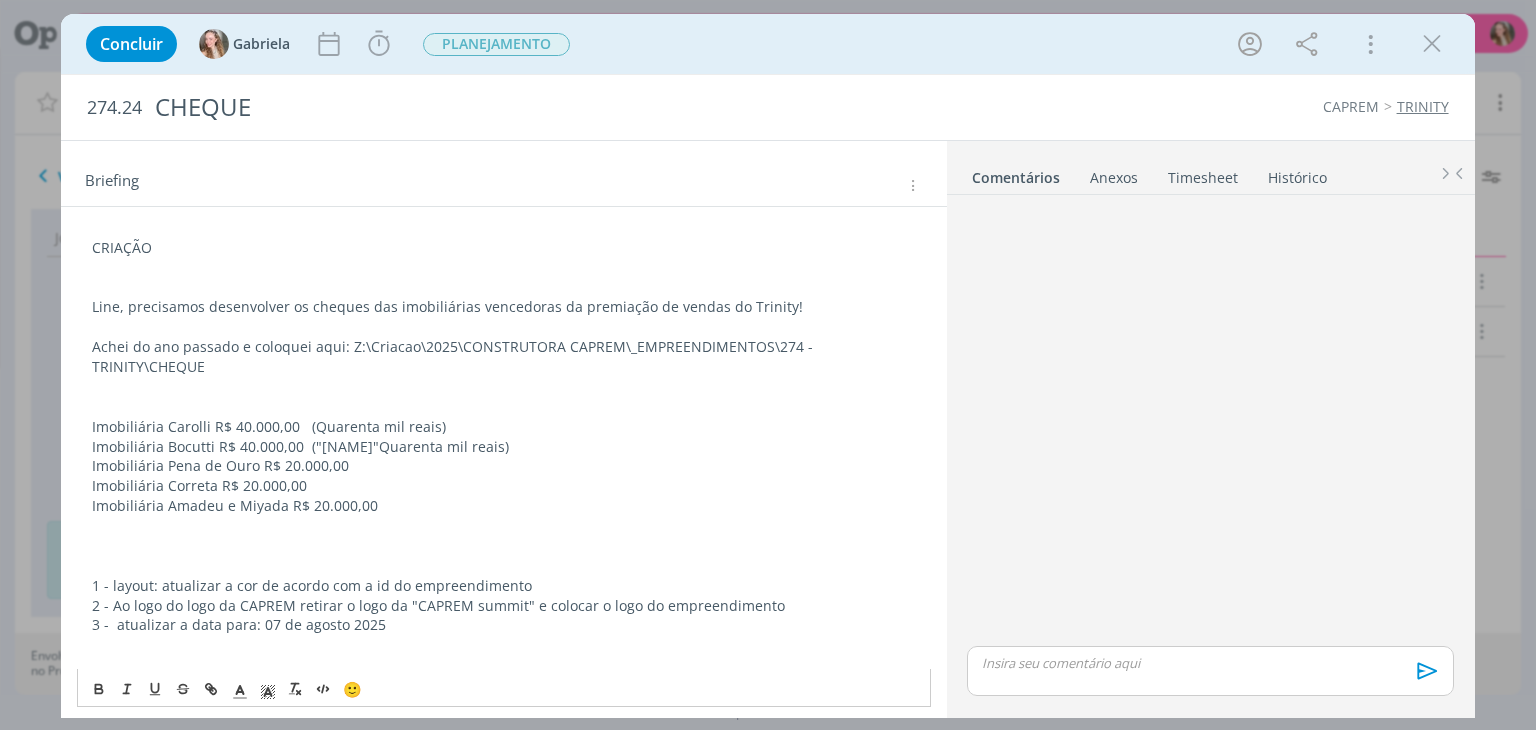 click on "Imobiliária Pena de Ouro R$ 20.000,00" at bounding box center [503, 466] 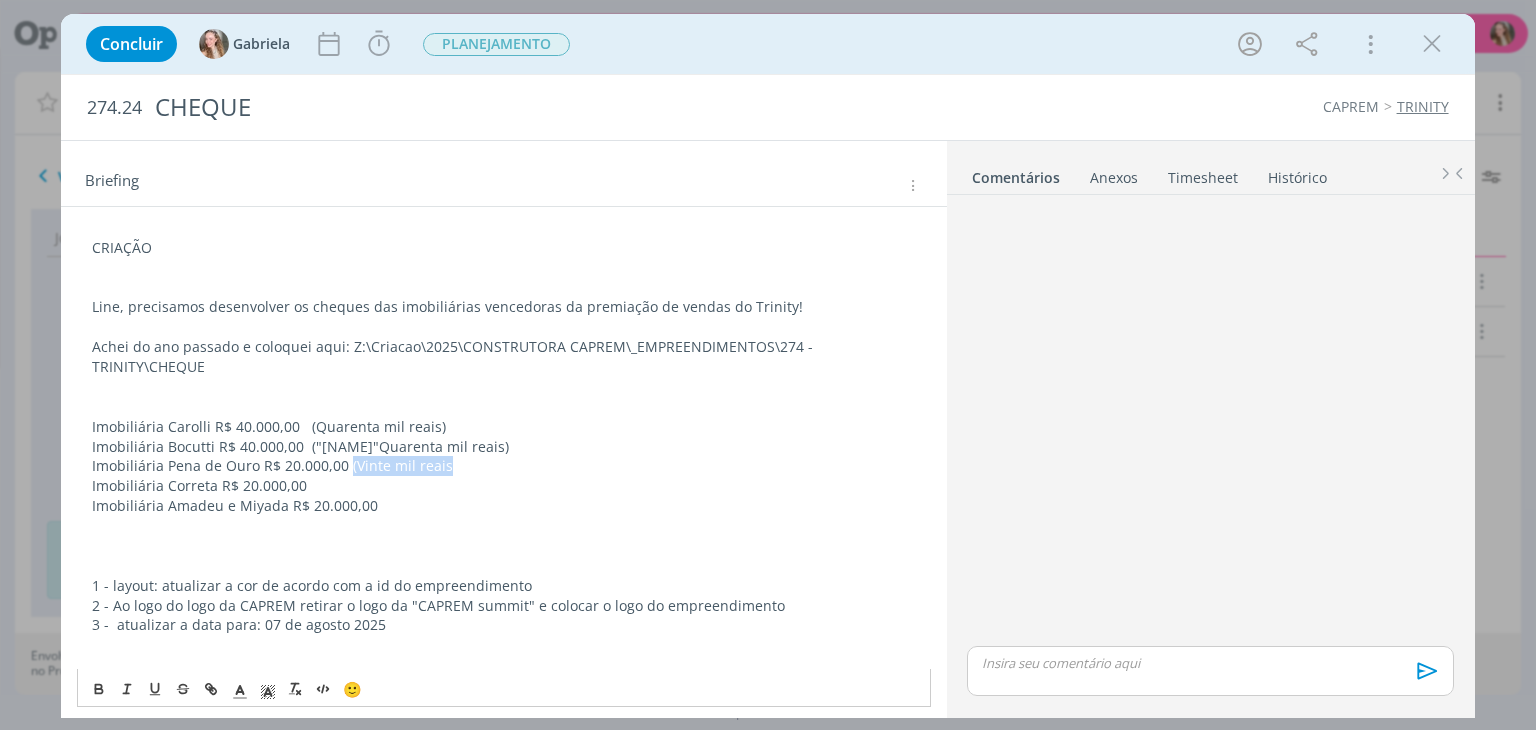 drag, startPoint x: 452, startPoint y: 469, endPoint x: 346, endPoint y: 468, distance: 106.004715 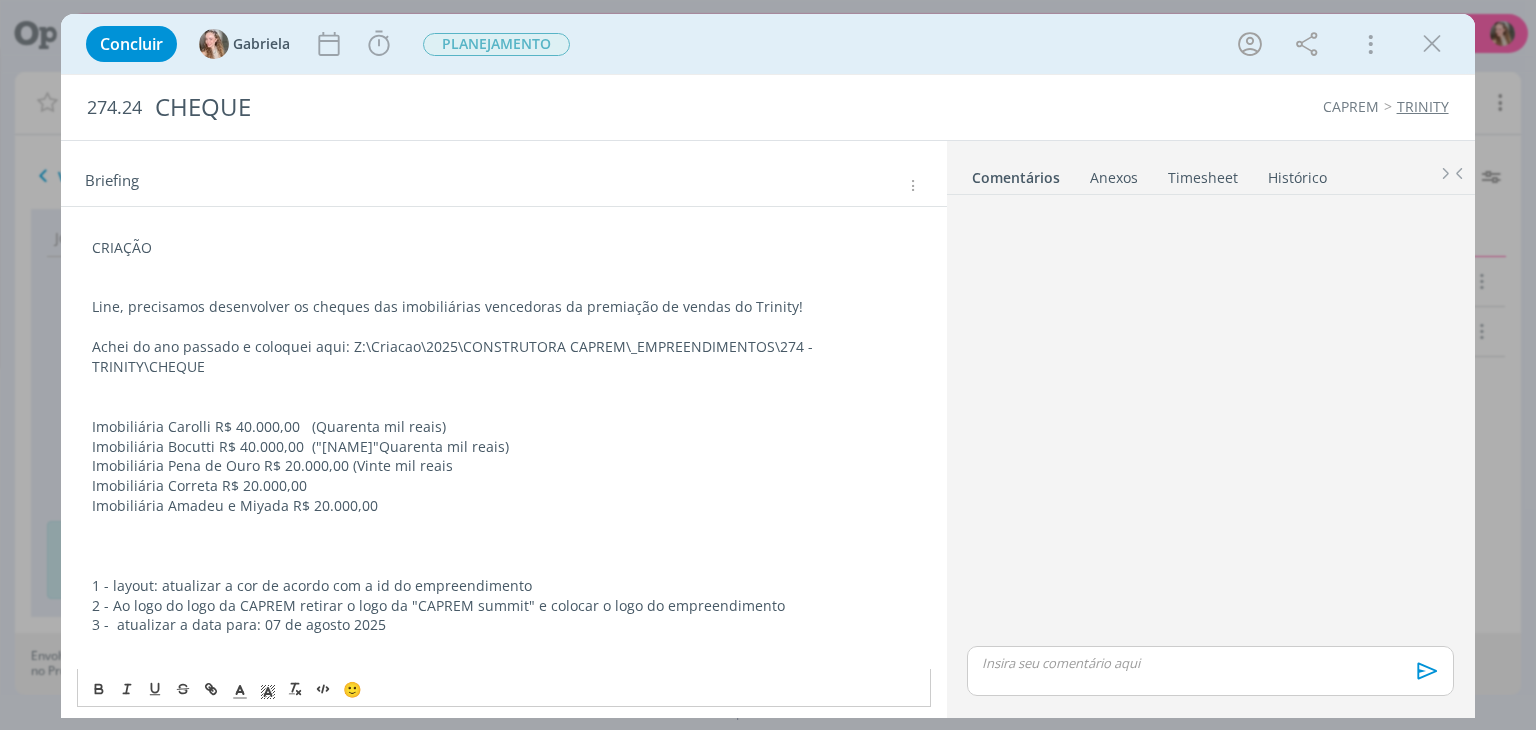 click on "Imobiliária Correta R$ 20.000,00" at bounding box center (503, 486) 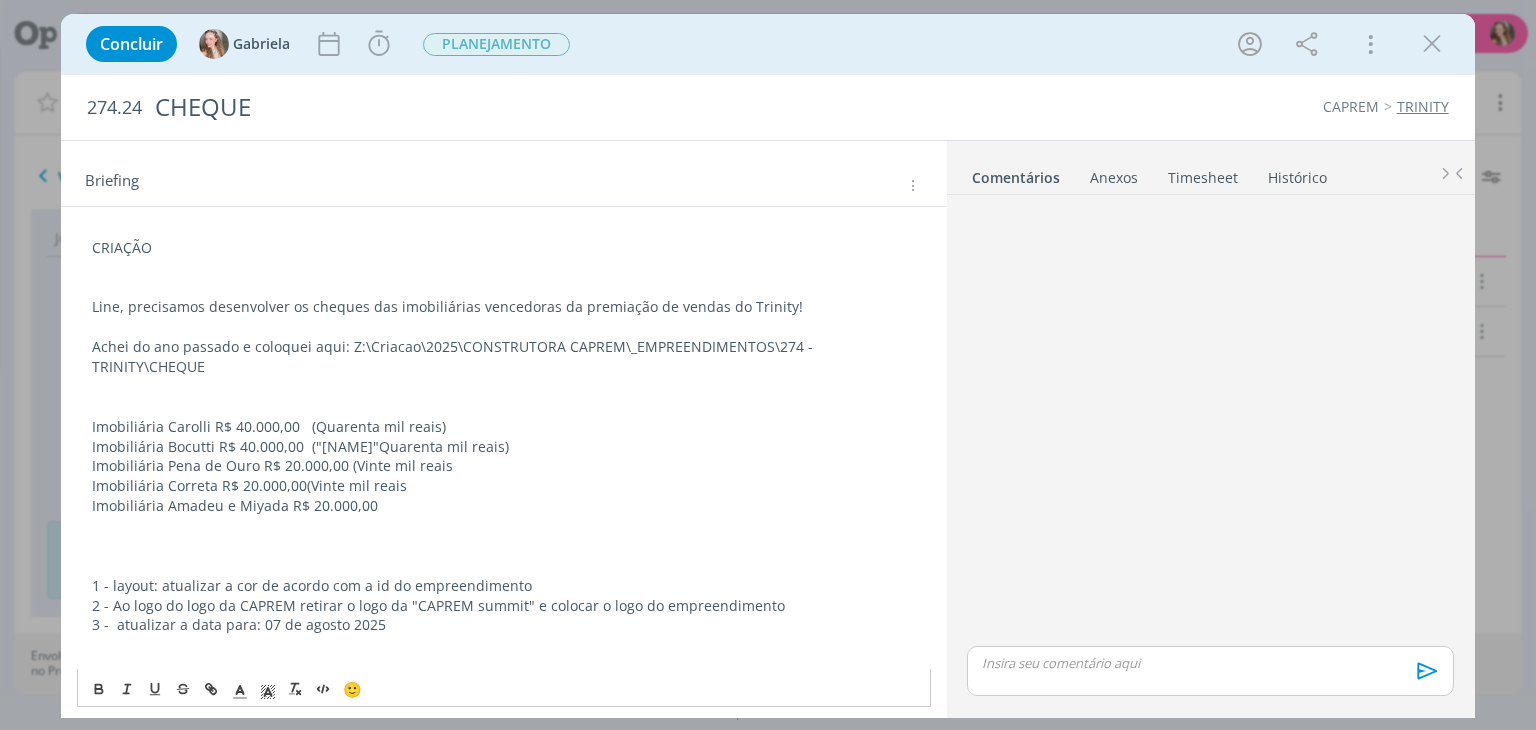click on "Imobiliária Amadeu e Miyada R$ 20.000,00" at bounding box center [503, 506] 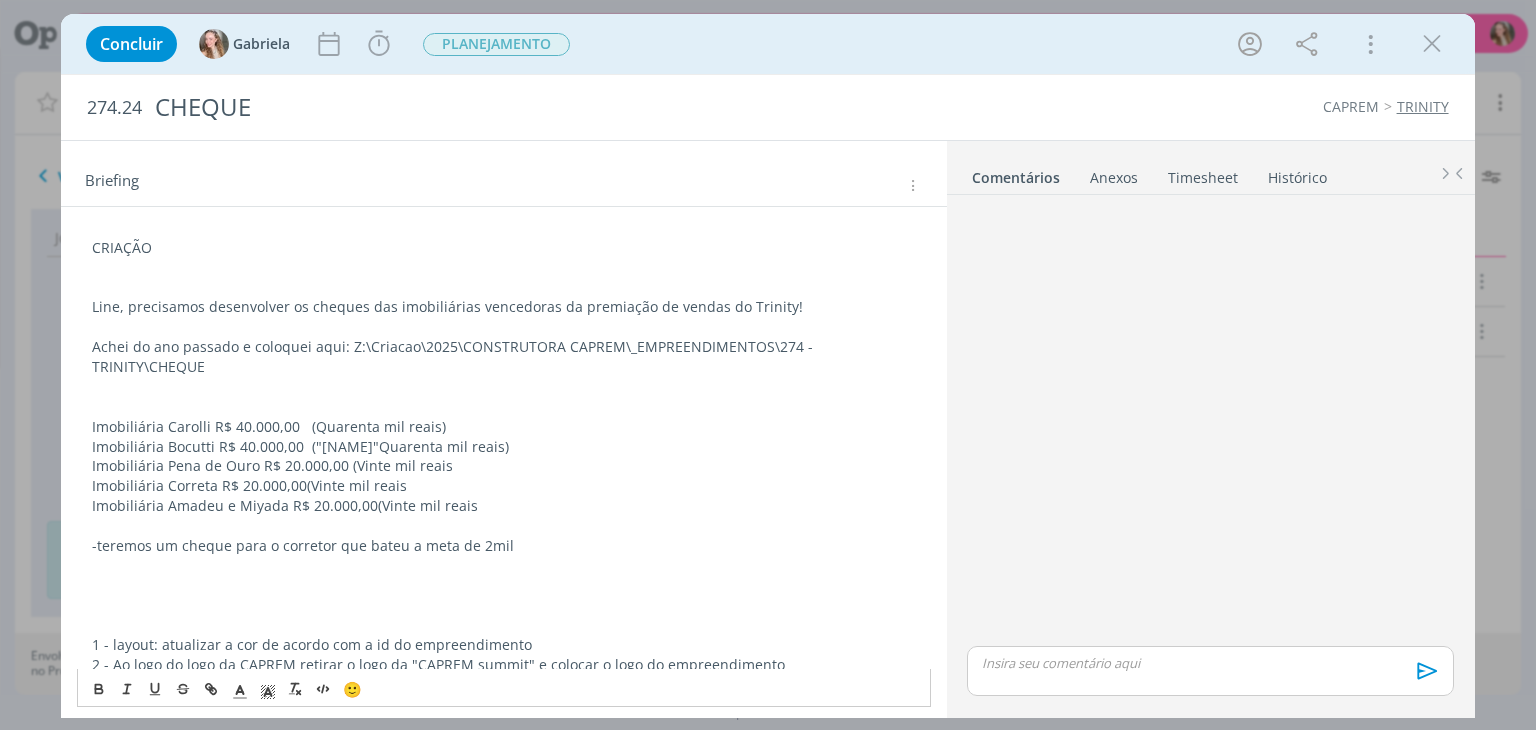click at bounding box center [503, 566] 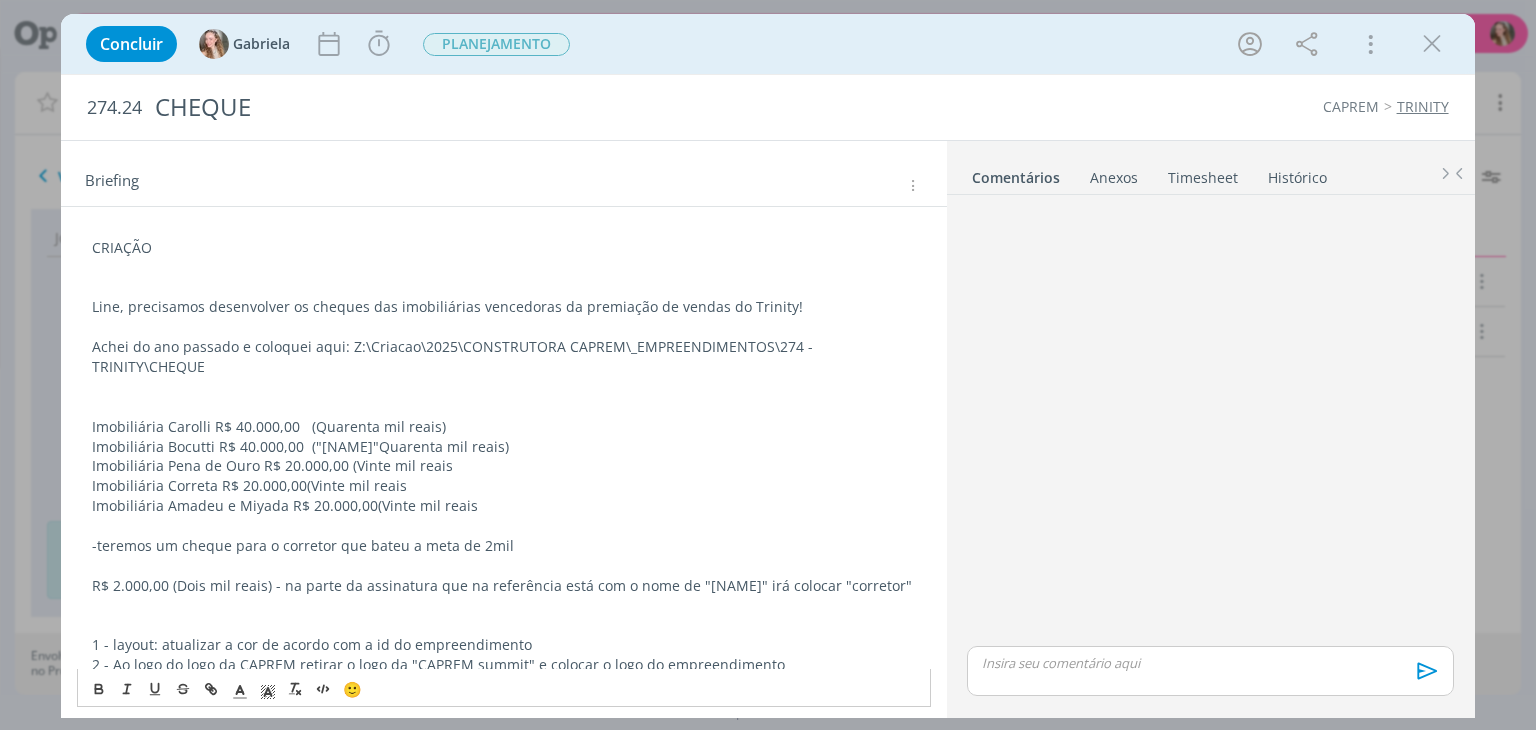 click on "R$ 2.000,00 (Dois mil reais) - na parte da assinatura que na referência está com o nome de "[NAME]" irá colocar "corretor"" at bounding box center (503, 586) 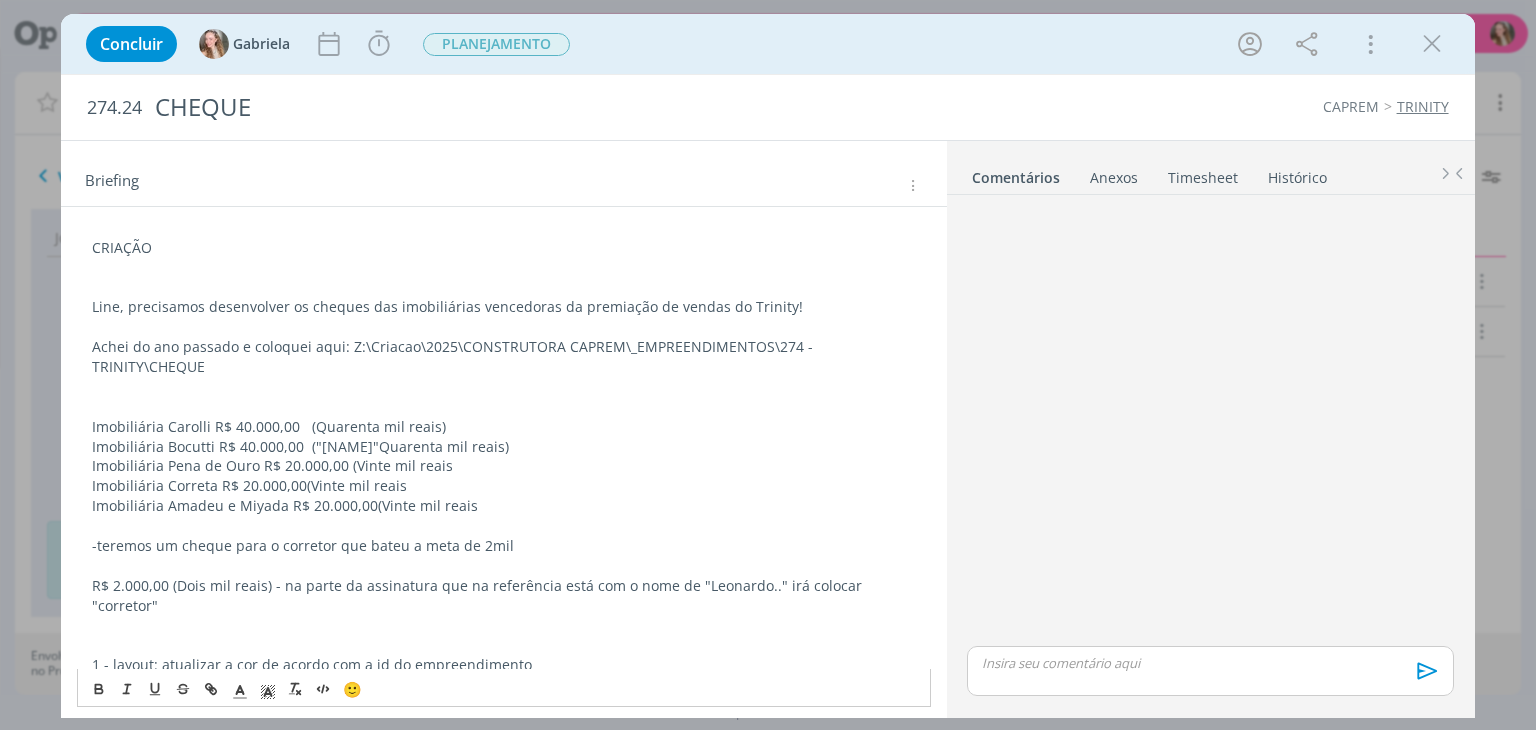 scroll, scrollTop: 0, scrollLeft: 0, axis: both 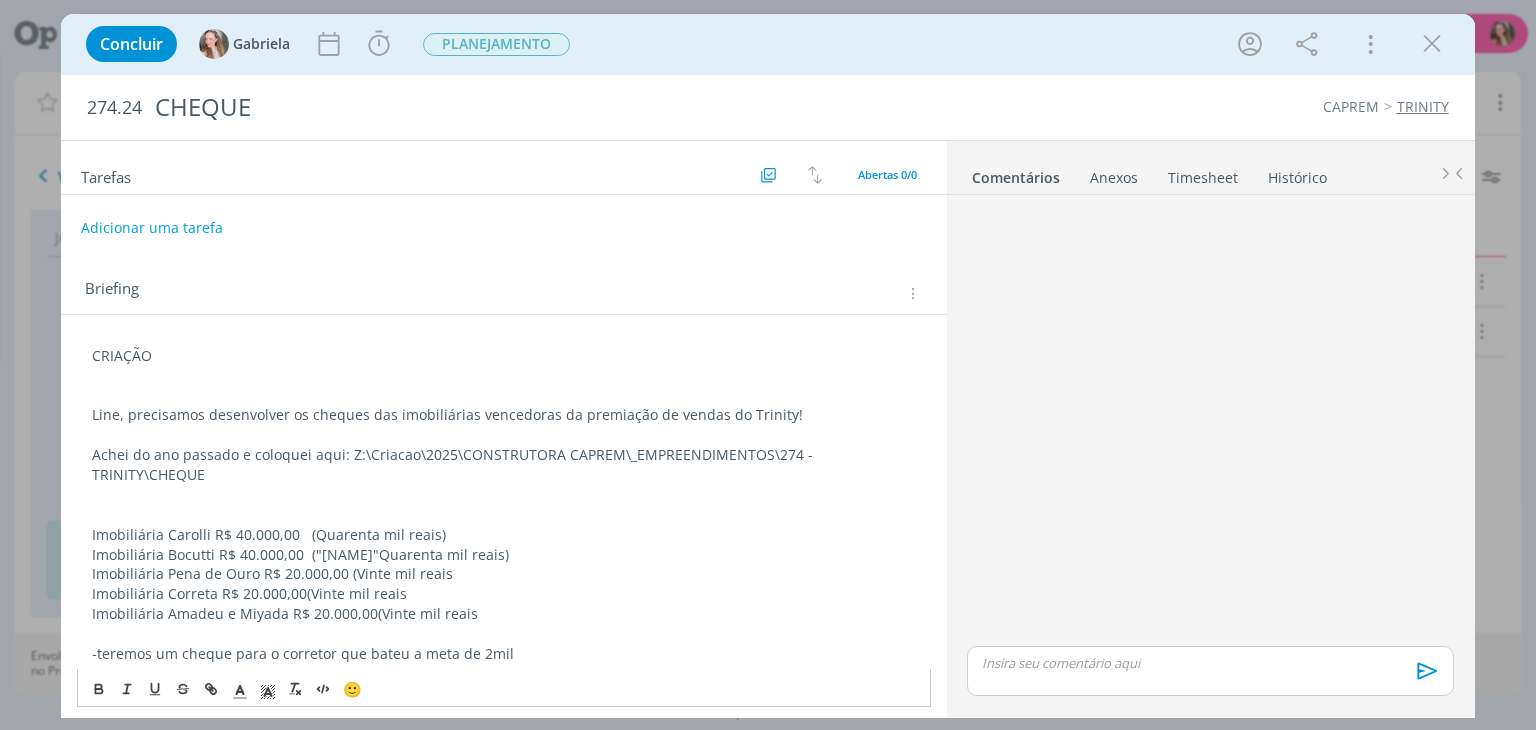 click on "Adicionar uma tarefa" at bounding box center (152, 228) 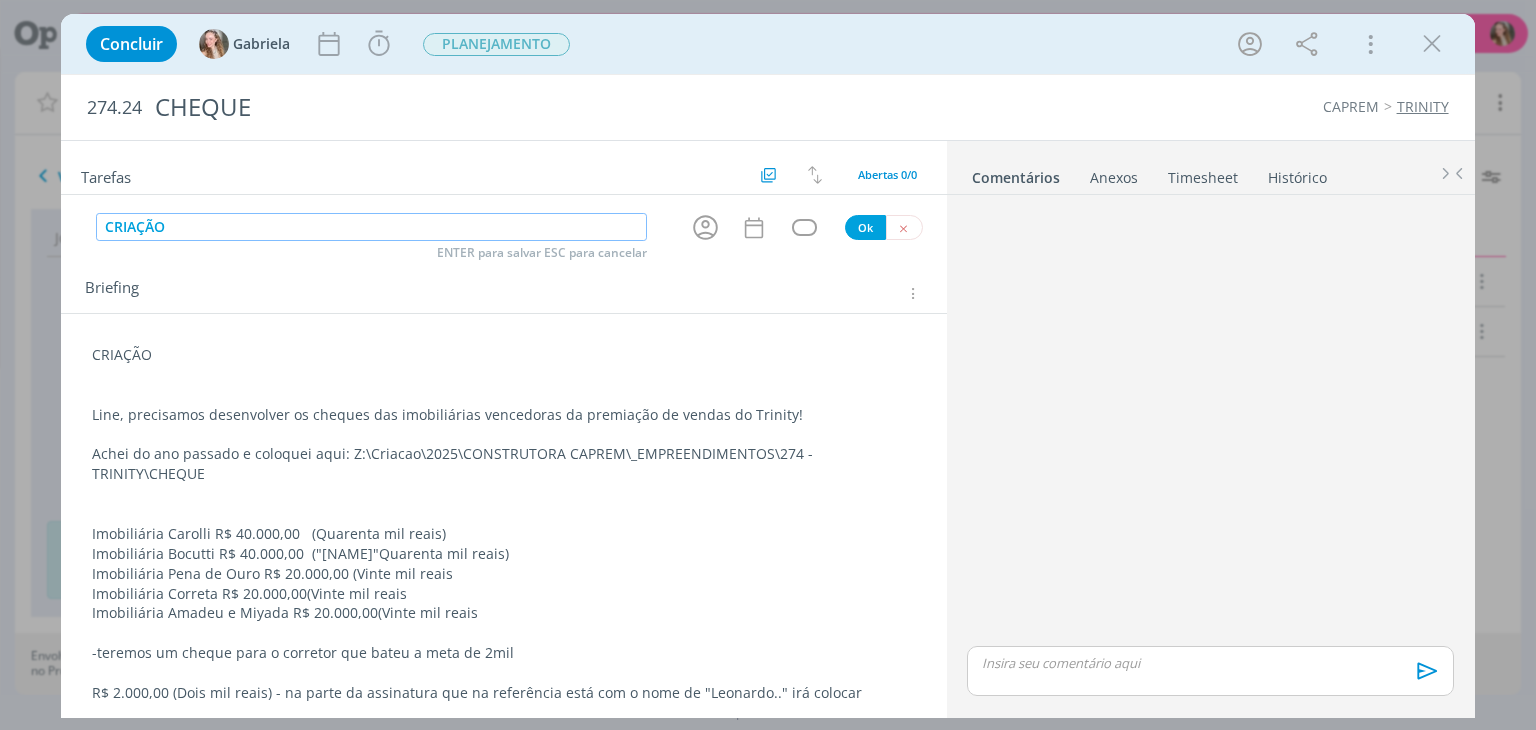 type on "CRIAÇÃO" 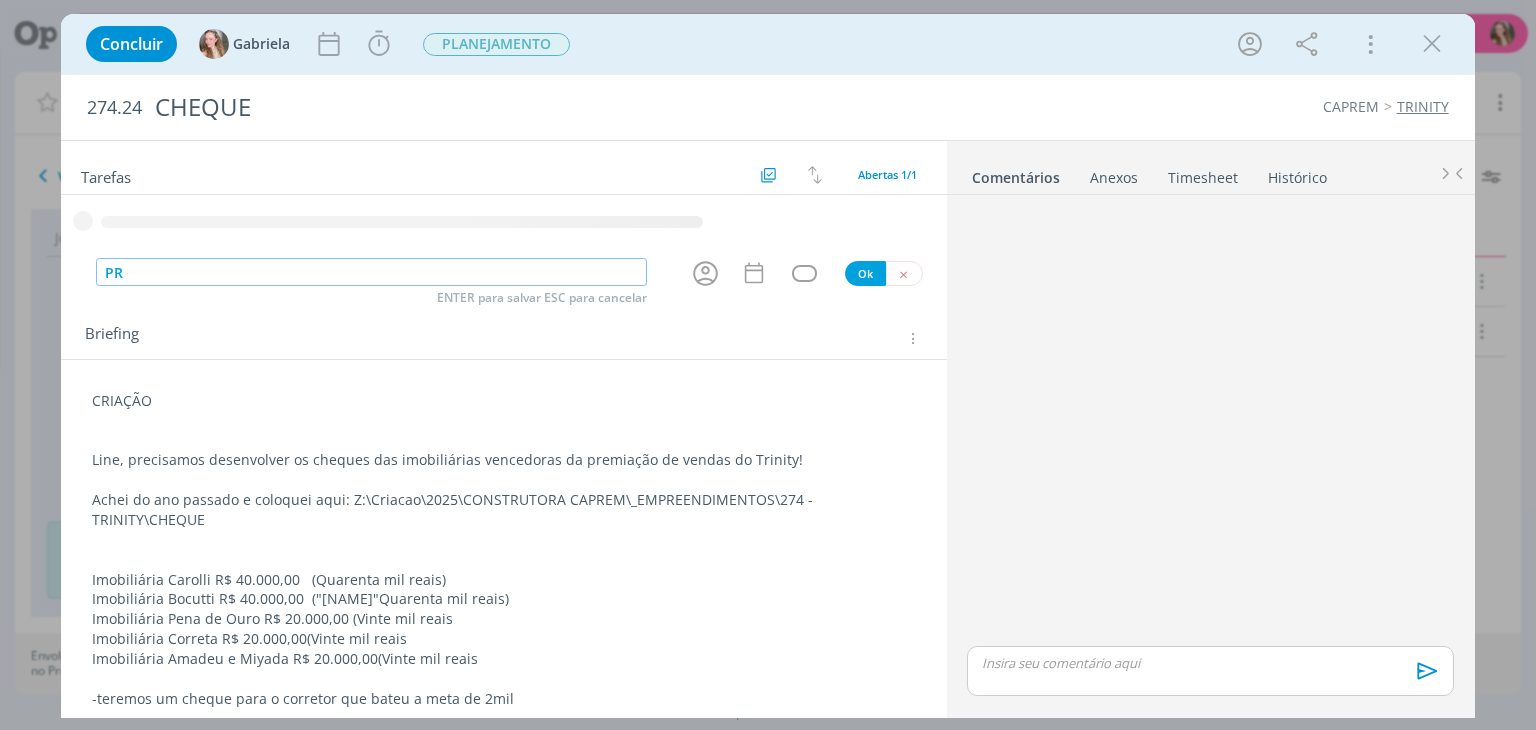 type on "P" 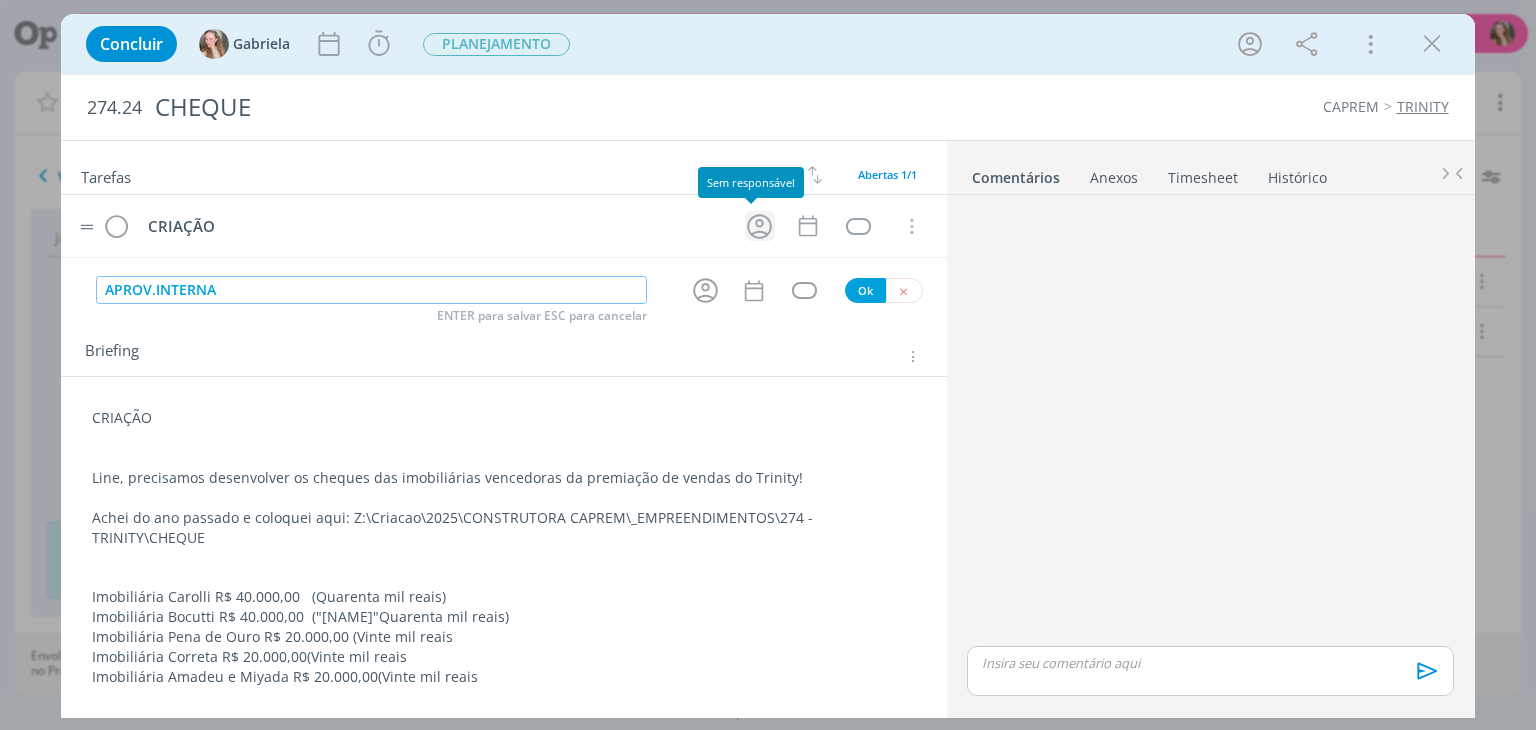 click 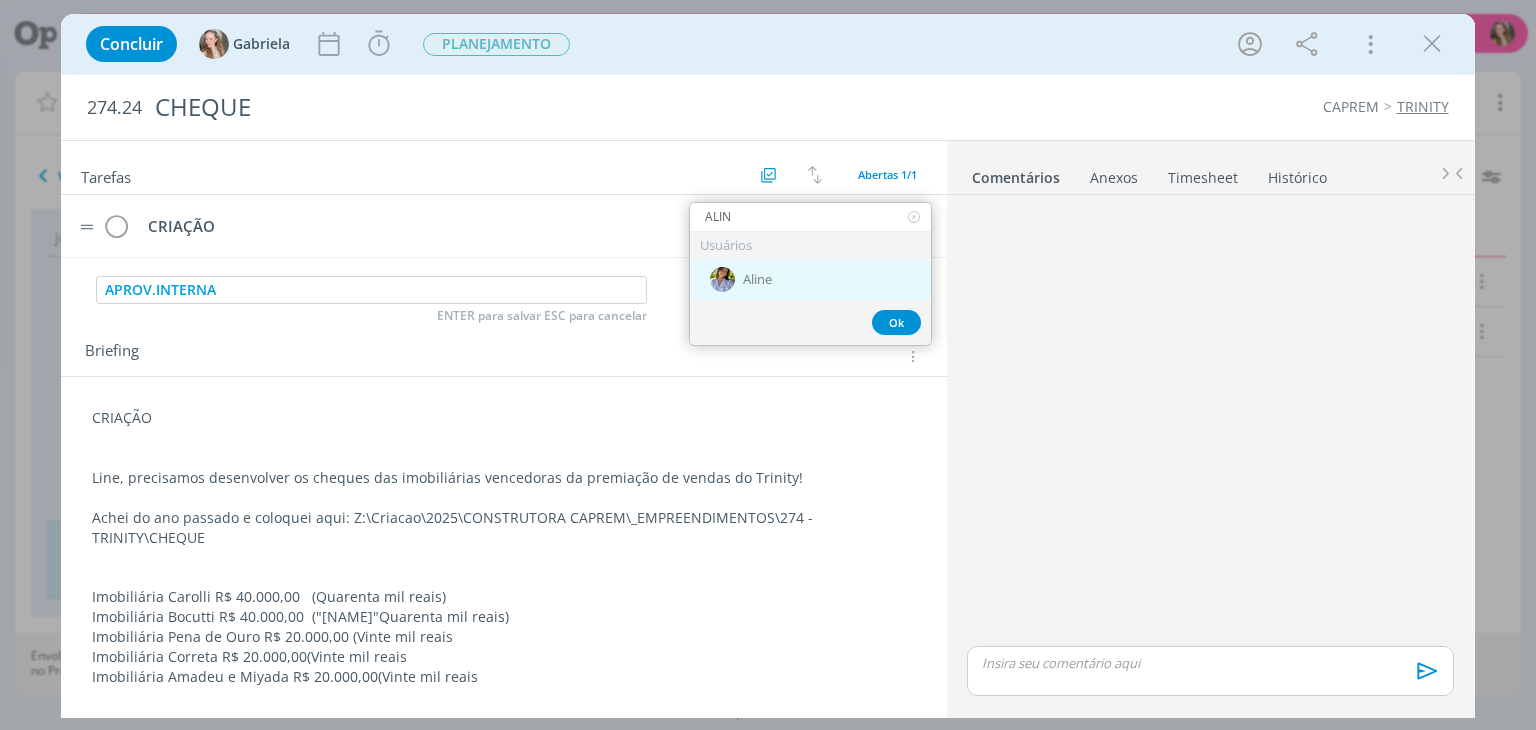 type on "ALIN" 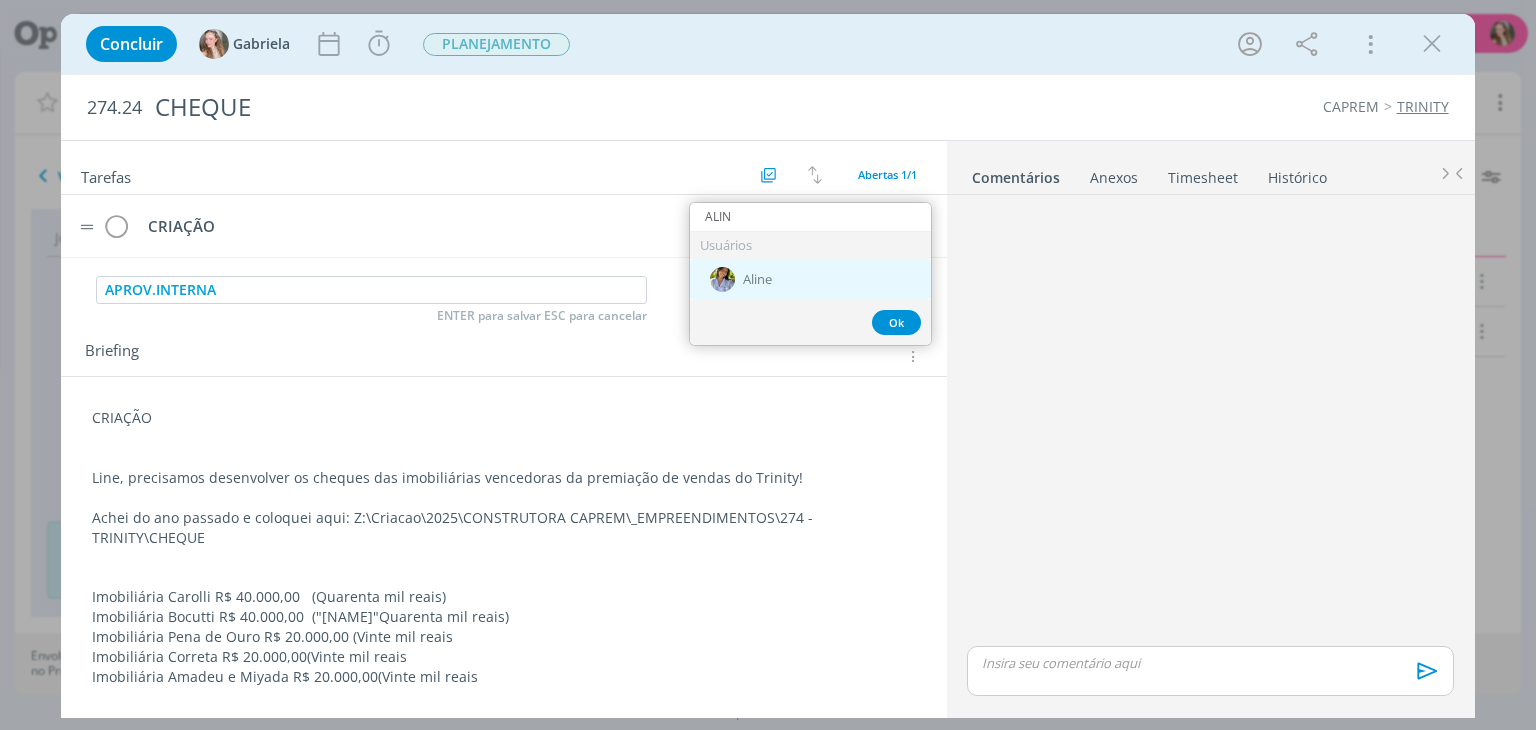 click on "Aline" at bounding box center (810, 279) 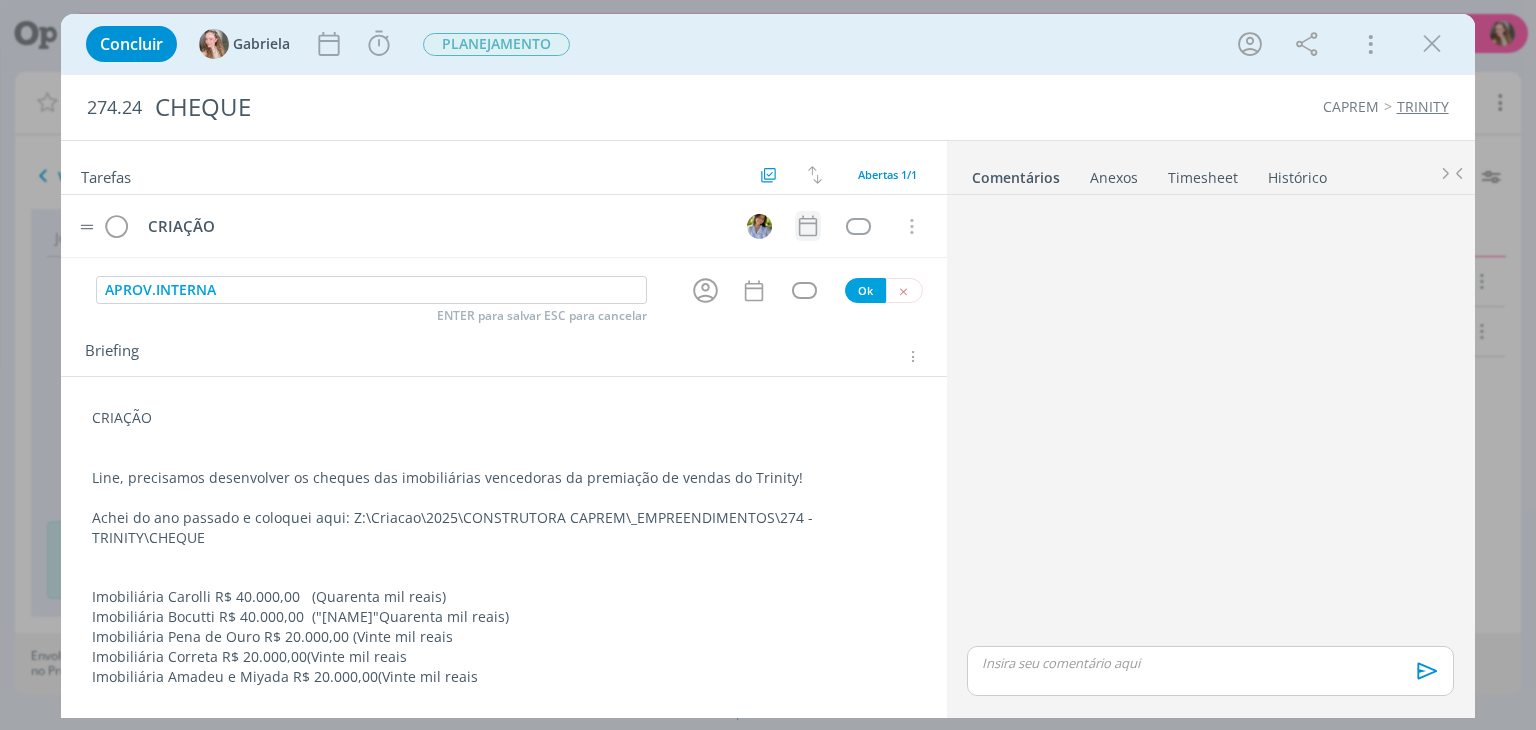 click at bounding box center [808, 226] 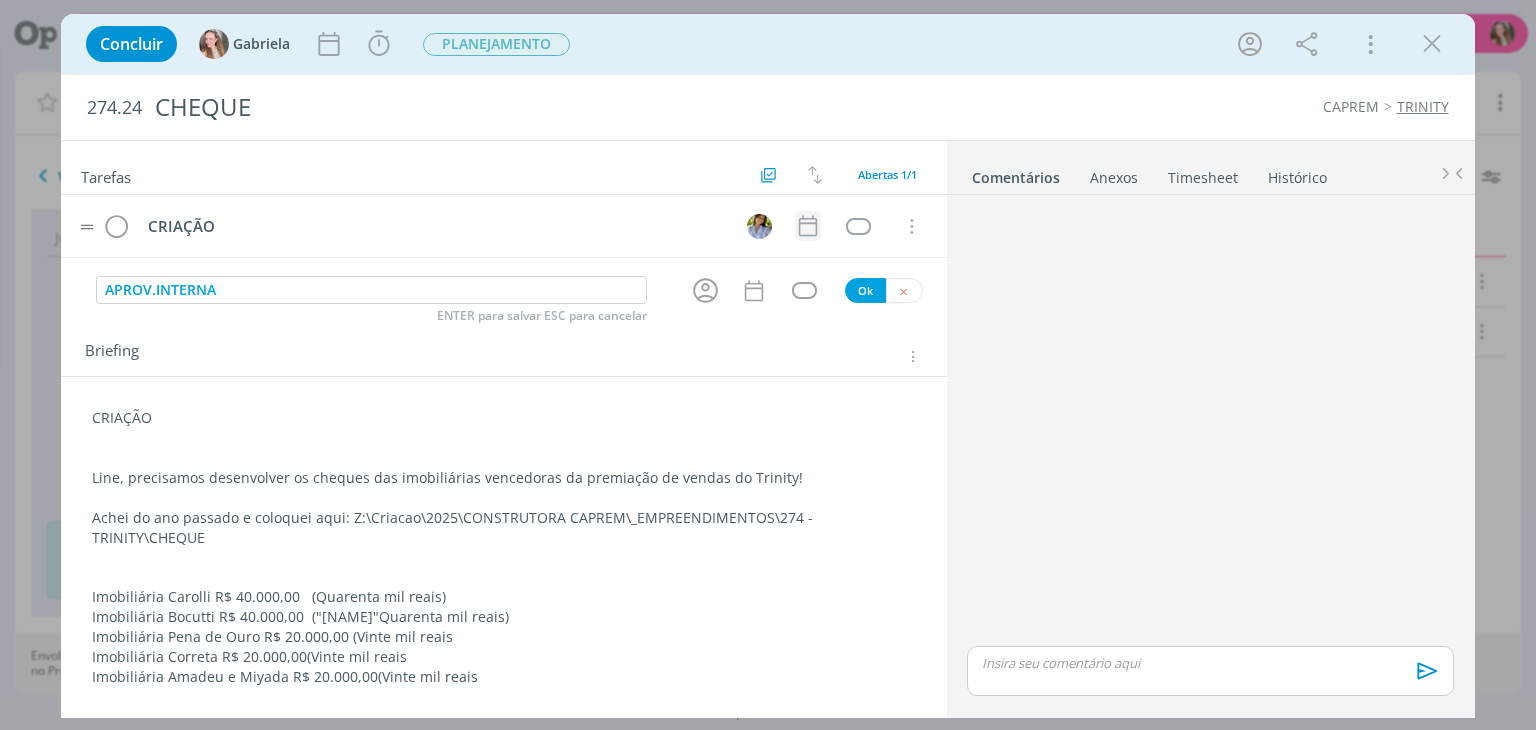click 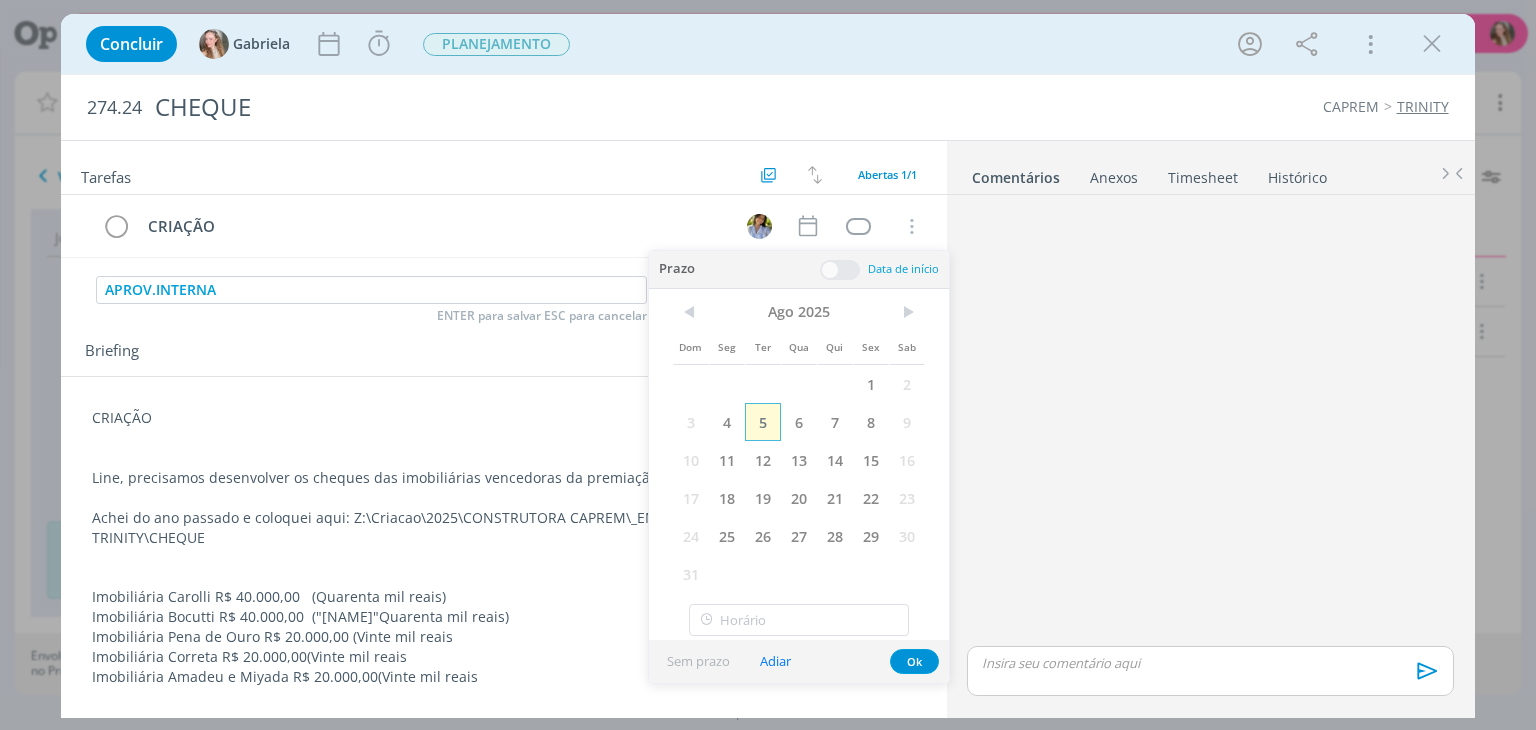 click on "5" at bounding box center [763, 422] 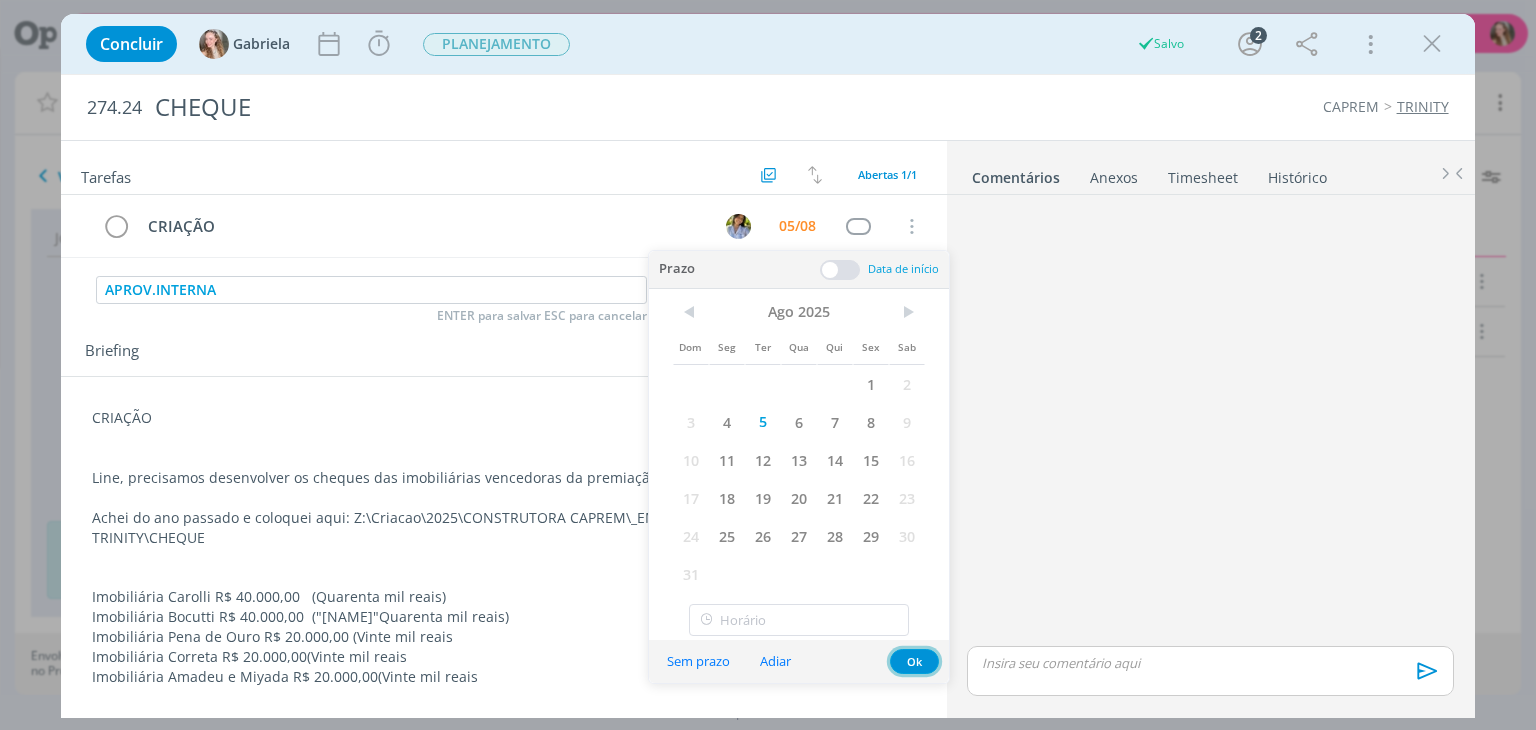 click on "Ok" at bounding box center [914, 661] 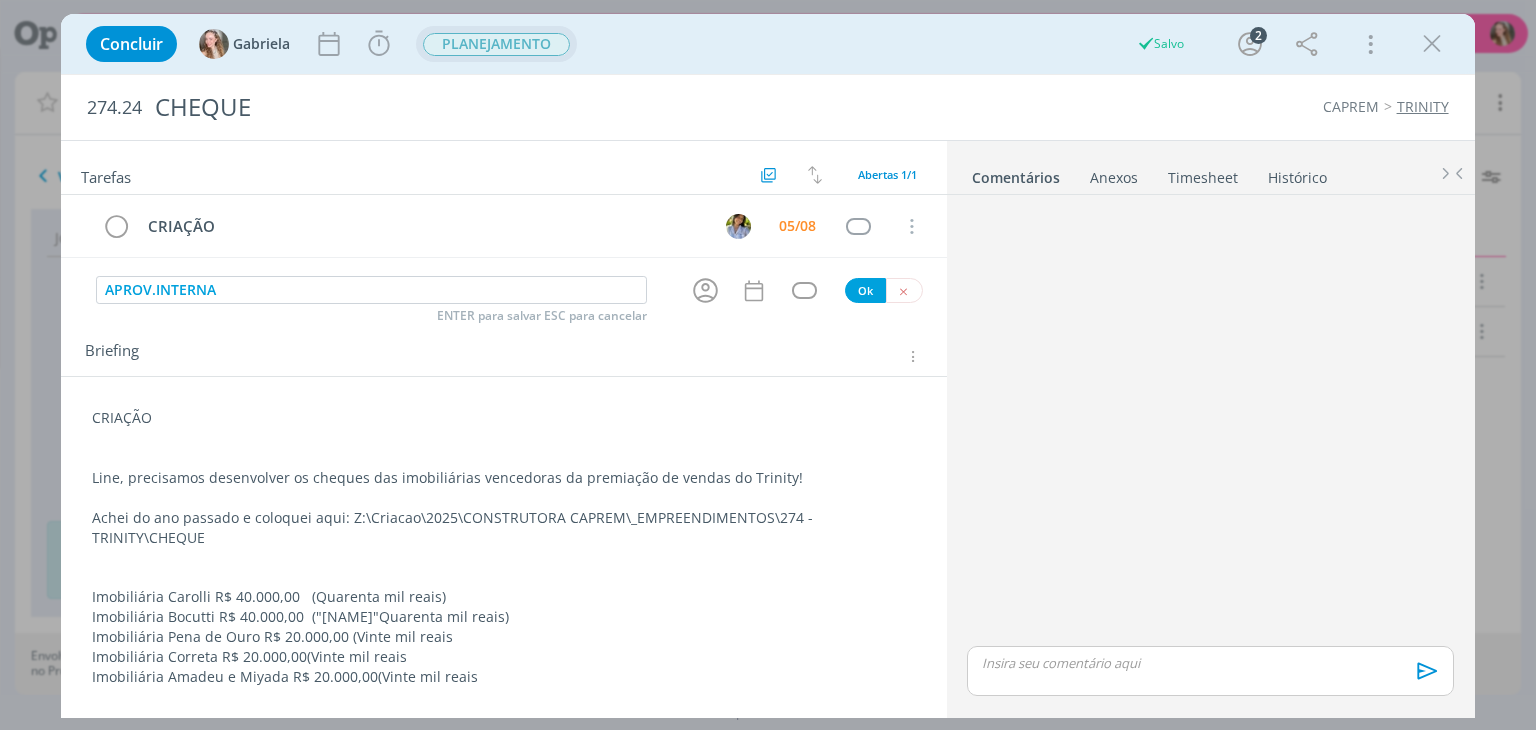 click on "PLANEJAMENTO" at bounding box center [496, 44] 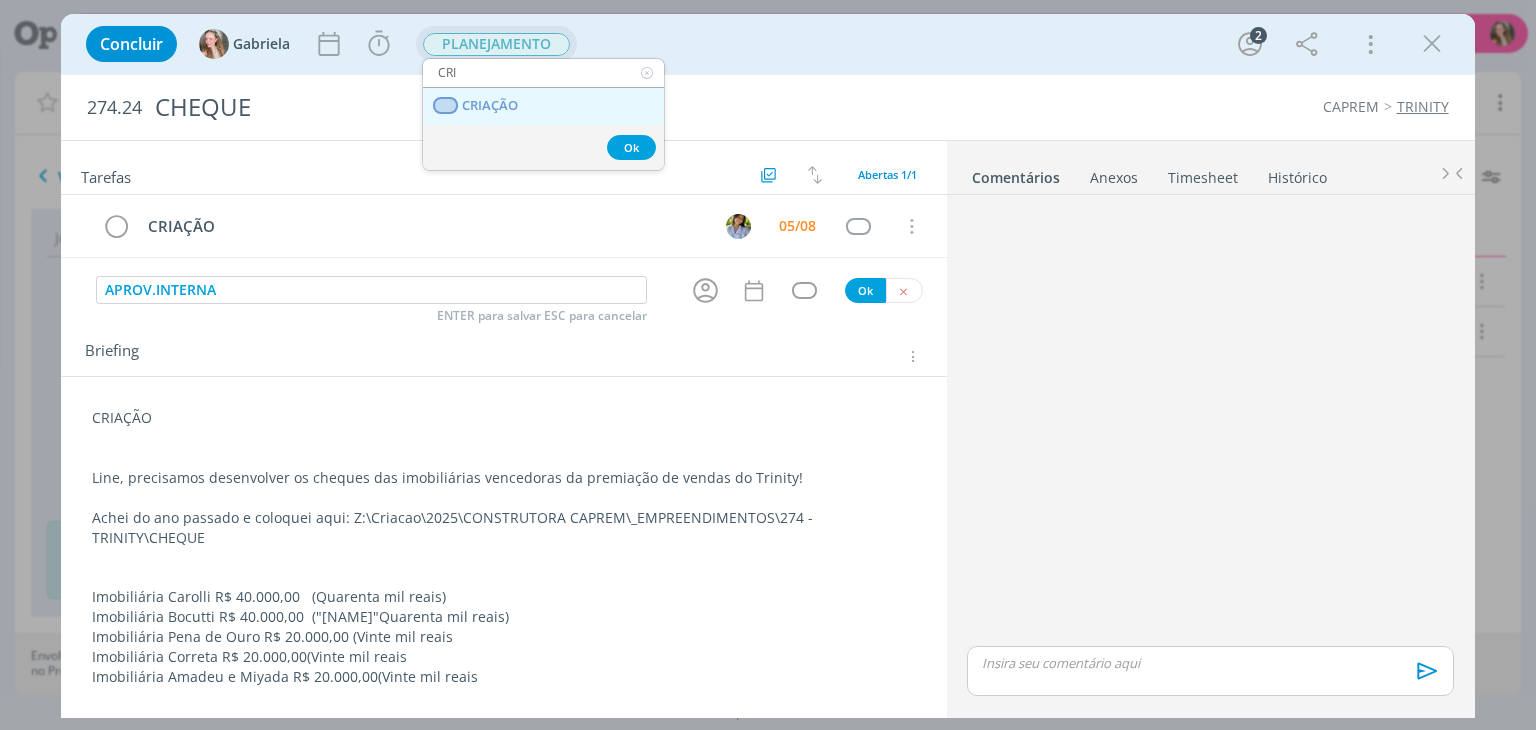 type on "CRI" 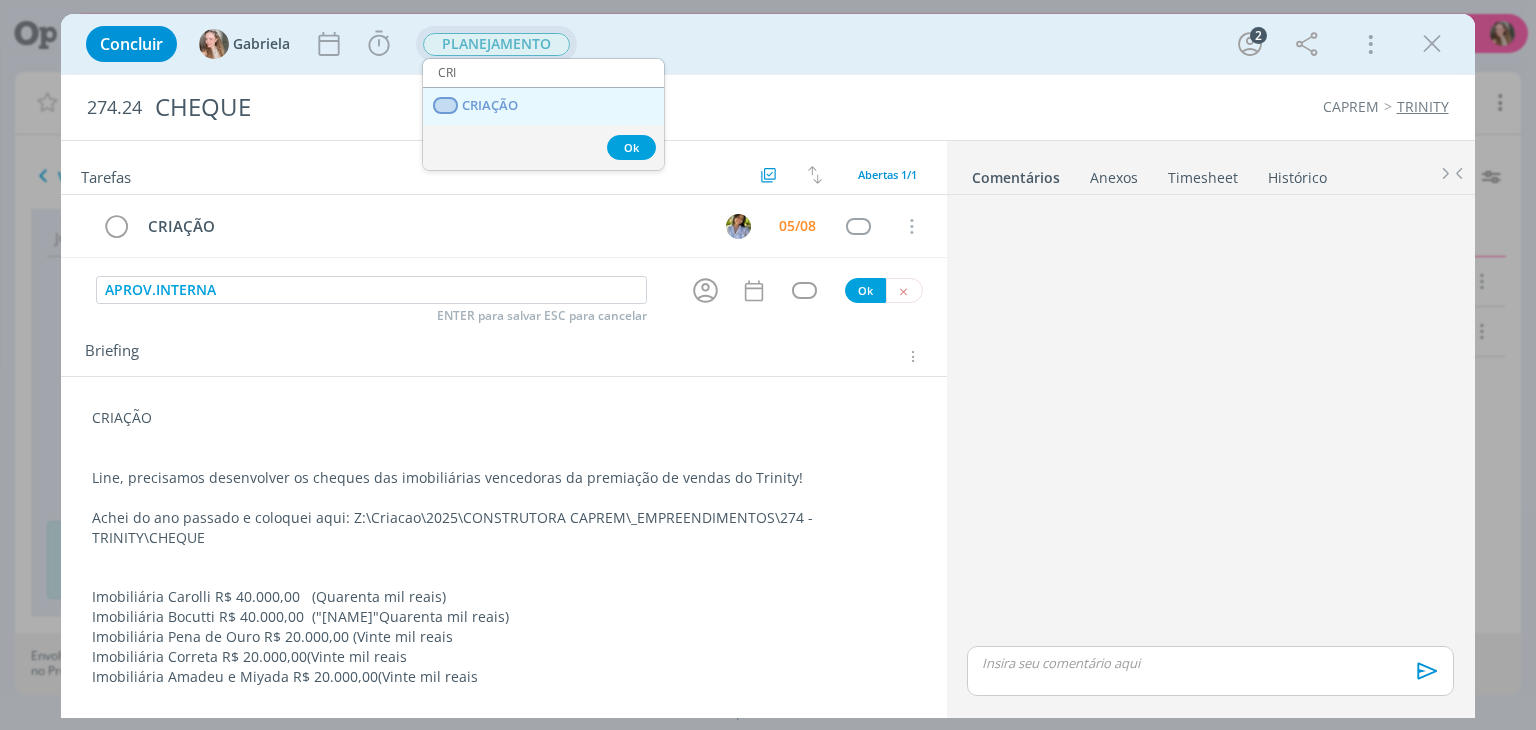 click on "CRIAÇÃO" at bounding box center (543, 106) 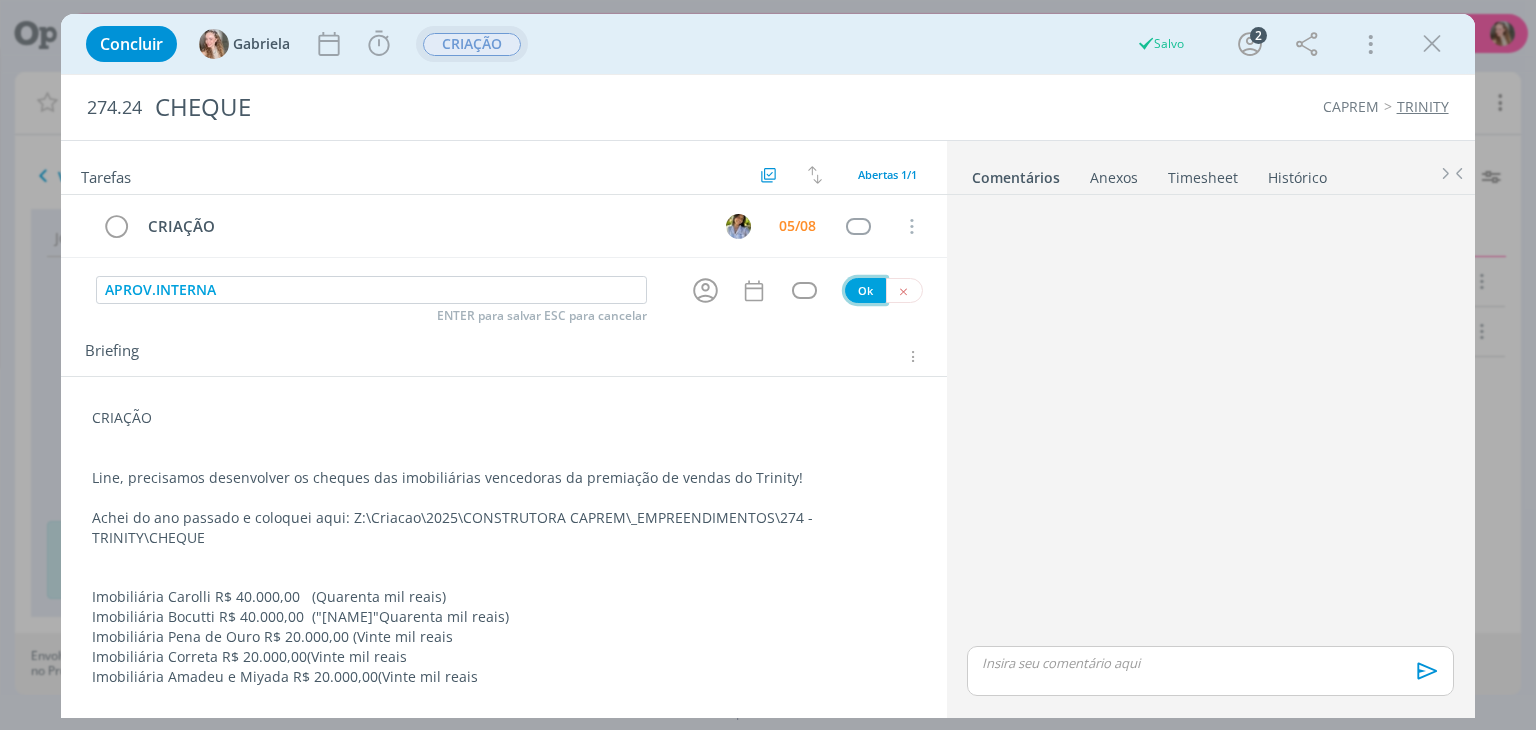 click on "Ok" at bounding box center [865, 290] 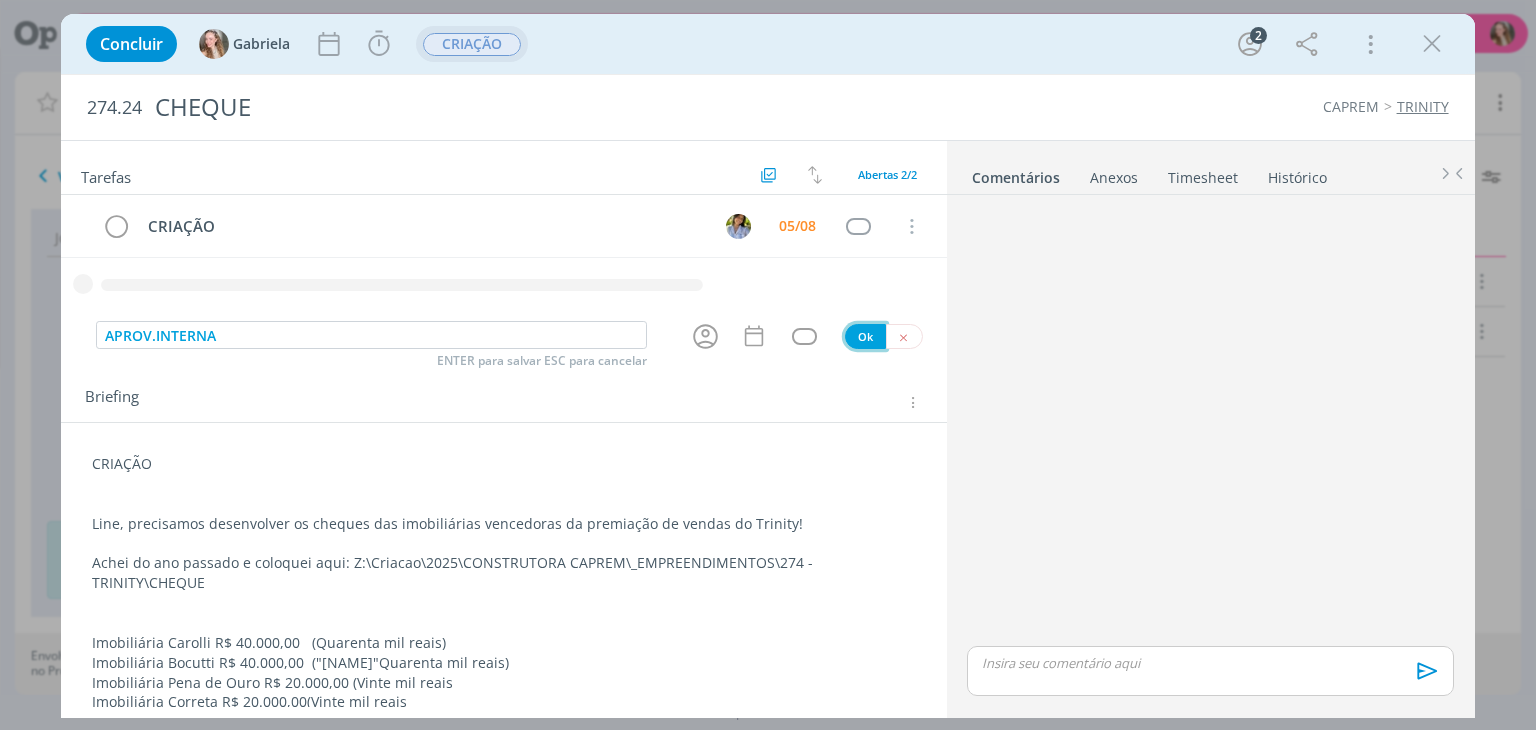 type 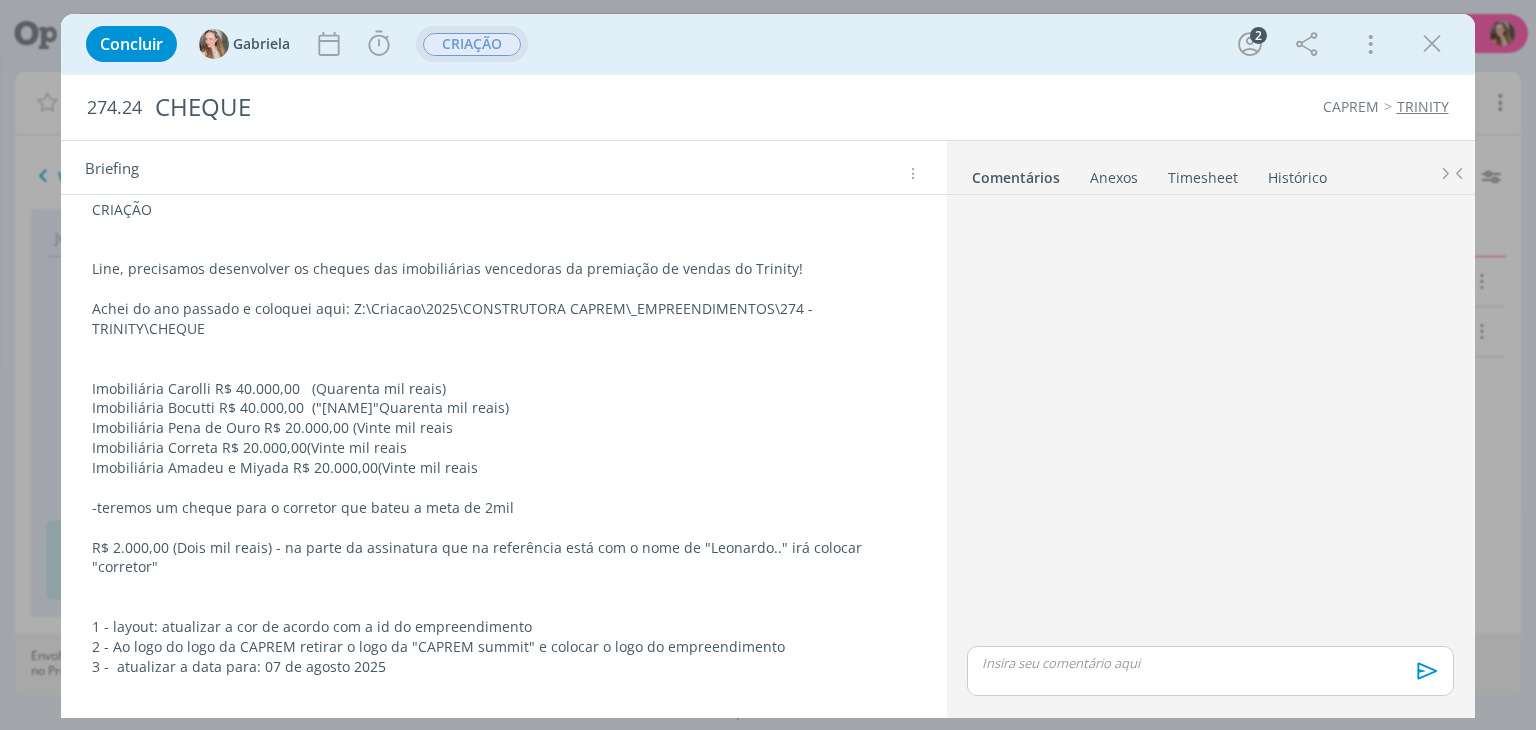 scroll, scrollTop: 273, scrollLeft: 0, axis: vertical 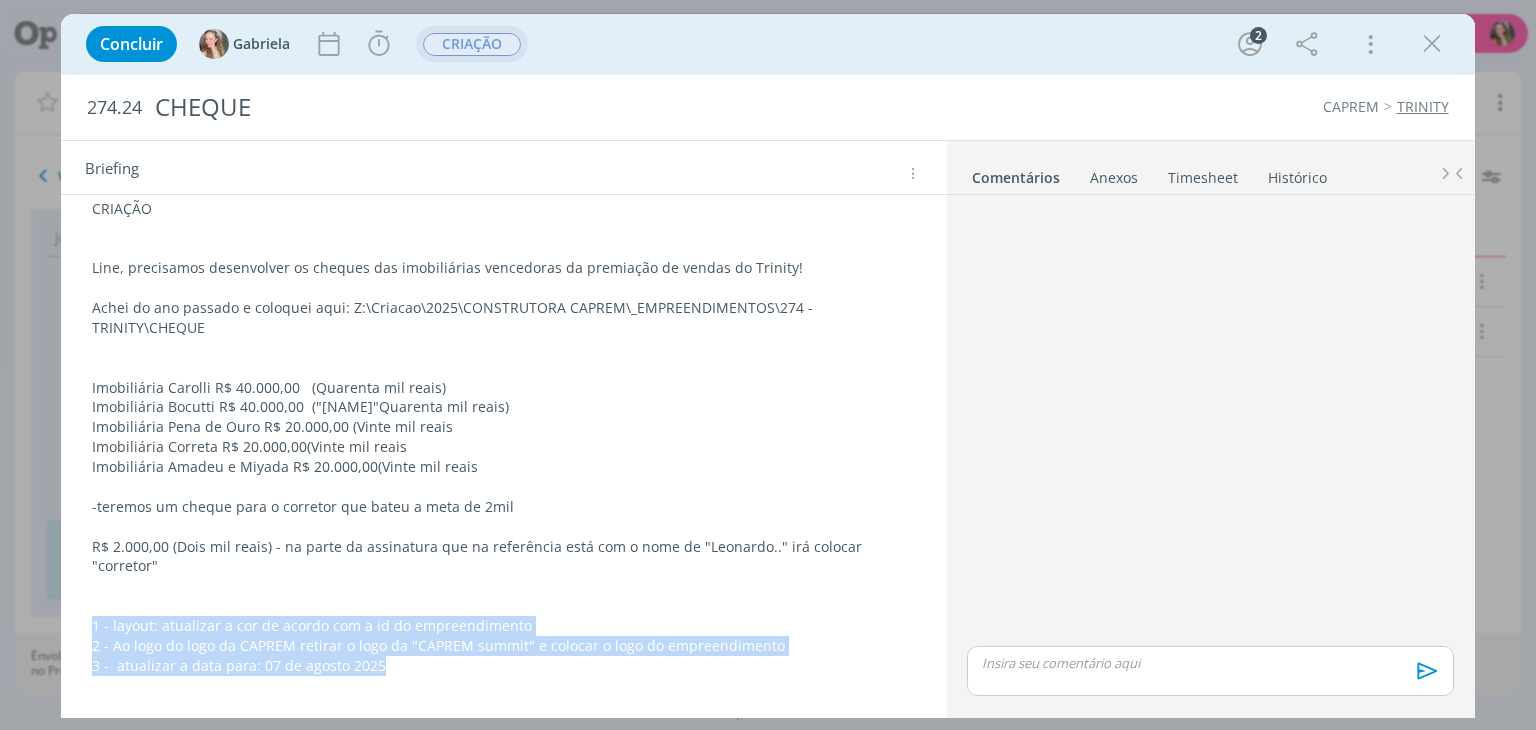 drag, startPoint x: 424, startPoint y: 649, endPoint x: 34, endPoint y: 598, distance: 393.32047 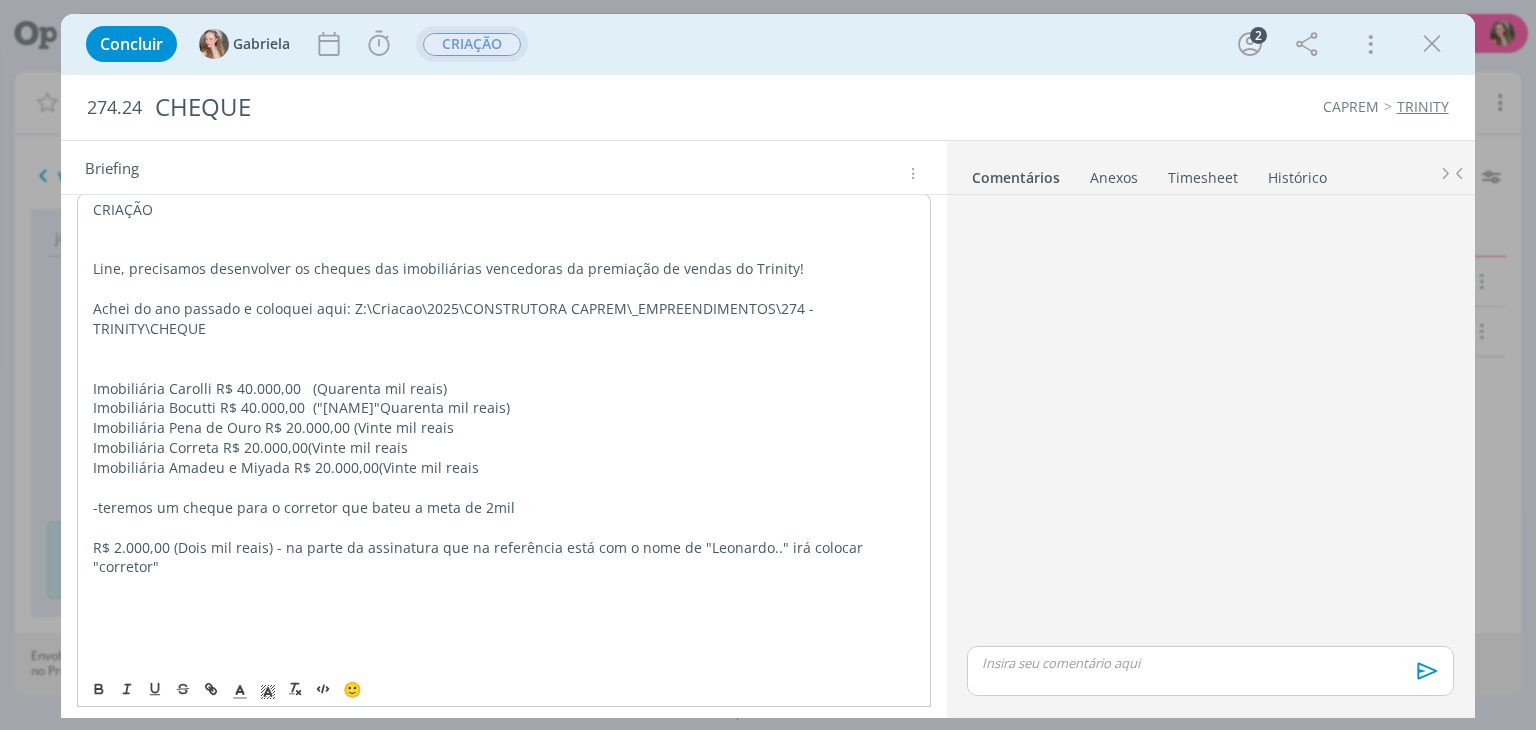 scroll, scrollTop: 272, scrollLeft: 0, axis: vertical 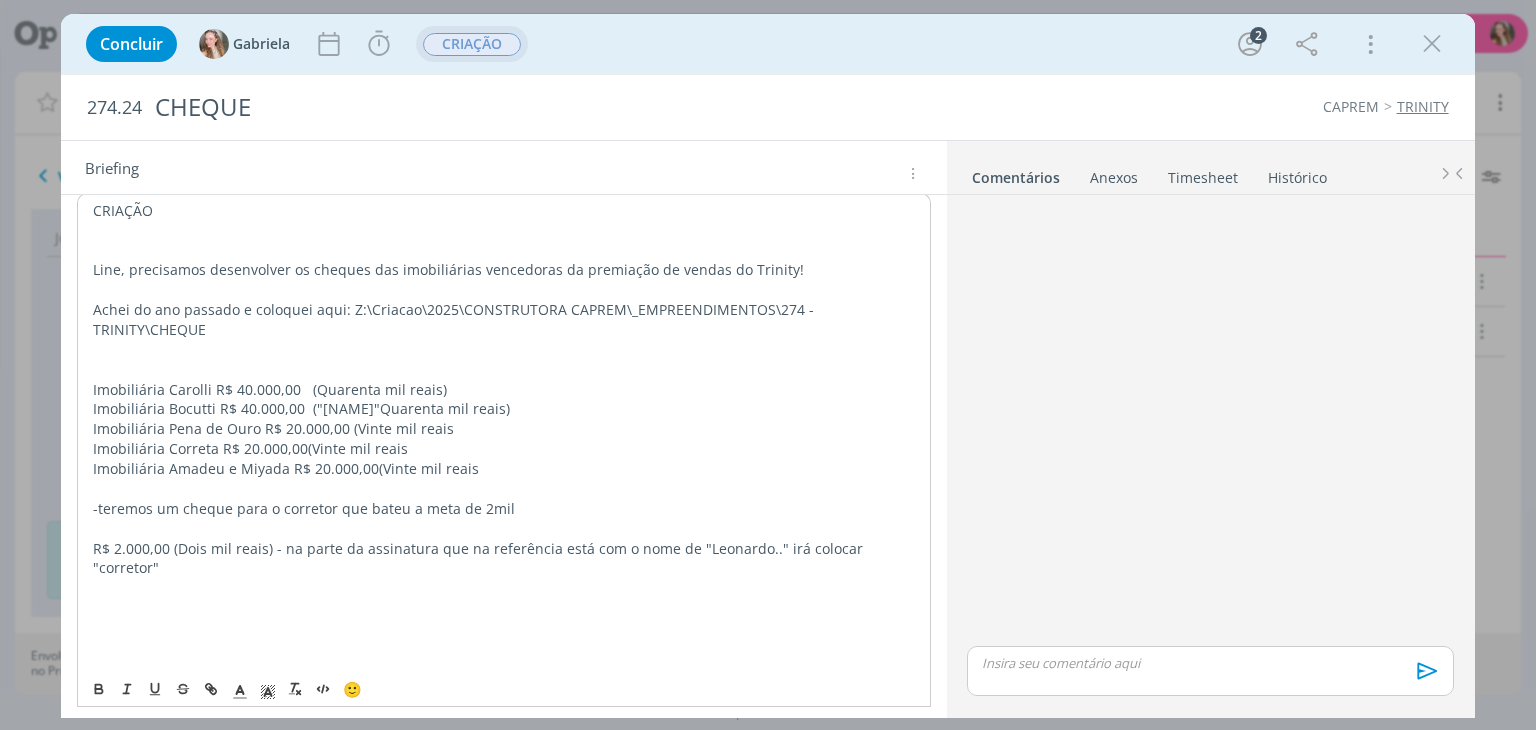 click at bounding box center (503, 350) 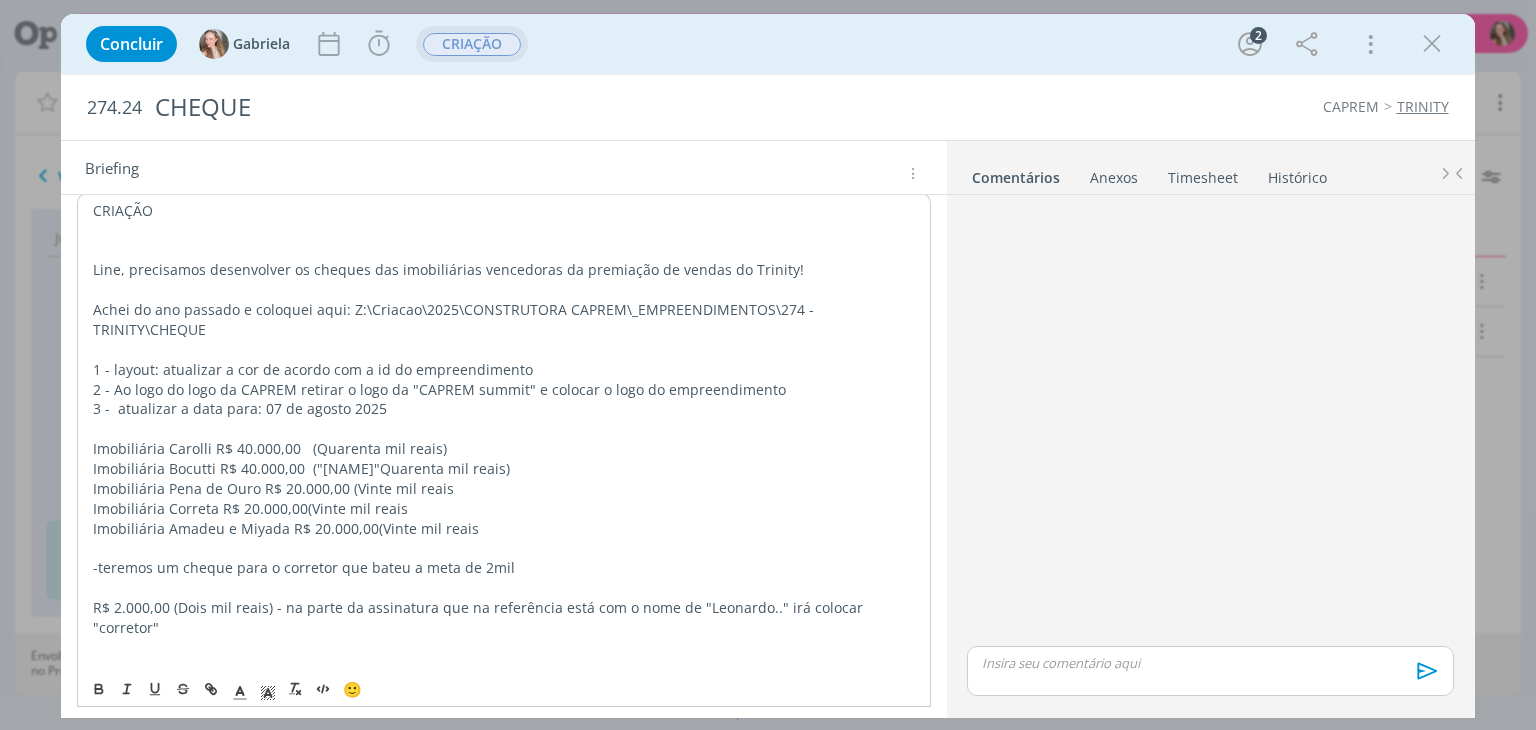 click at bounding box center [503, 429] 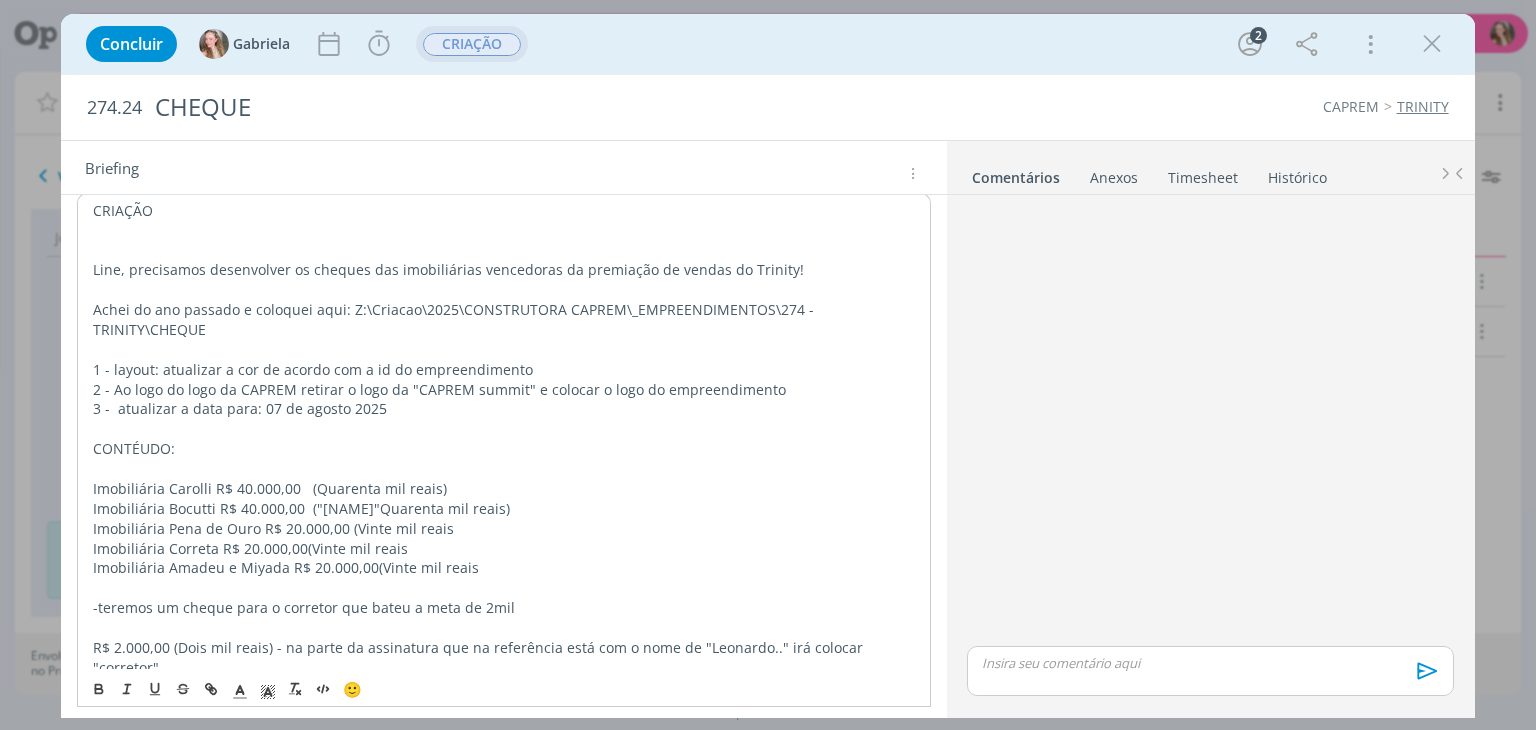 click on "CRIAÇÃO Line, precisamos desenvolver os cheques das imobiliárias vencedoras da premiação de vendas do Trinity! Achei do ano passado e coloquei aqui: Z:\Criacao\2025\CONSTRUTORA CAPREM\_EMPREENDIMENTOS\274 - TRINITY\CHEQUE 1 - layout: atualizar a cor de acordo com a id do empreendimento  2 - Ao logo do logo da CAPREM retirar o logo da "CAPREM summit" e colocar o logo do empreendimento   3 -  atualizar a data para: 07 de agosto 2025 CONTÉUDO:  Imobiliária Carolli R$ 40.000,00   (Quarenta mil reais) Imobiliária Bocutti R$ 40.000,00  ( Quarenta mil reais) Imobiliária Pena de Ouro R$ 20.000,00 (Vinte mil reais Imobiliária Correta R$ 20.000,00  (Vinte mil reais Imobiliária Amadeu e Miyada R$ 20.000,00  (Vinte mil reais -teremos um cheque para o corretor que bateu a meta de 2mil  R$ 2.000,00 (Dois mil reais) - na parte da assinatura que na referência está com o nome de "[NAME]" irá colocar "corretor"" at bounding box center [503, 488] 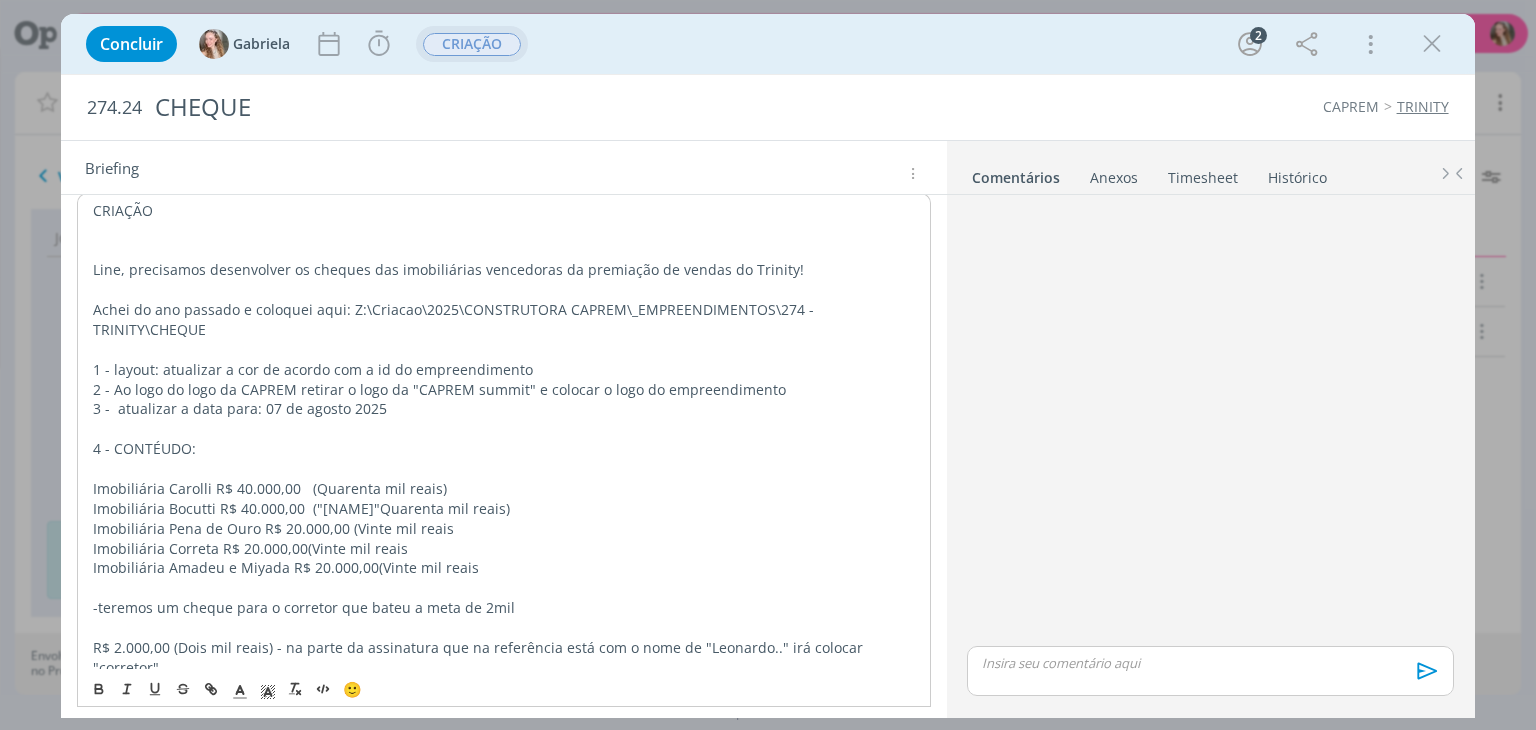 scroll, scrollTop: 360, scrollLeft: 0, axis: vertical 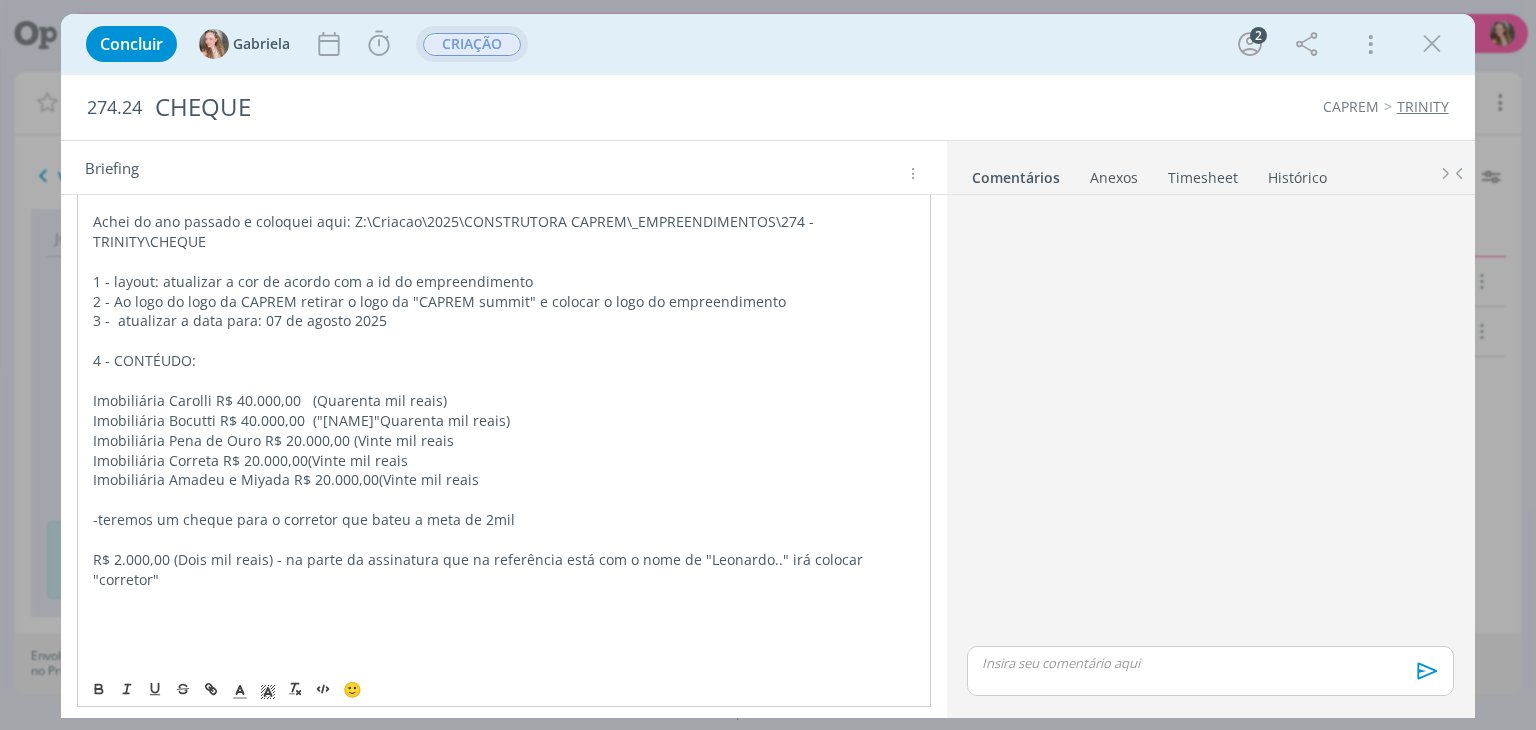 click on "Imobiliária Amadeu e Miyada R$ 20.000,00  (Vinte mil reais" at bounding box center (503, 480) 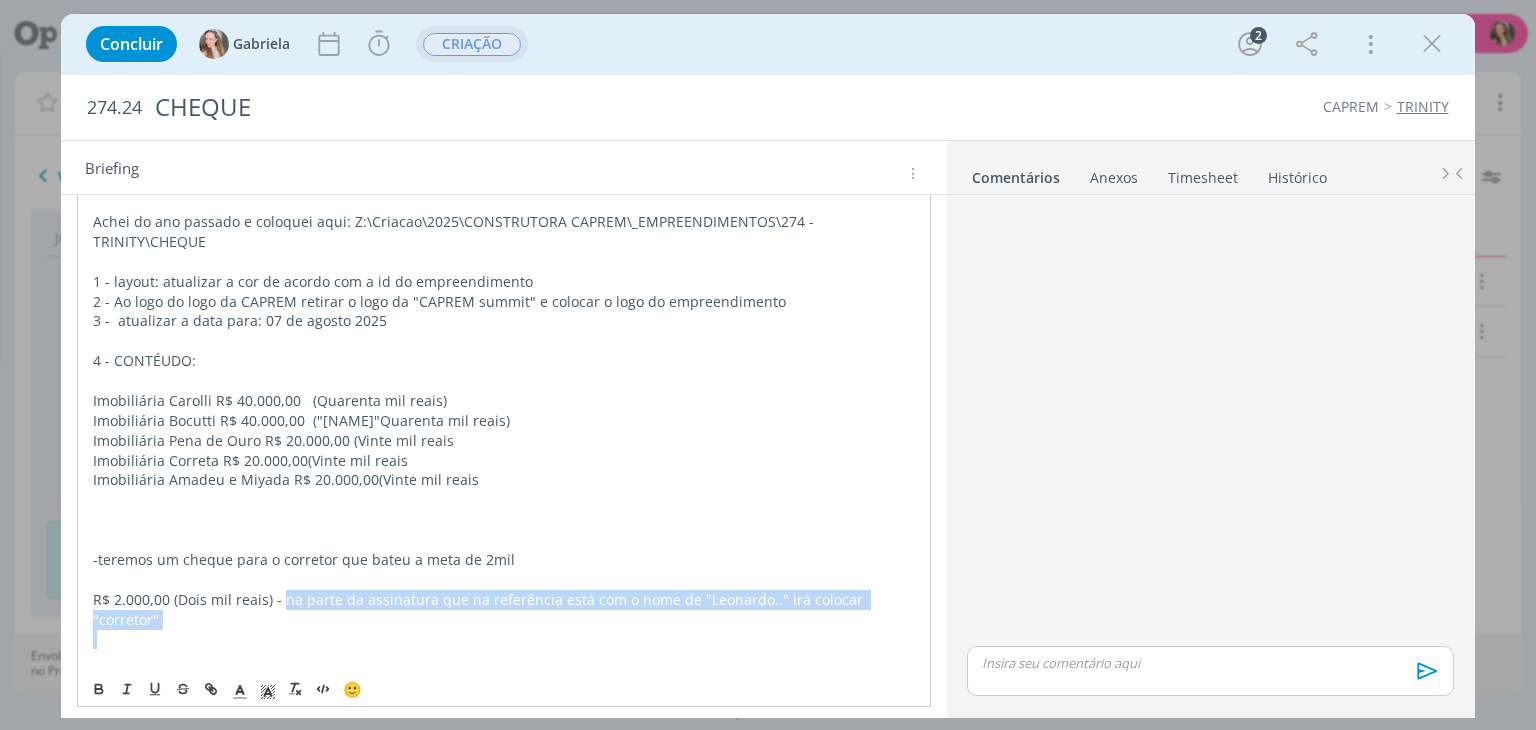 drag, startPoint x: 542, startPoint y: 628, endPoint x: 282, endPoint y: 593, distance: 262.34518 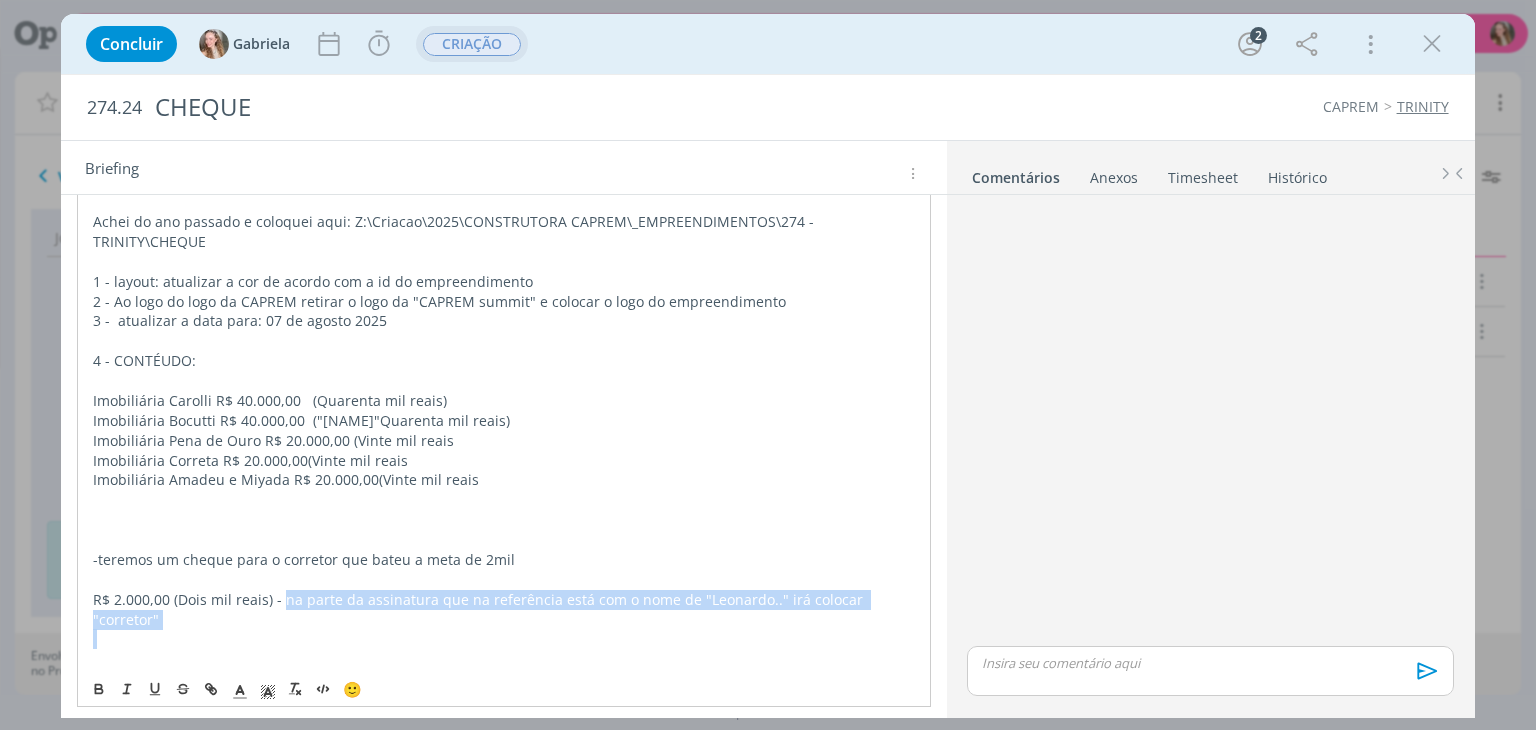 click on "CRIAÇÃO Line, precisamos desenvolver os cheques das imobiliárias vencedoras da premiação de vendas do Trinity! Achei do ano passado e coloquei aqui: Z:\Criacao\2025\CONSTRUTORA CAPREM\_EMPREENDIMENTOS\274 - TRINITY\CHEQUE 1 - layout: atualizar a cor de acordo com a id do empreendimento  2 - Ao logo do logo da CAPREM retirar o logo da "CAPREM summit" e colocar o logo do empreendimento   3 -  atualizar a data para: 07 de agosto 2025 4 - CONTÉUDO:  Imobiliária Carolli R$ 40.000,00   (Quarenta mil reais) Imobiliária Bocutti R$ 40.000,00  ( Quarenta mil reais) Imobiliária Pena de Ouro R$ 20.000,00 (Vinte mil reais Imobiliária Correta R$ 20.000,00  (Vinte mil reais Imobiliária Amadeu e Miyada R$ 20.000,00  (Vinte mil reais -teremos um cheque para o corretor que bateu a meta de 2mil  R$ 2.000,00 (Dois mil reais) - na parte da assinatura que na referência está com o nome de "[NAME]" irá colocar "corretor"" at bounding box center [503, 420] 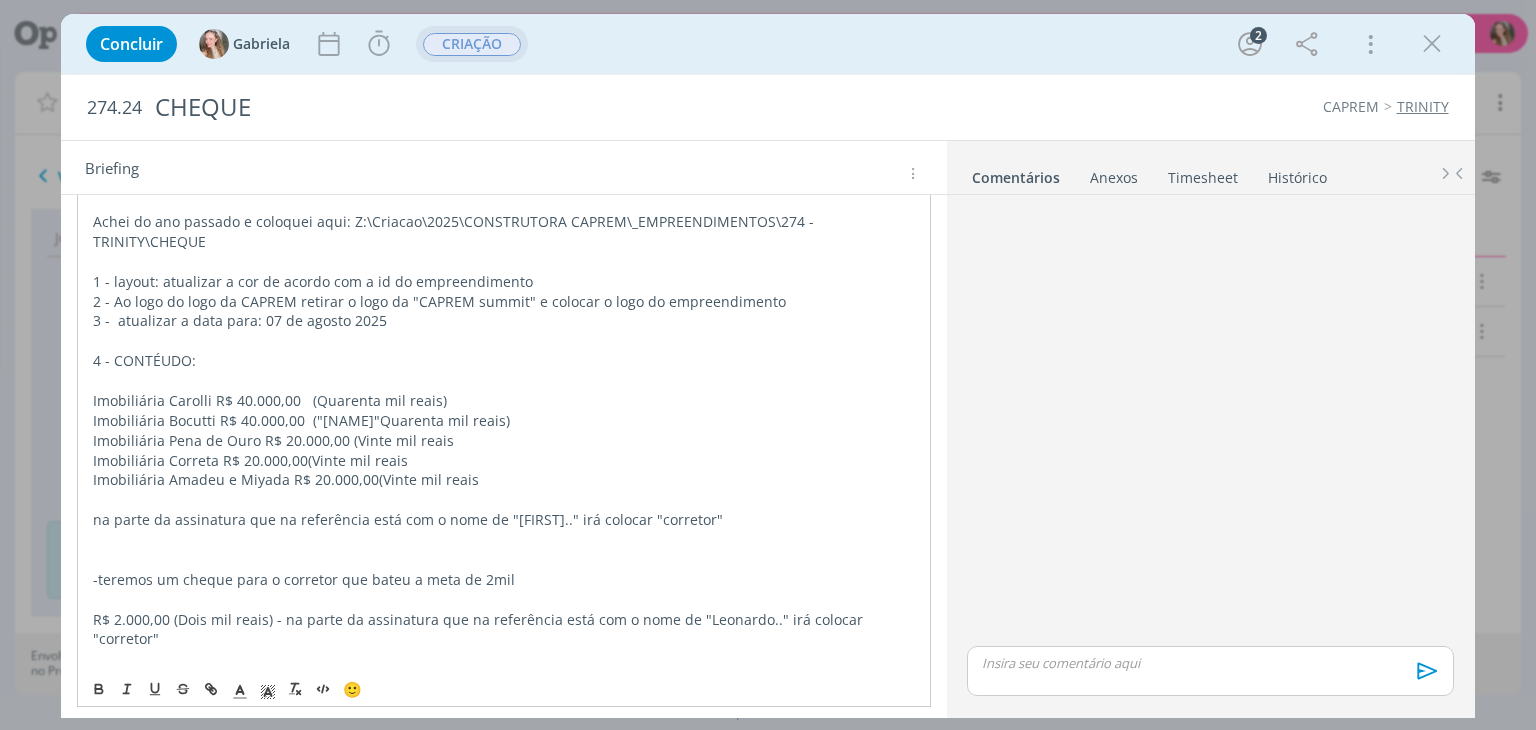 click on "na parte da assinatura que na referência está com o nome de "[FIRST].." irá colocar "corretor"" at bounding box center (503, 520) 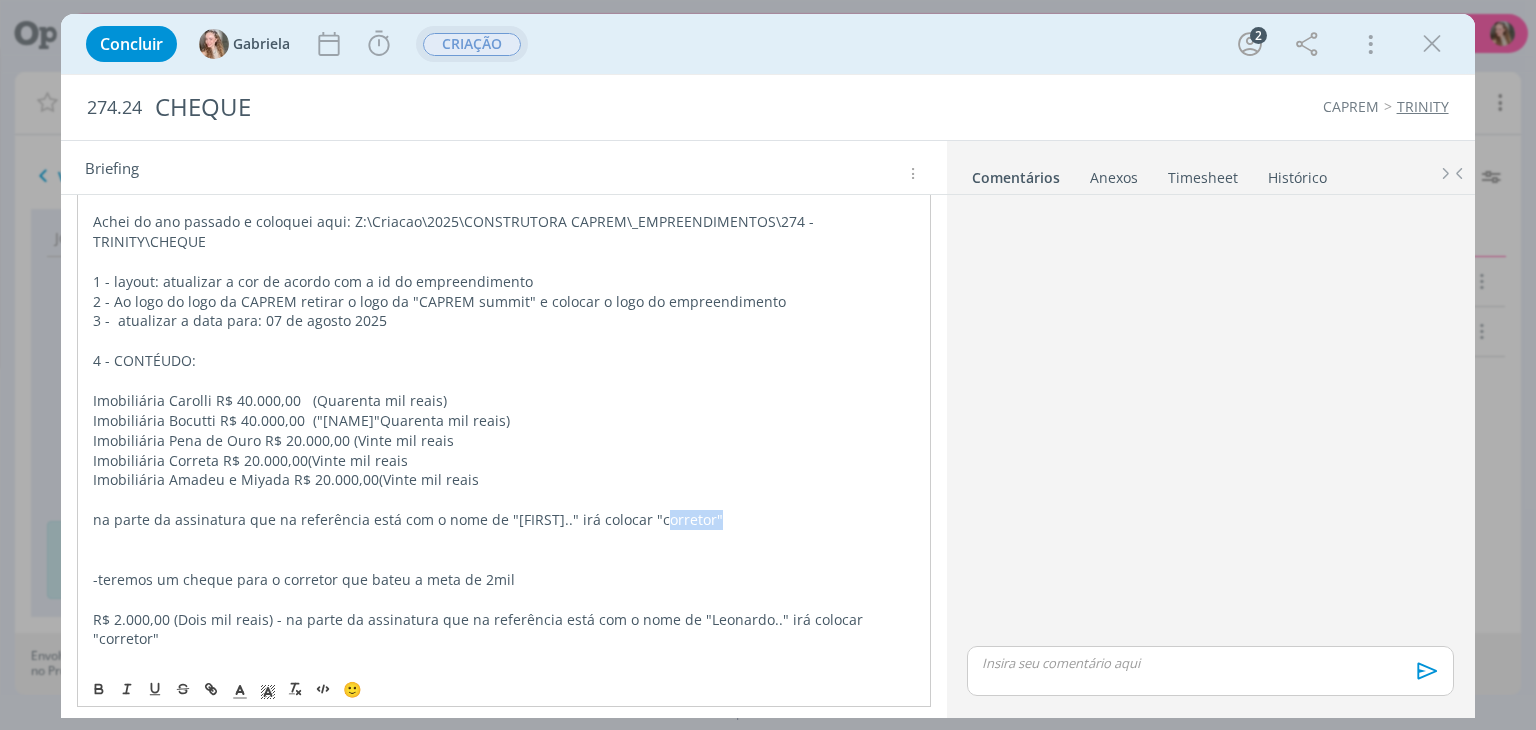 click on "na parte da assinatura que na referência está com o nome de "[FIRST].." irá colocar "corretor"" at bounding box center [503, 520] 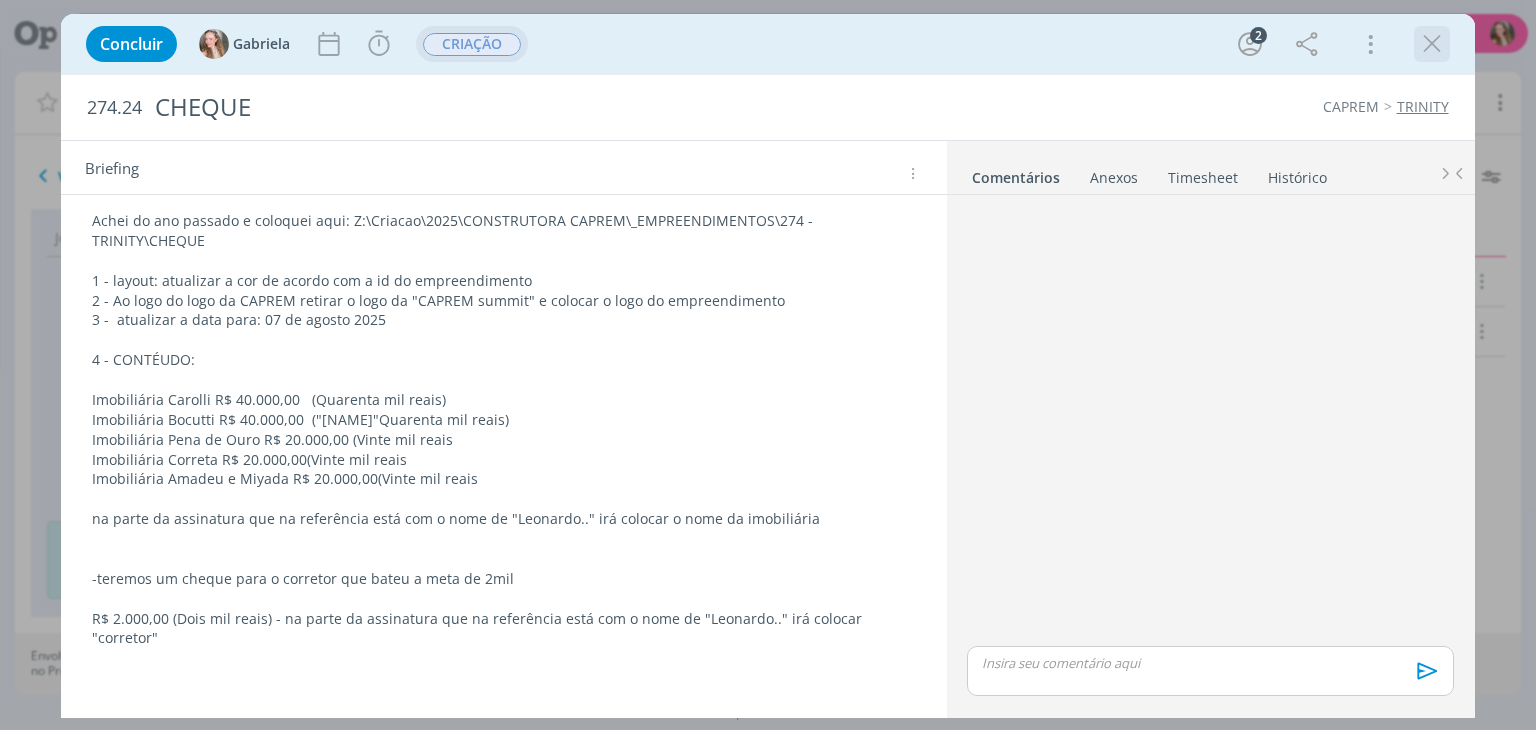 click at bounding box center [1432, 44] 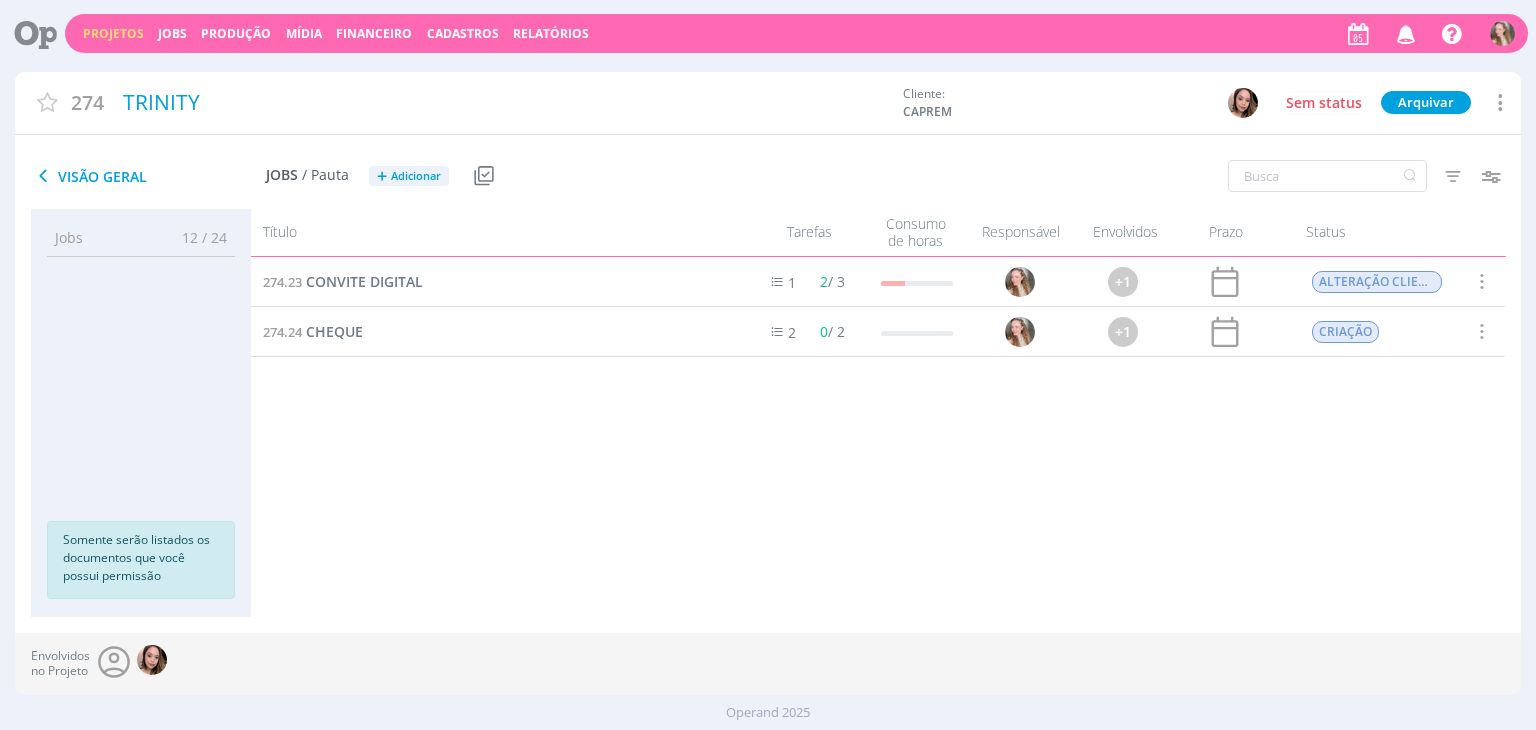 click on "274.23 CONVITE DIGITAL 1 2
/
3
+1 ALTERAÇÃO CLIENTE
Selecionar
Concluir
Cancelar
Iniciar timesheet
274.24 CHEQUE 2 0
/
2
+1 CRIAÇÃO
Selecionar
Concluir
Cancelar
Iniciar timesheet" at bounding box center [878, 417] 